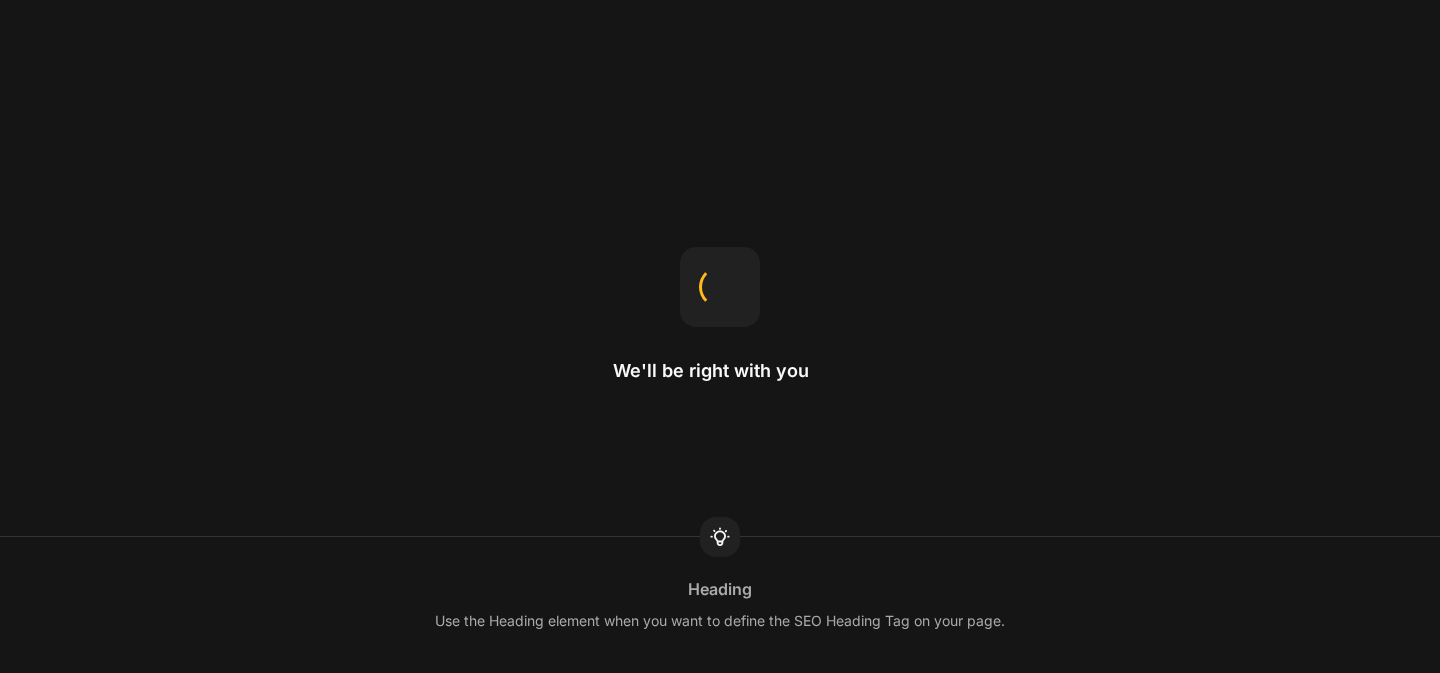scroll, scrollTop: 0, scrollLeft: 0, axis: both 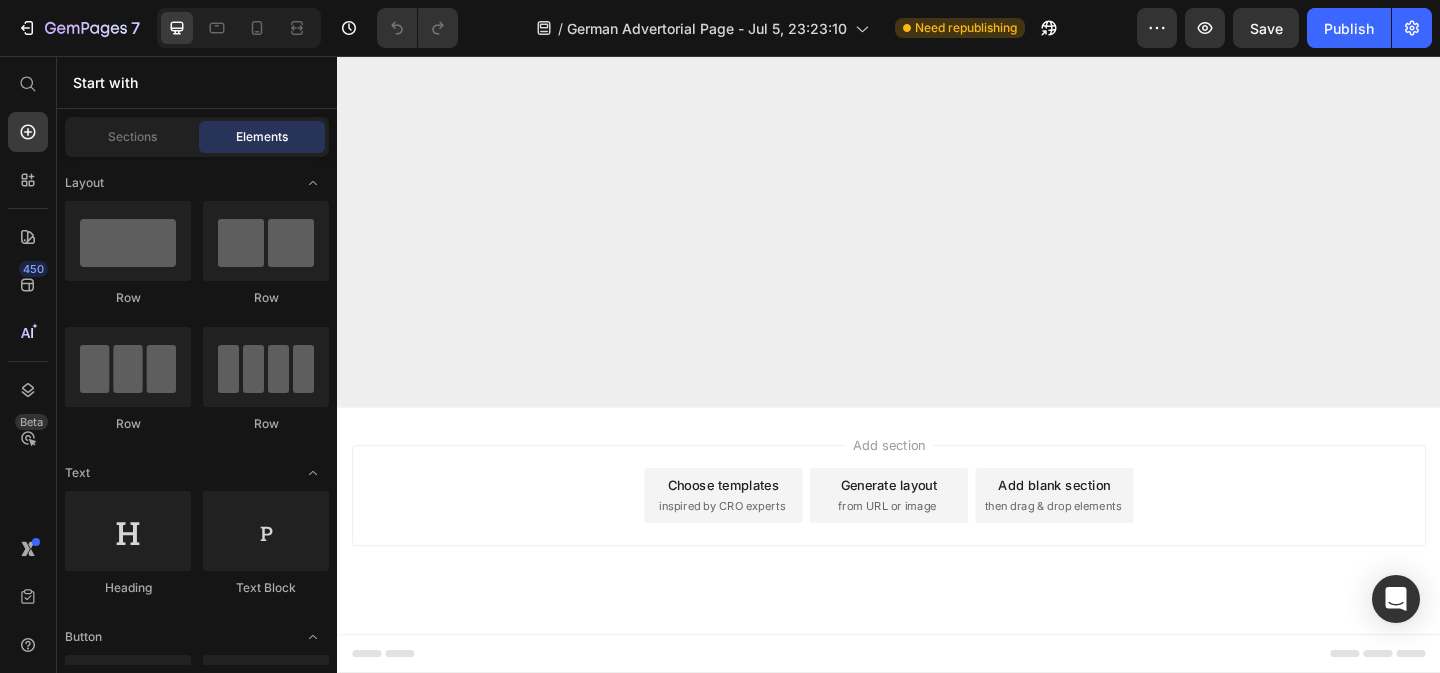 click at bounding box center [722, -1276] 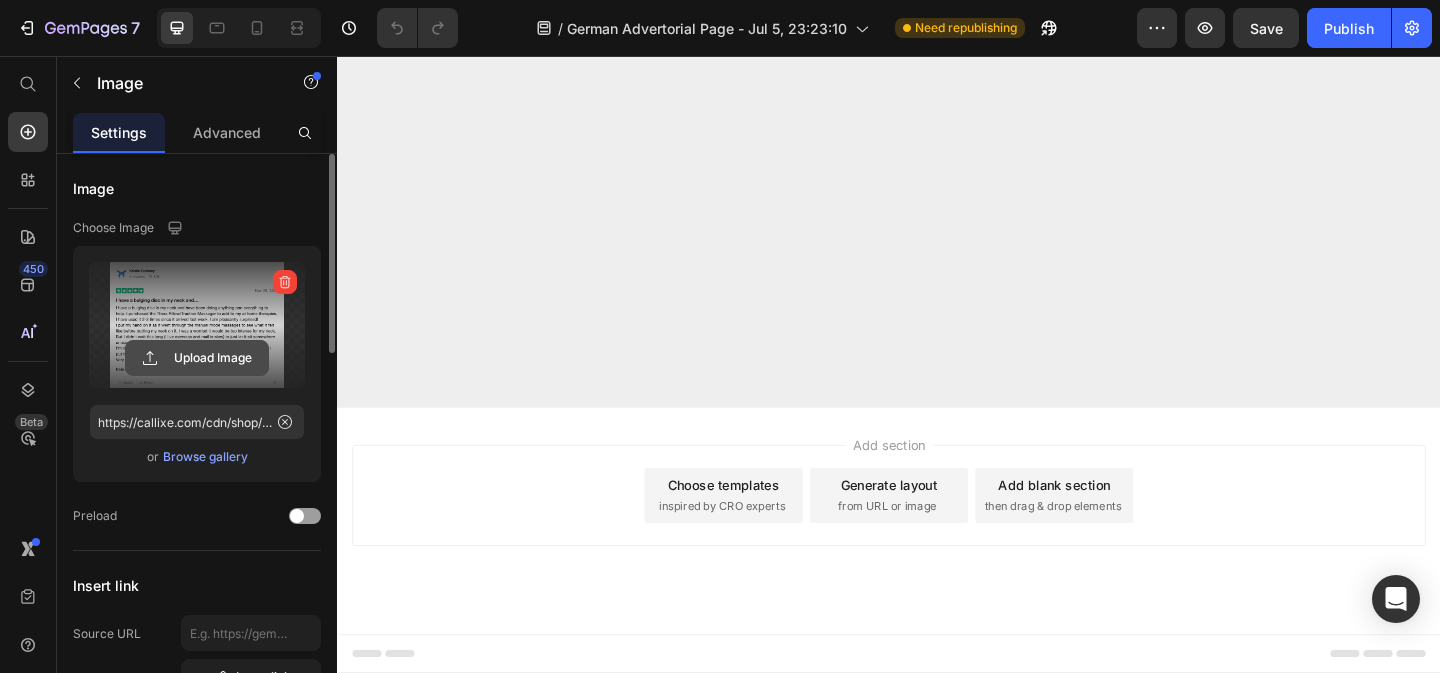 click 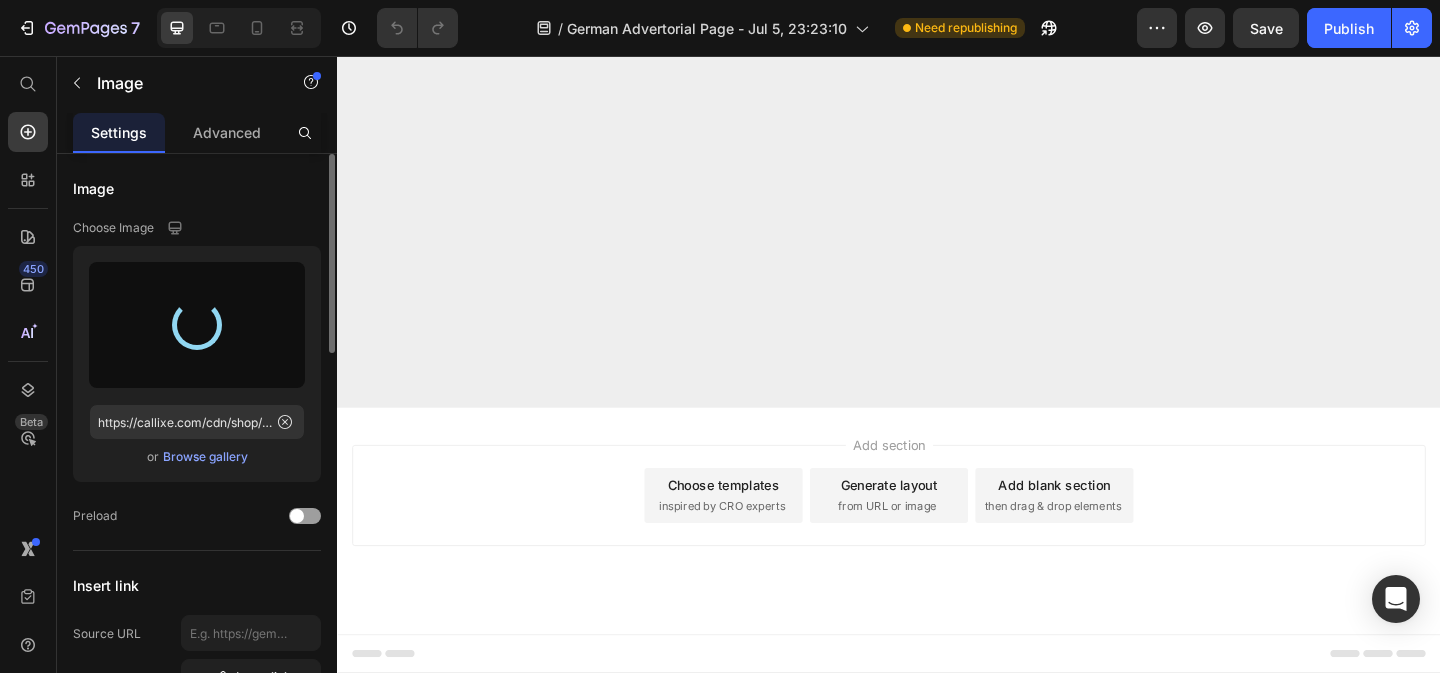 type on "https://cdn.shopify.com/s/files/1/0910/8448/9032/files/gempages_573925176786289710-ebd5ae2c-a650-490b-b2eb-e2a5d016bd90.png" 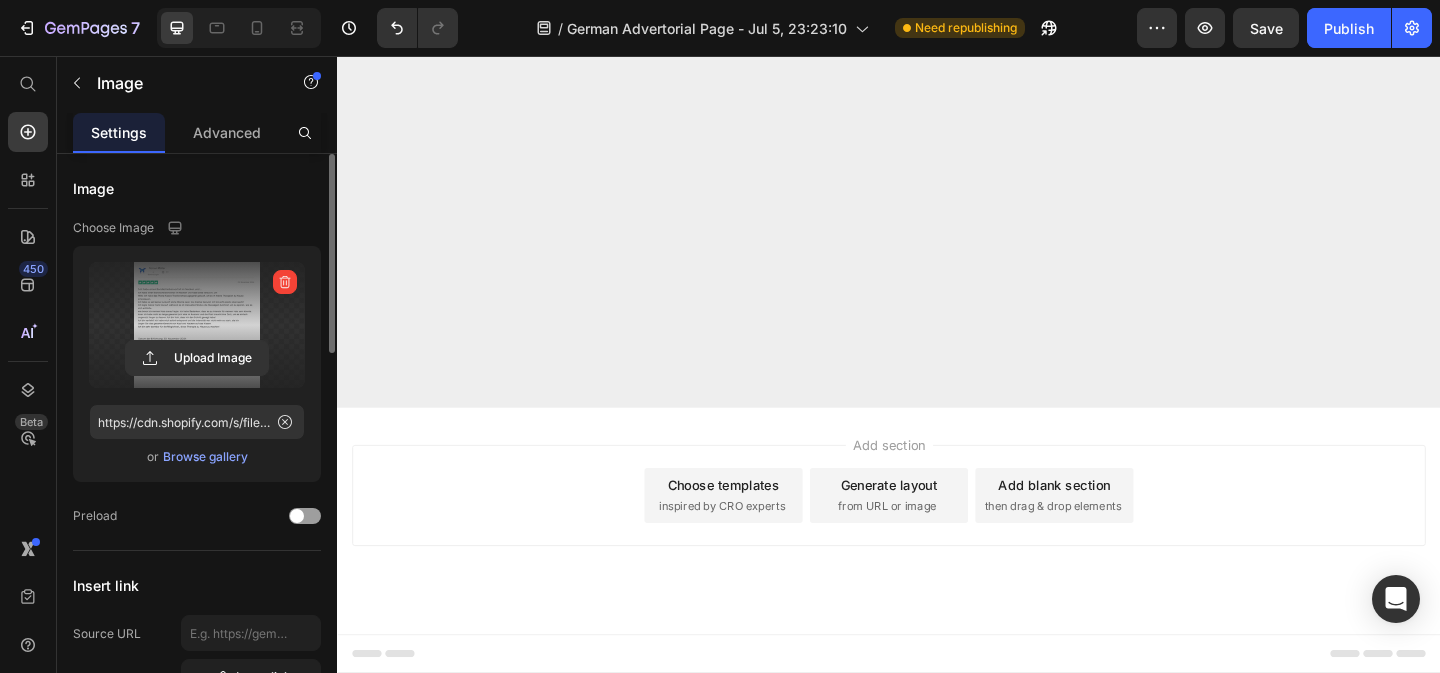 scroll, scrollTop: 15297, scrollLeft: 0, axis: vertical 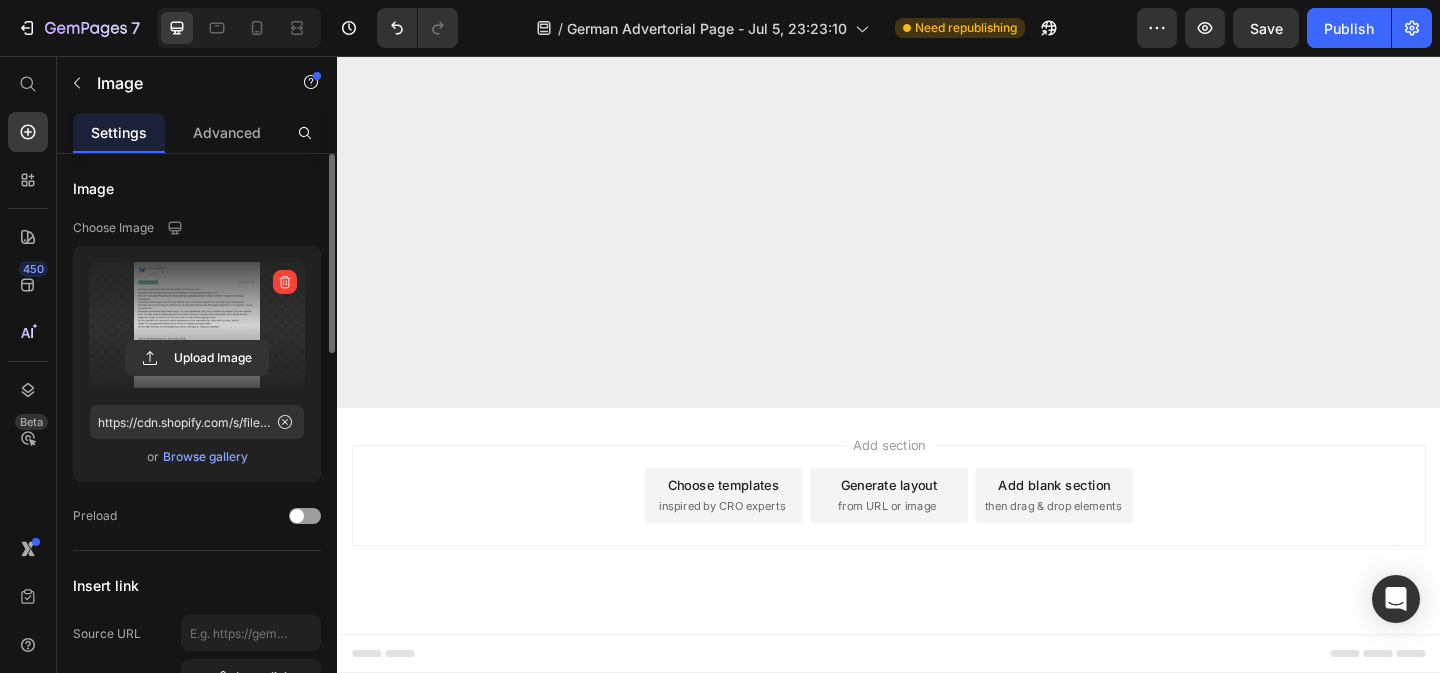 drag, startPoint x: 725, startPoint y: 572, endPoint x: 714, endPoint y: 472, distance: 100.60318 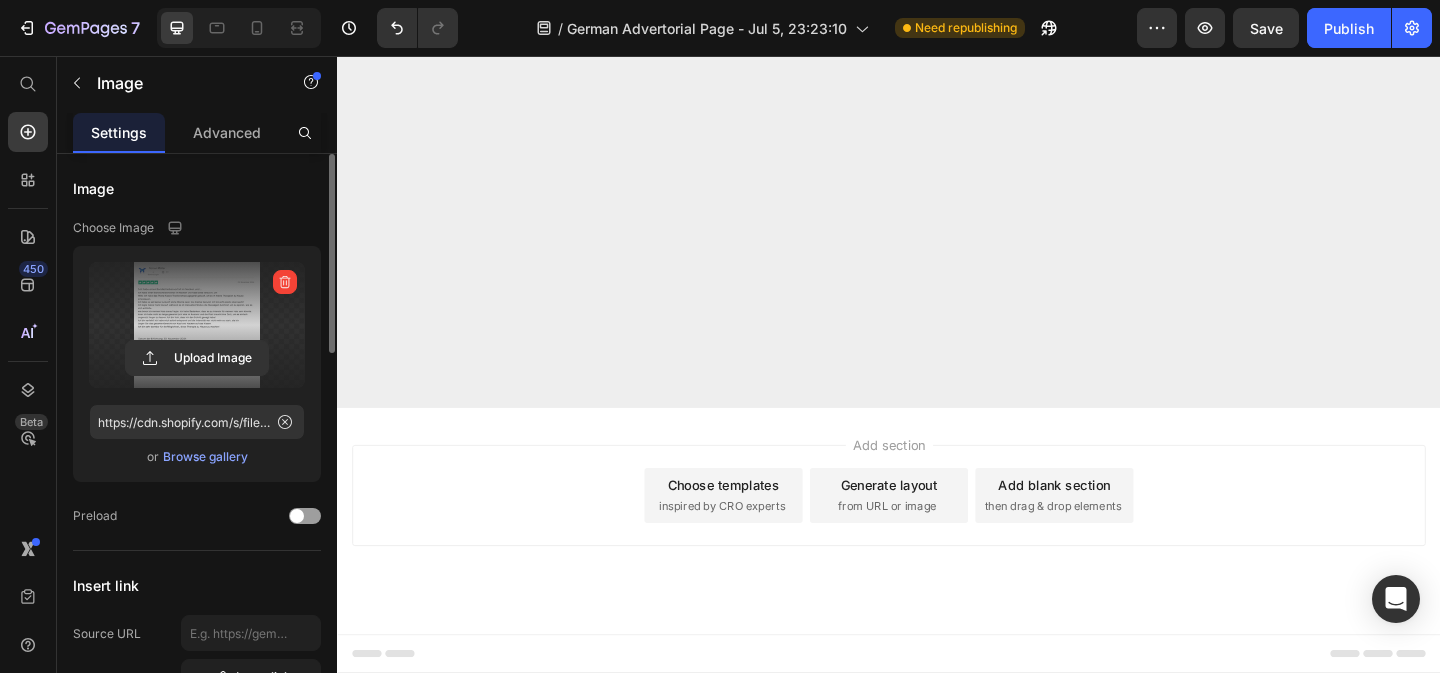 scroll, scrollTop: 15327, scrollLeft: 0, axis: vertical 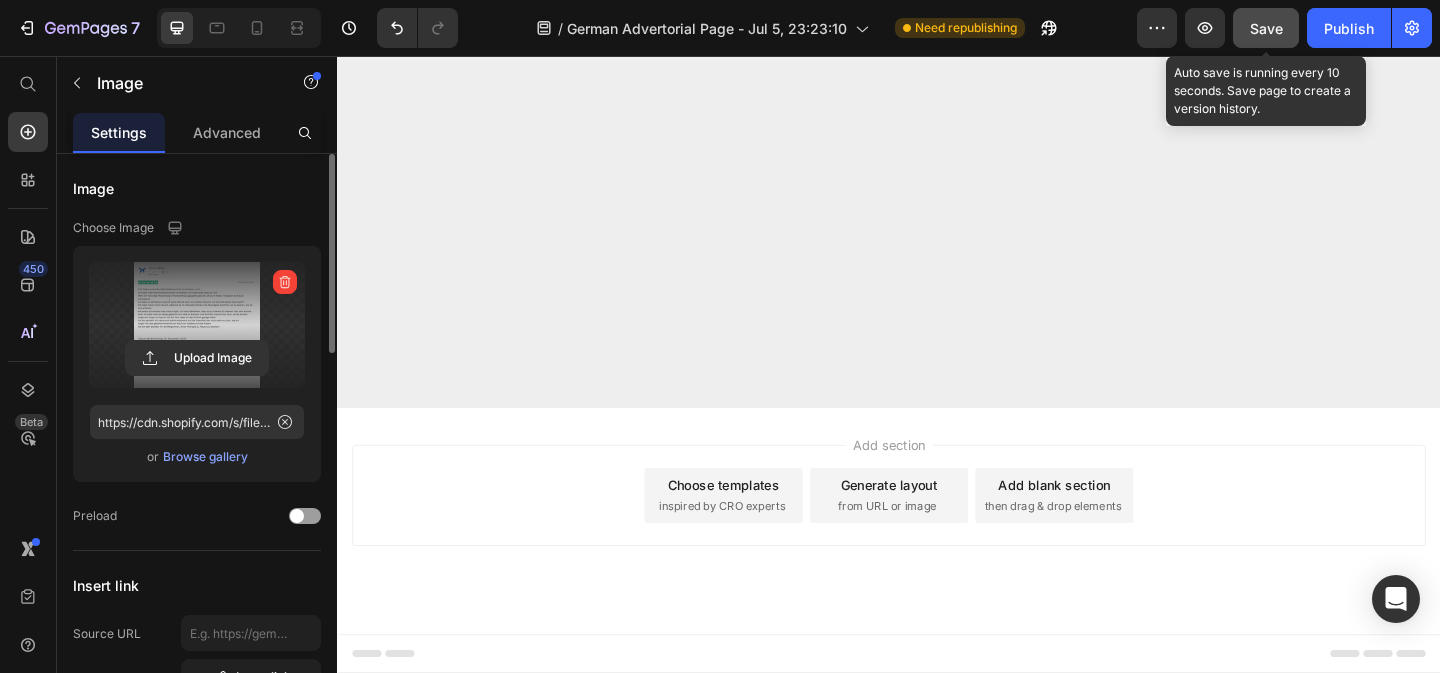 click on "Save" at bounding box center (1266, 28) 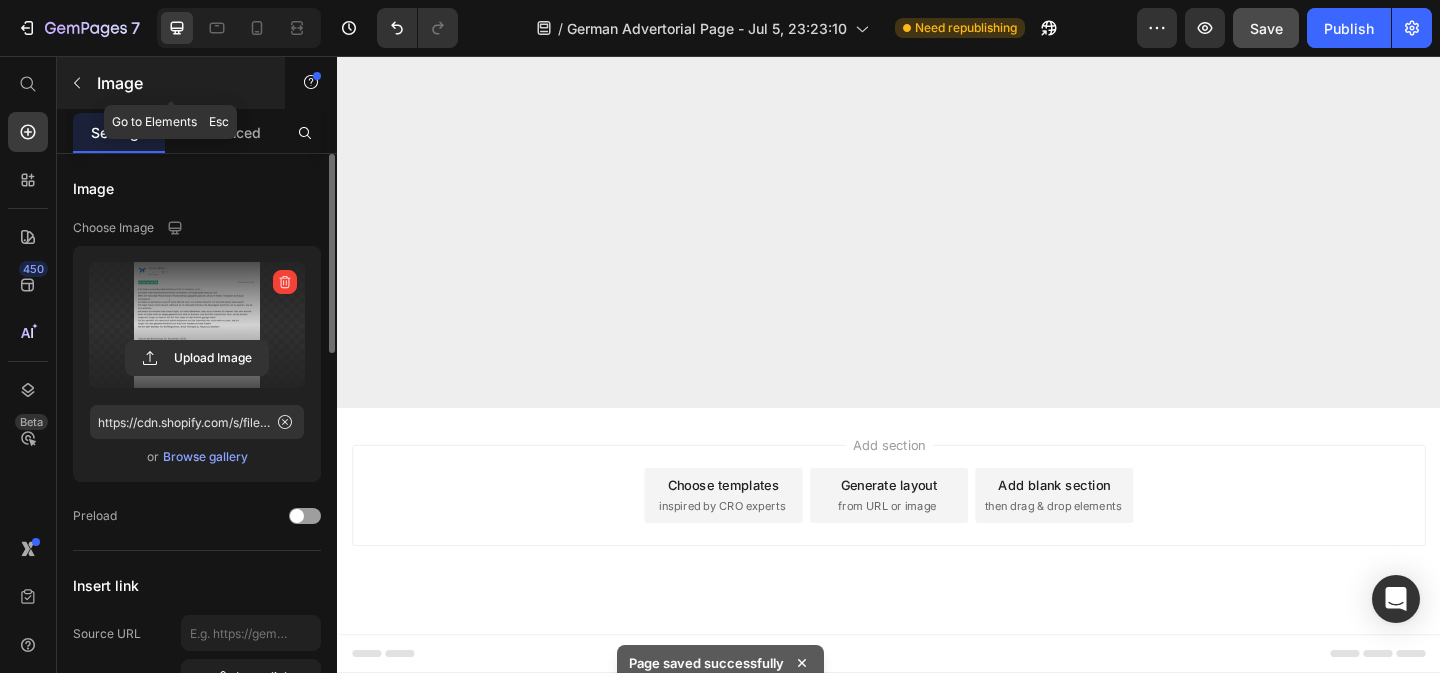 click 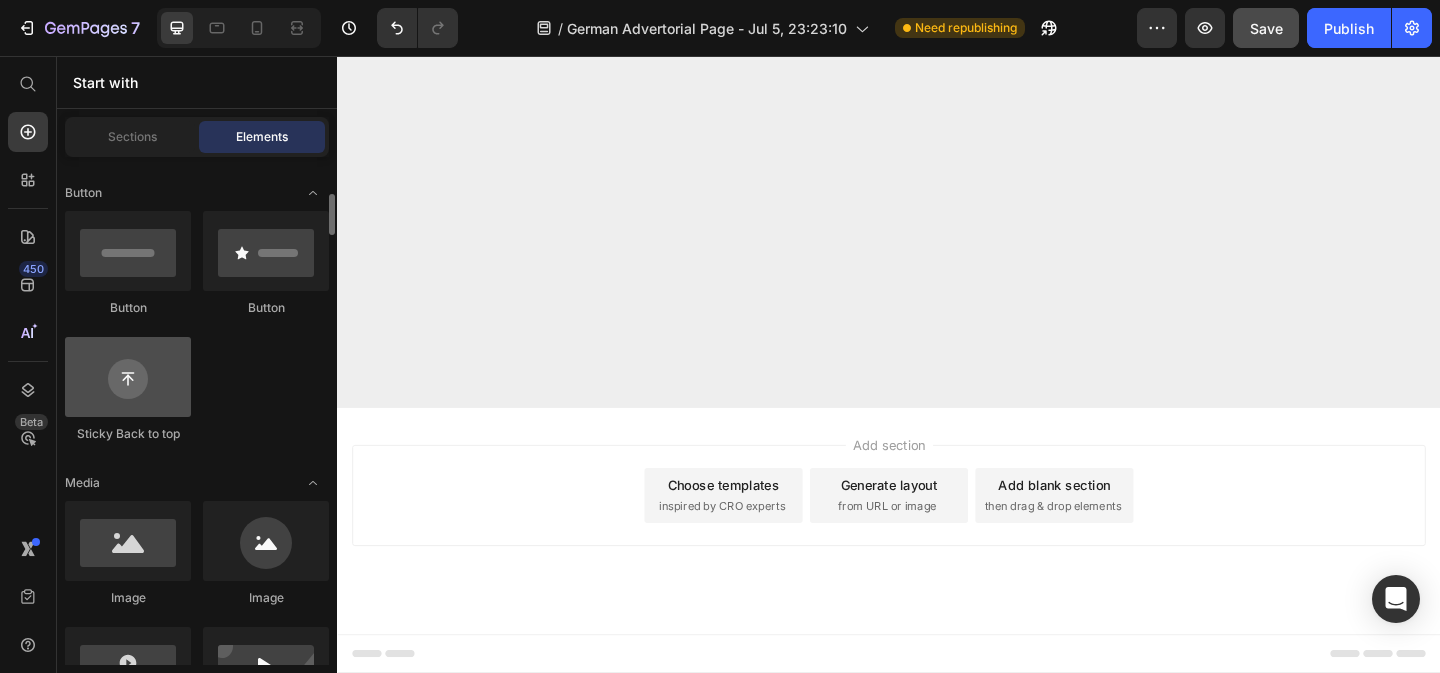 scroll, scrollTop: 445, scrollLeft: 0, axis: vertical 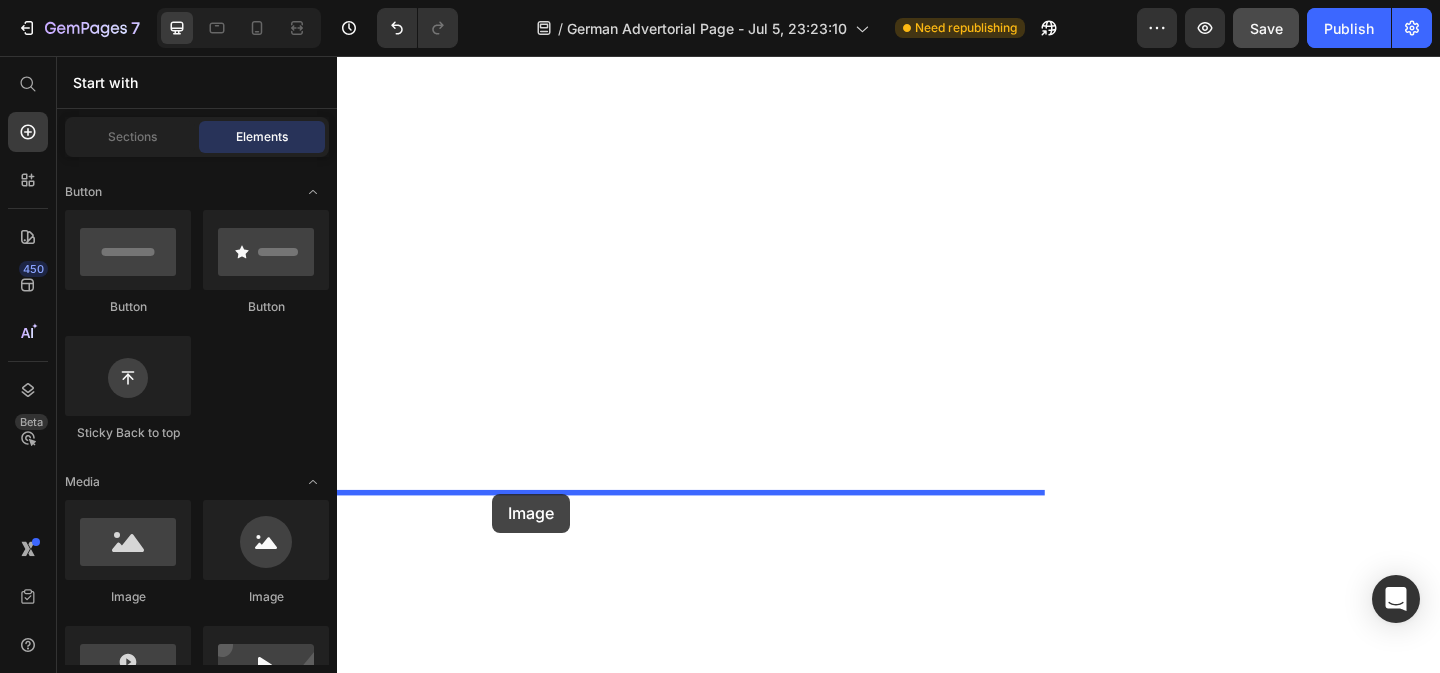 drag, startPoint x: 474, startPoint y: 611, endPoint x: 506, endPoint y: 532, distance: 85.23497 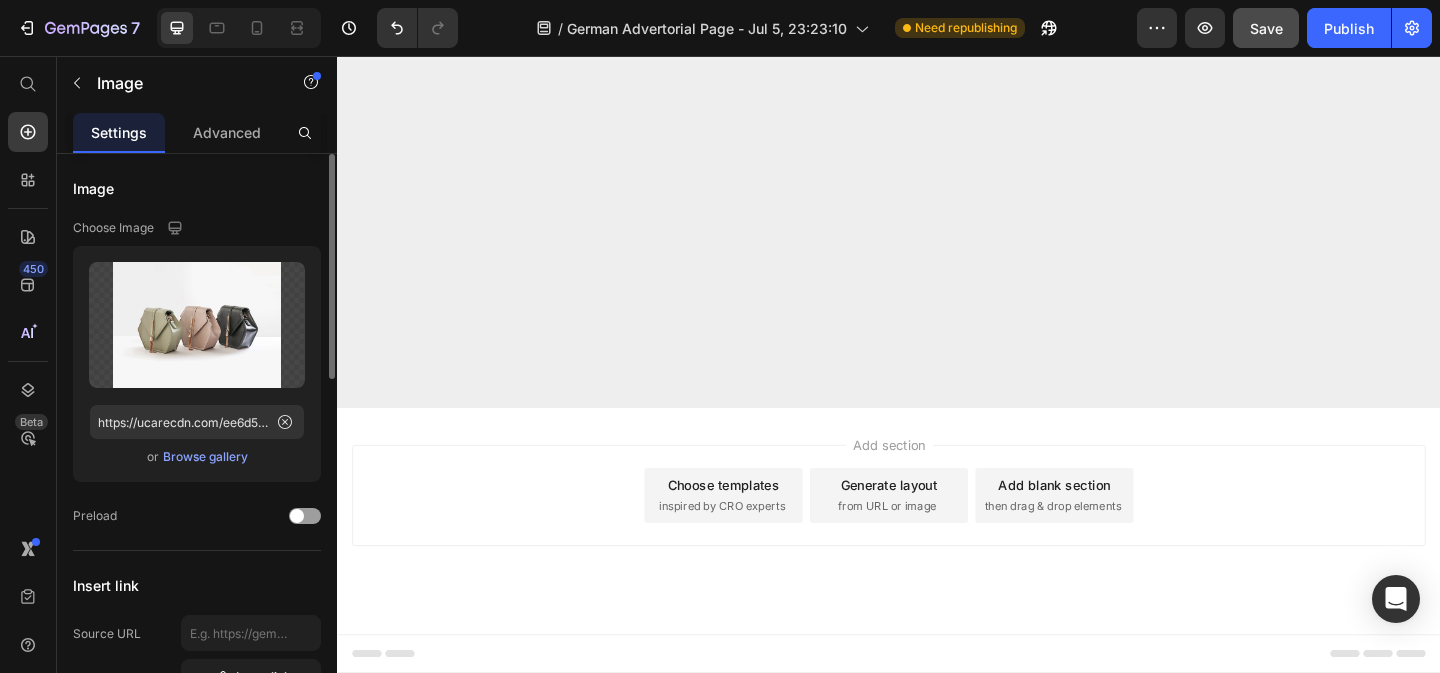 scroll, scrollTop: 15653, scrollLeft: 0, axis: vertical 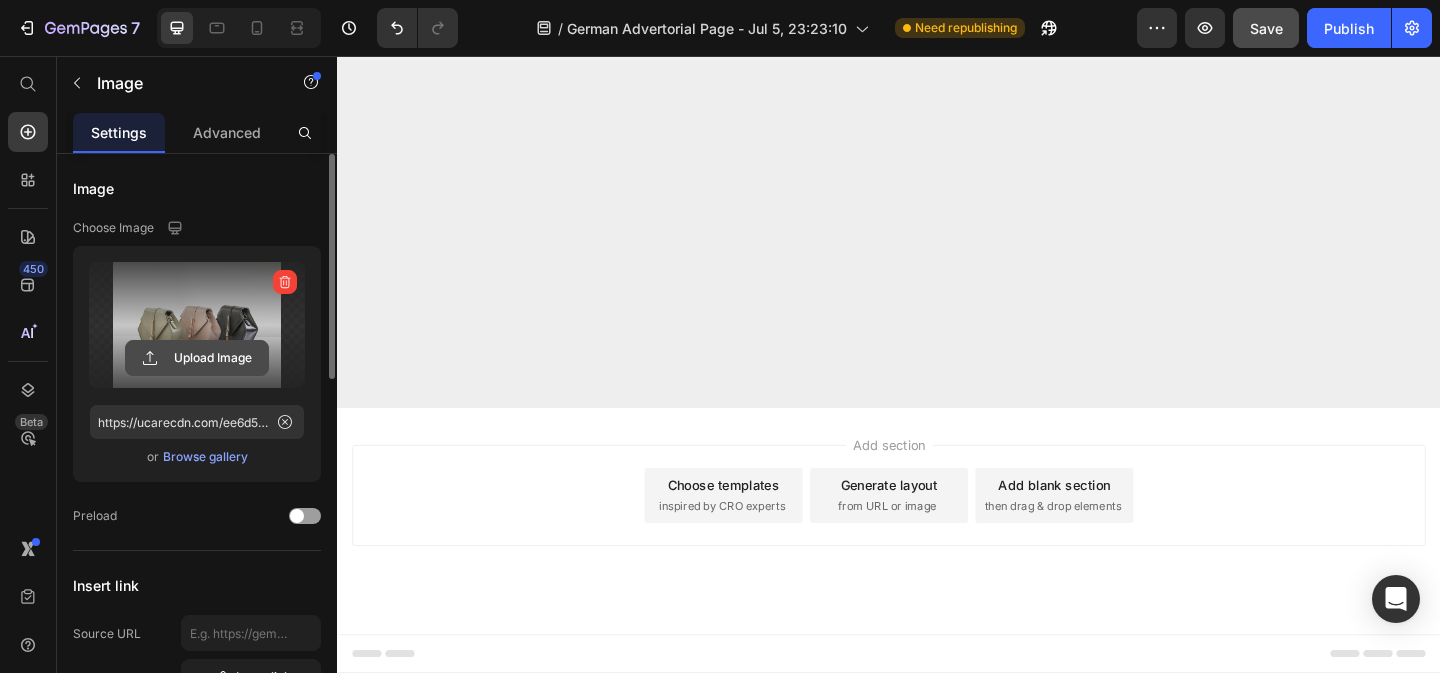 click 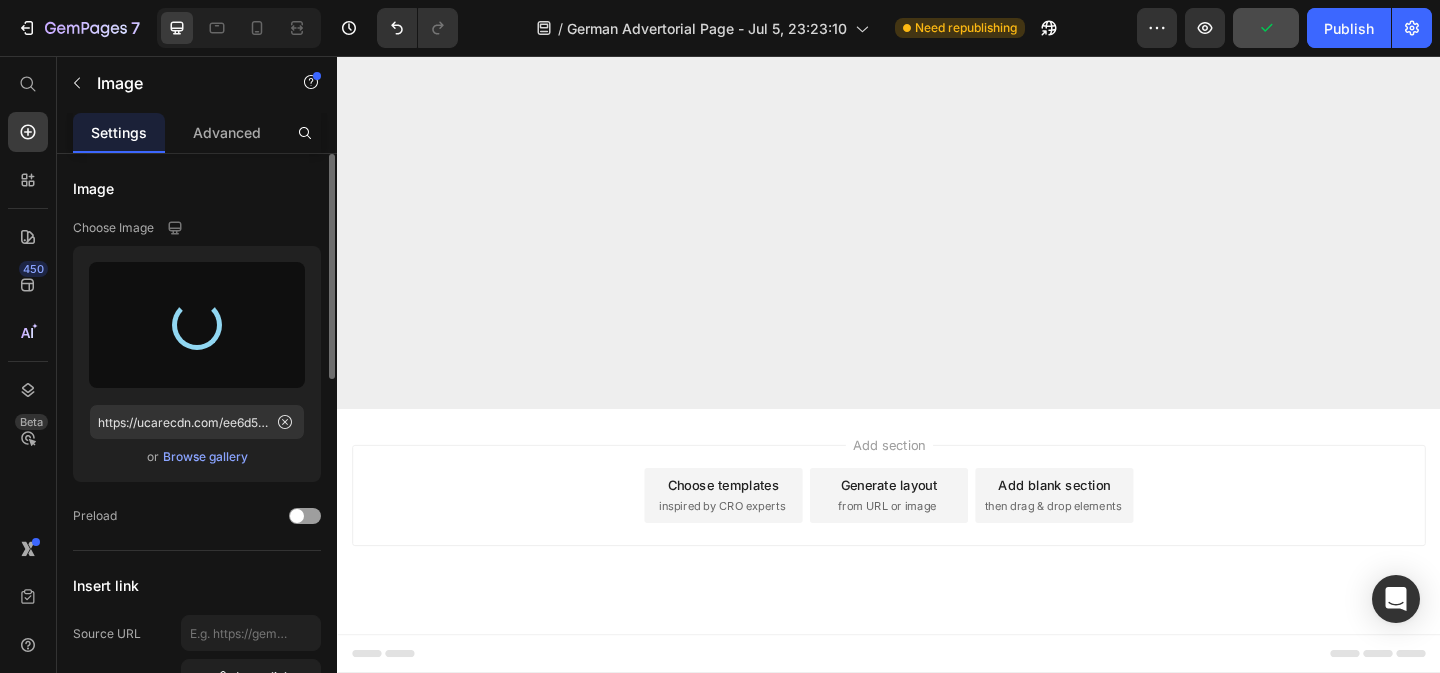type on "https://cdn.shopify.com/s/files/1/0910/8448/9032/files/gempages_573925176786289710-1d410ad7-e05e-466f-84d5-0d579ad8df9d.png" 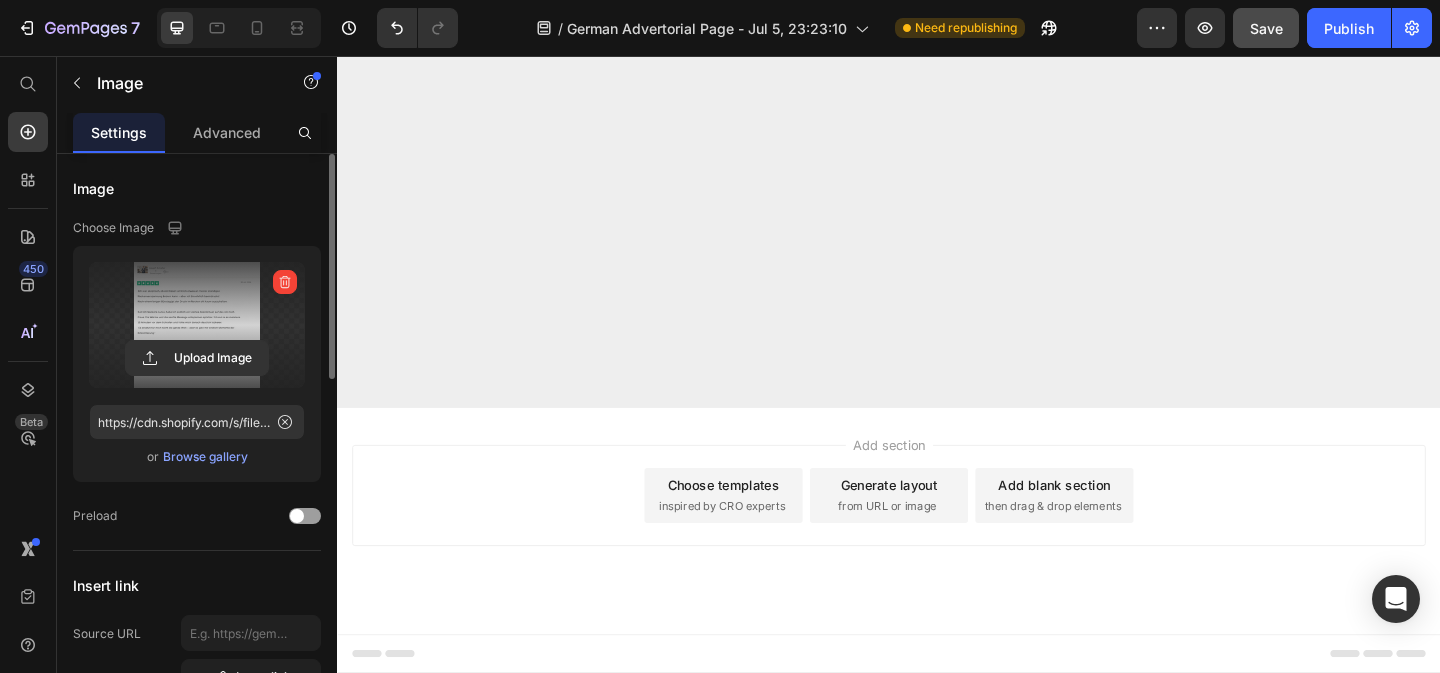 scroll, scrollTop: 14903, scrollLeft: 0, axis: vertical 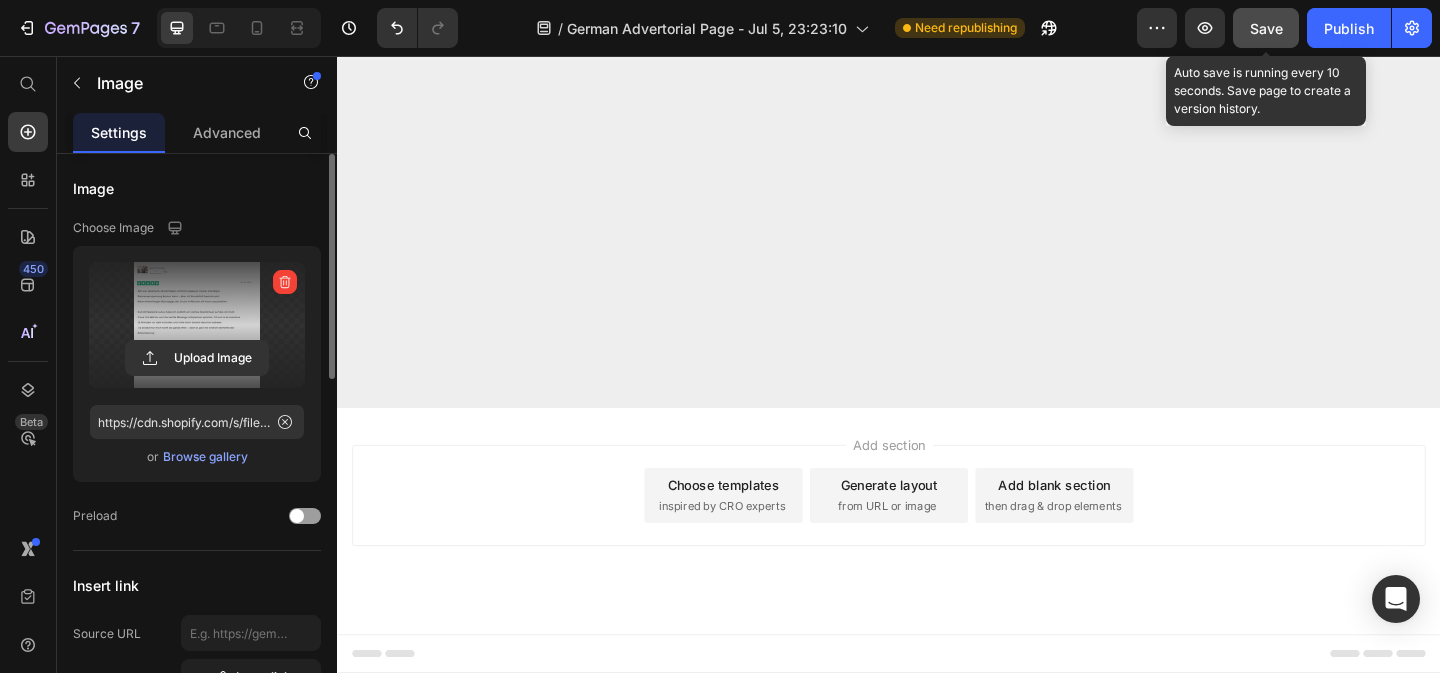 click on "Save" at bounding box center [1266, 28] 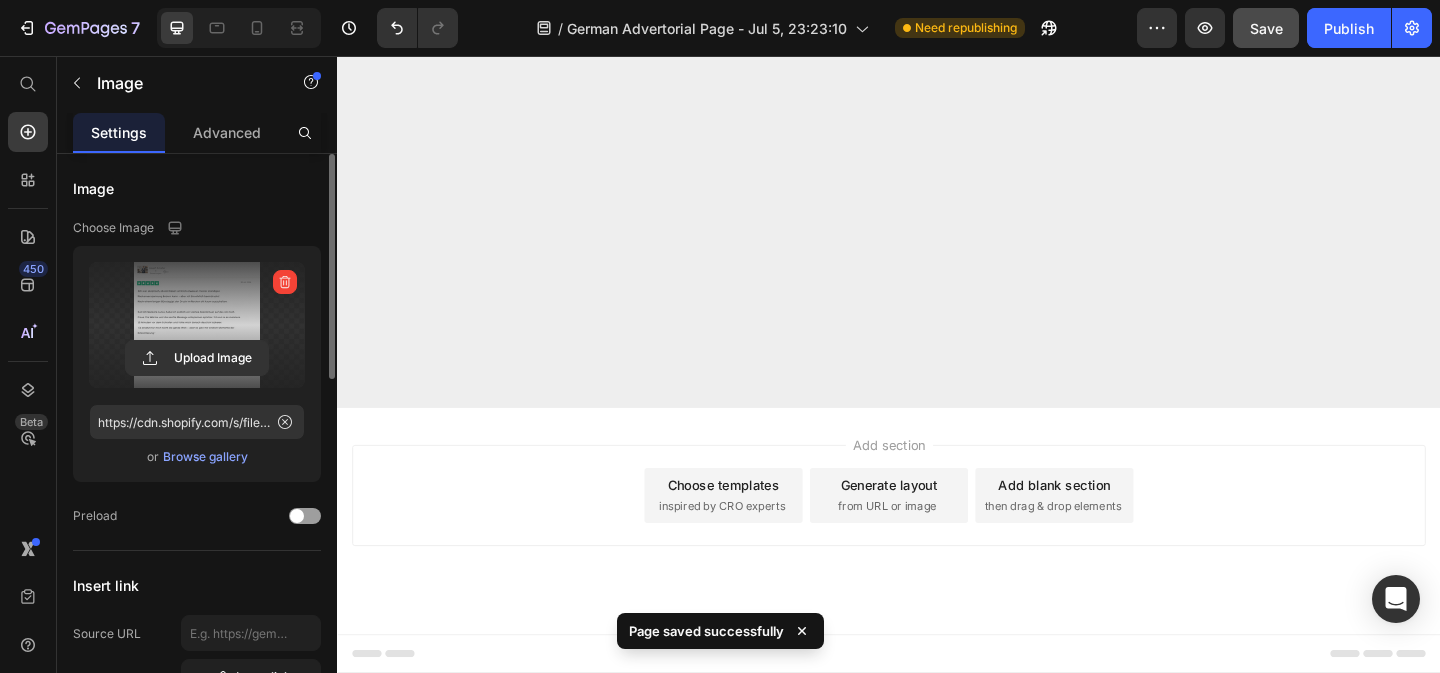 click on "Bewertet mit 4,8 von 5 | Über 10.674 zufriedene Kund:innen" at bounding box center [1345, -355] 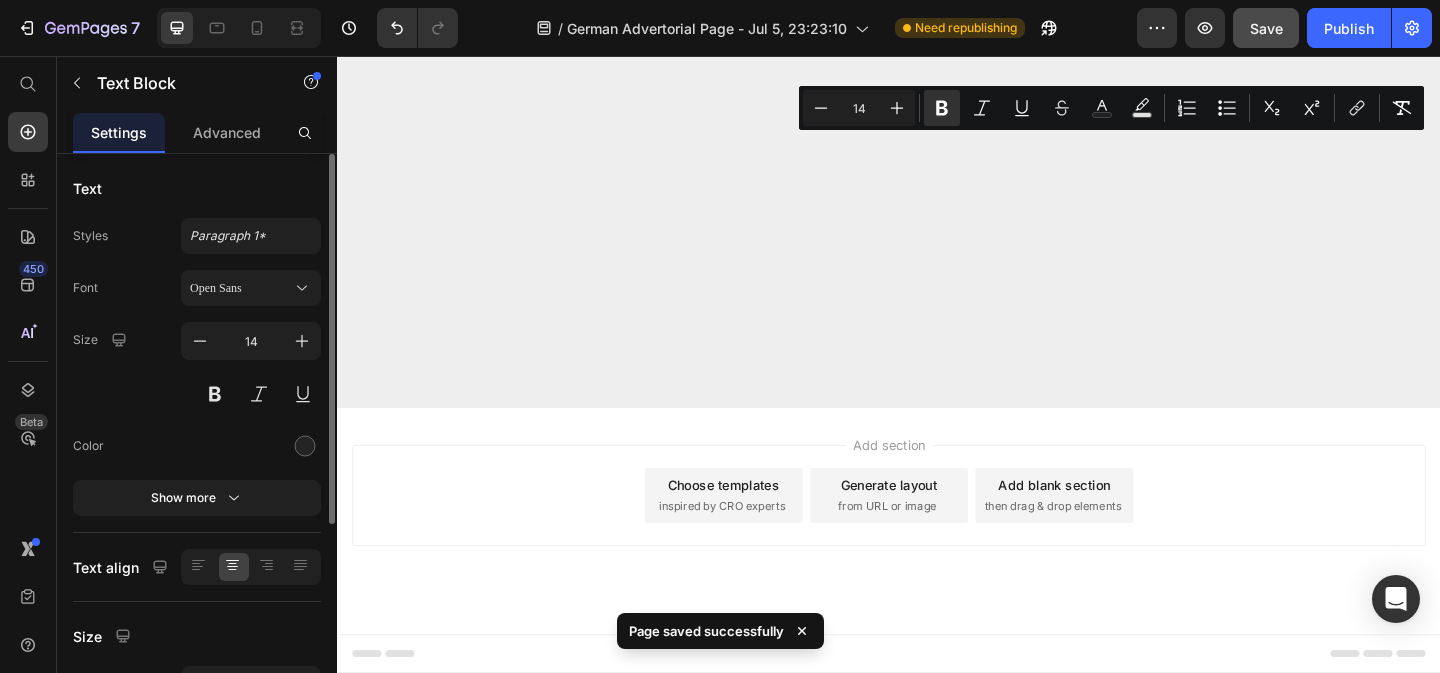 click on "Bewertet mit 4,8 von 5 | Über 10.674 zufriedene Kund:innen" at bounding box center (1345, -355) 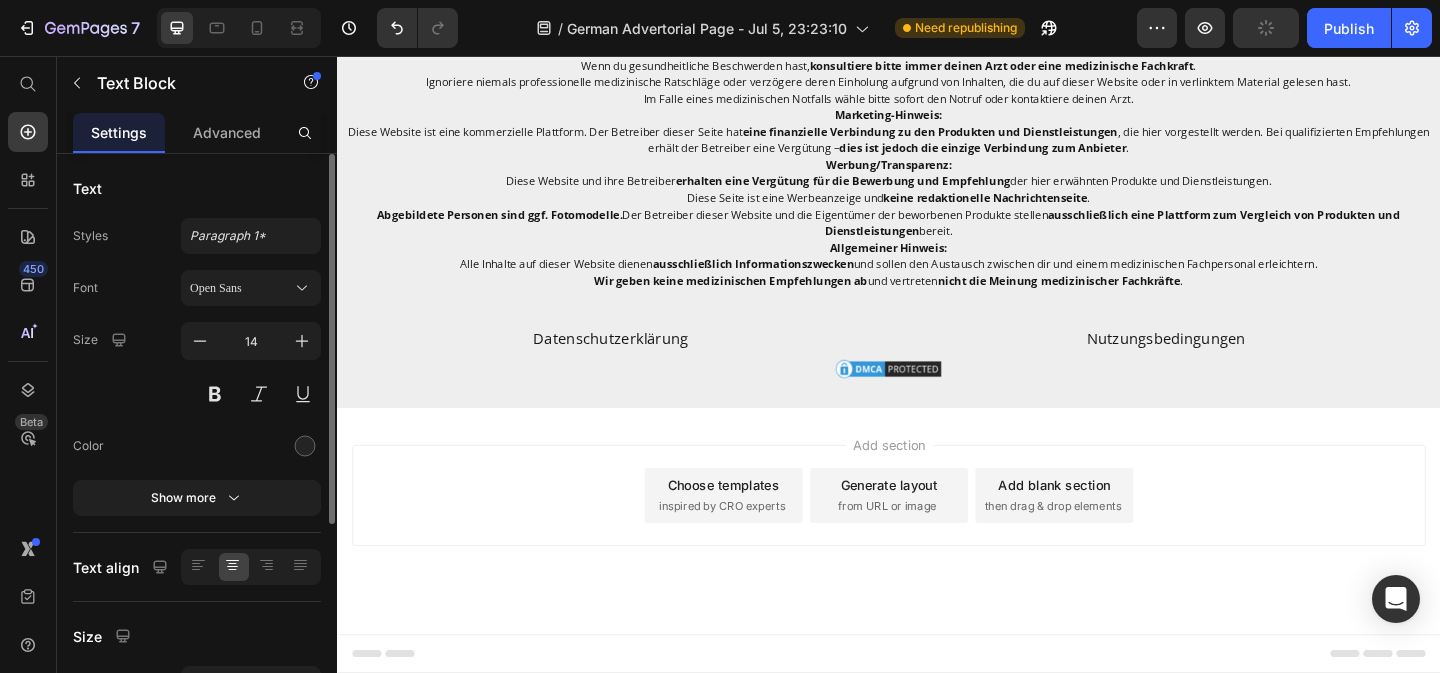 scroll, scrollTop: 16749, scrollLeft: 0, axis: vertical 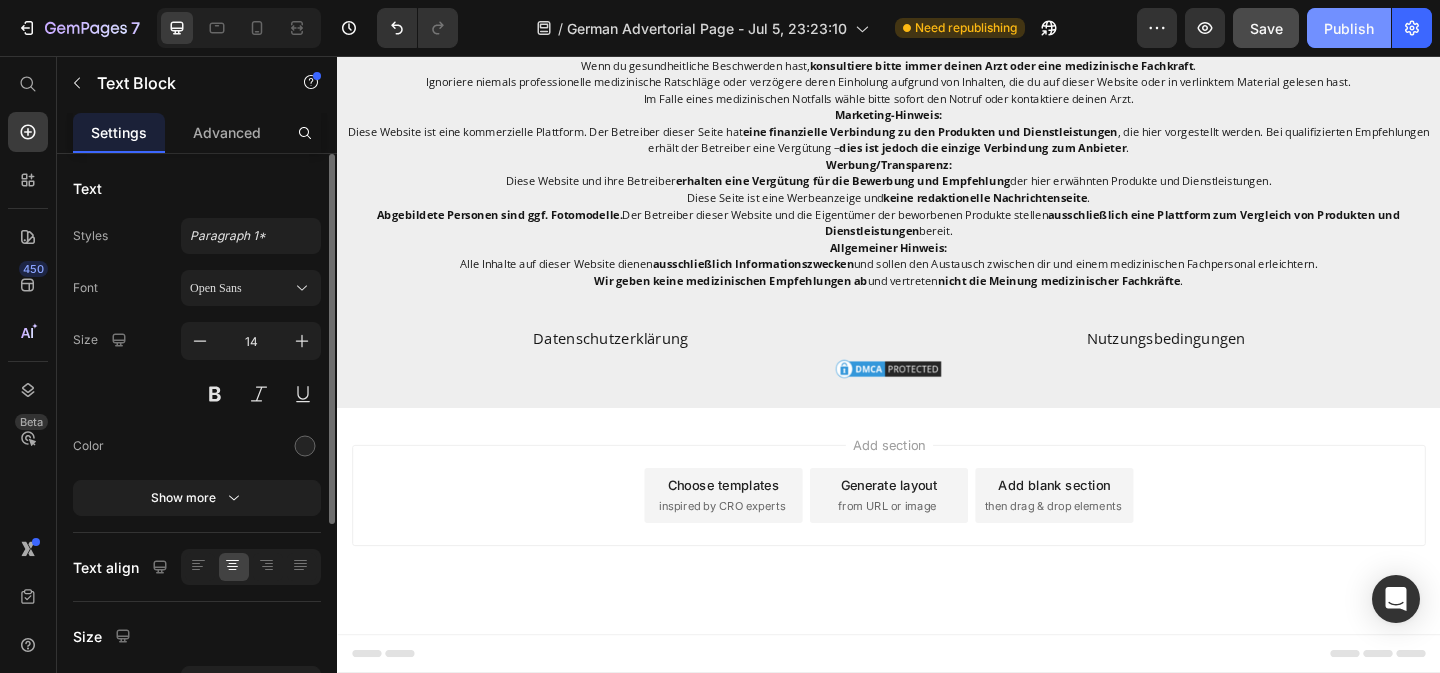 click on "Publish" at bounding box center [1349, 28] 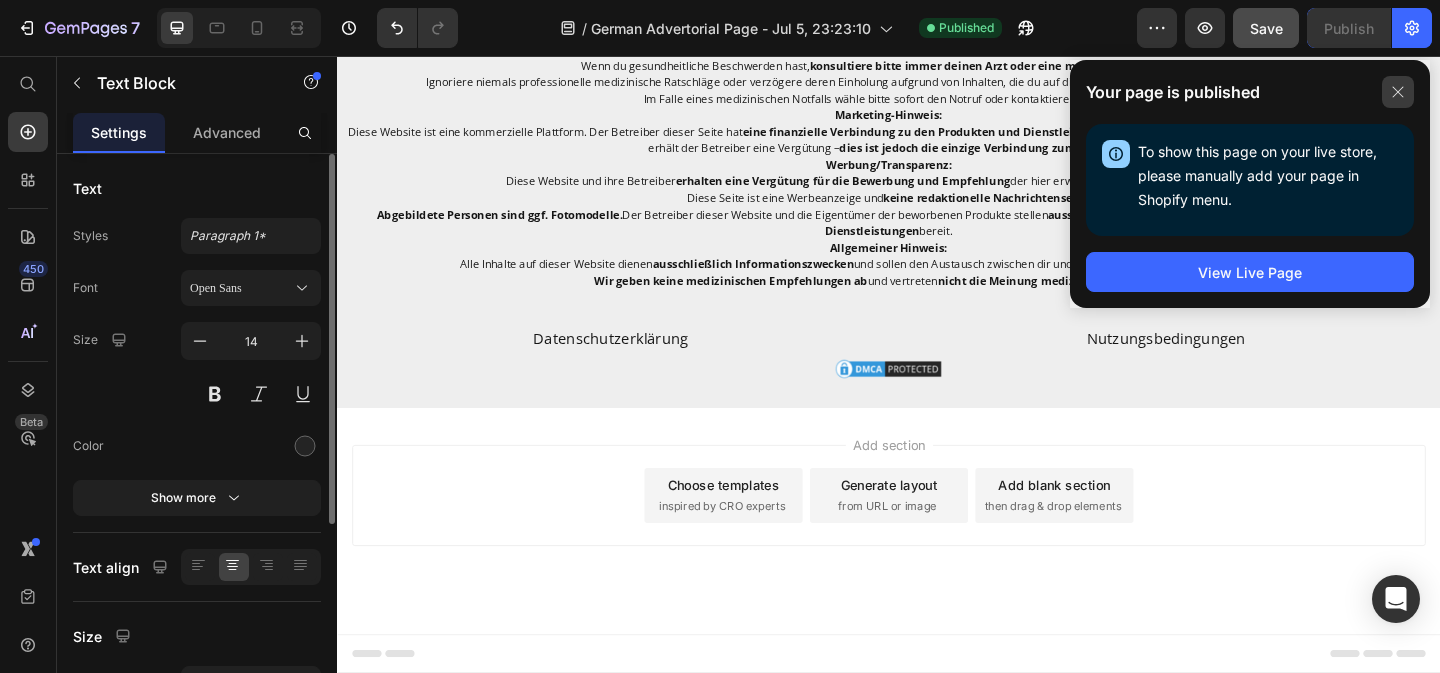 click 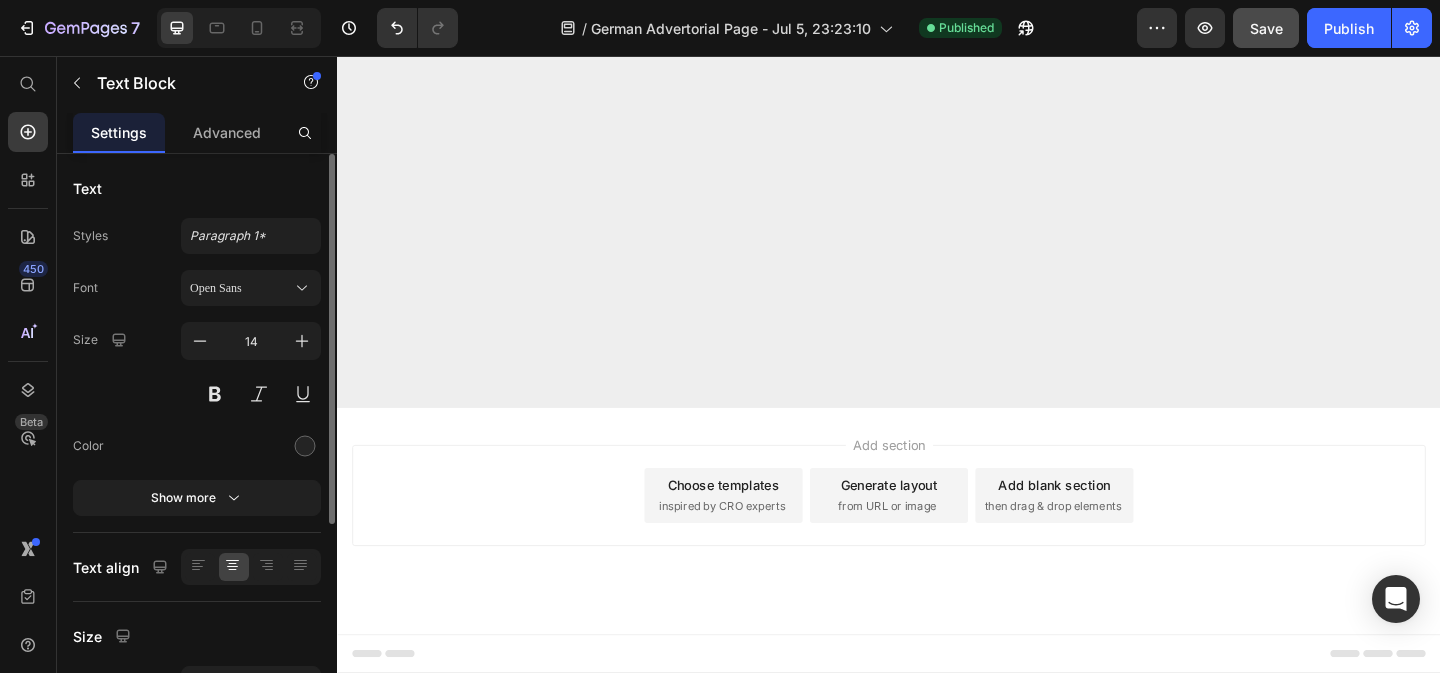 scroll, scrollTop: 16481, scrollLeft: 0, axis: vertical 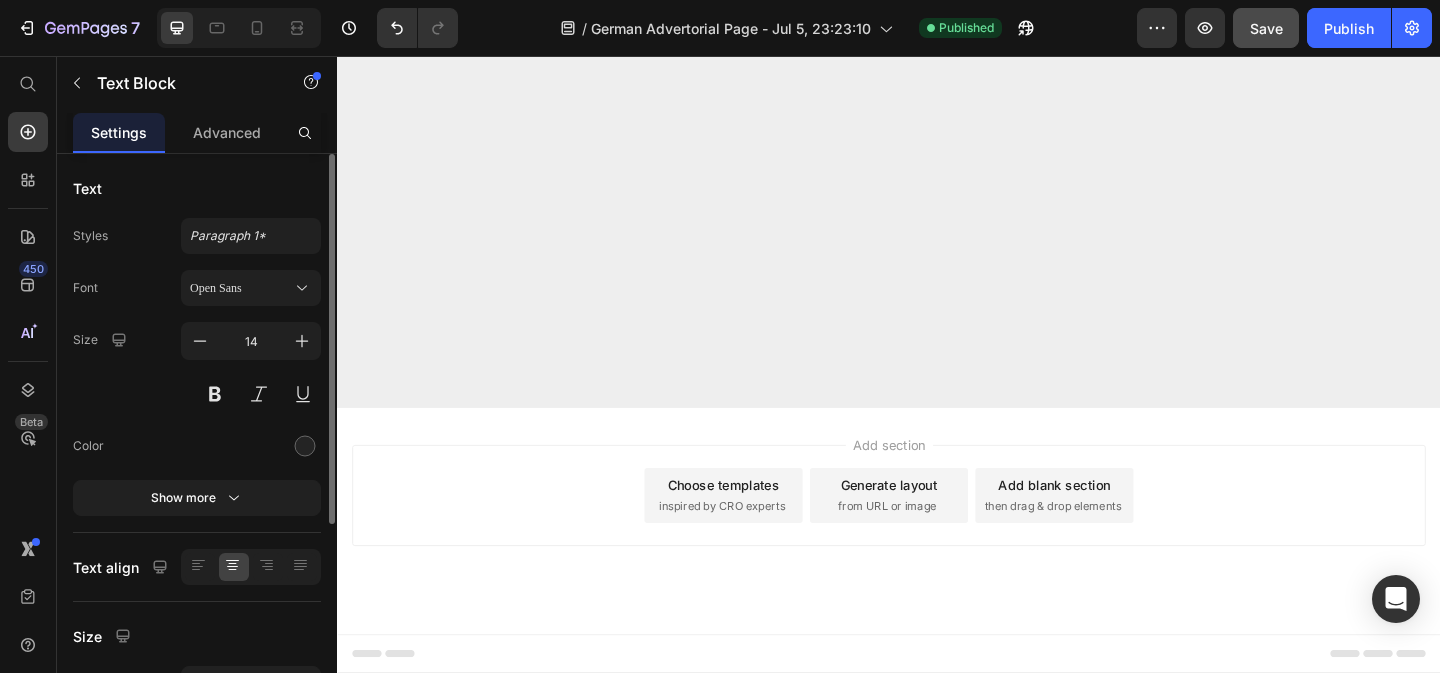 click at bounding box center [383, -1235] 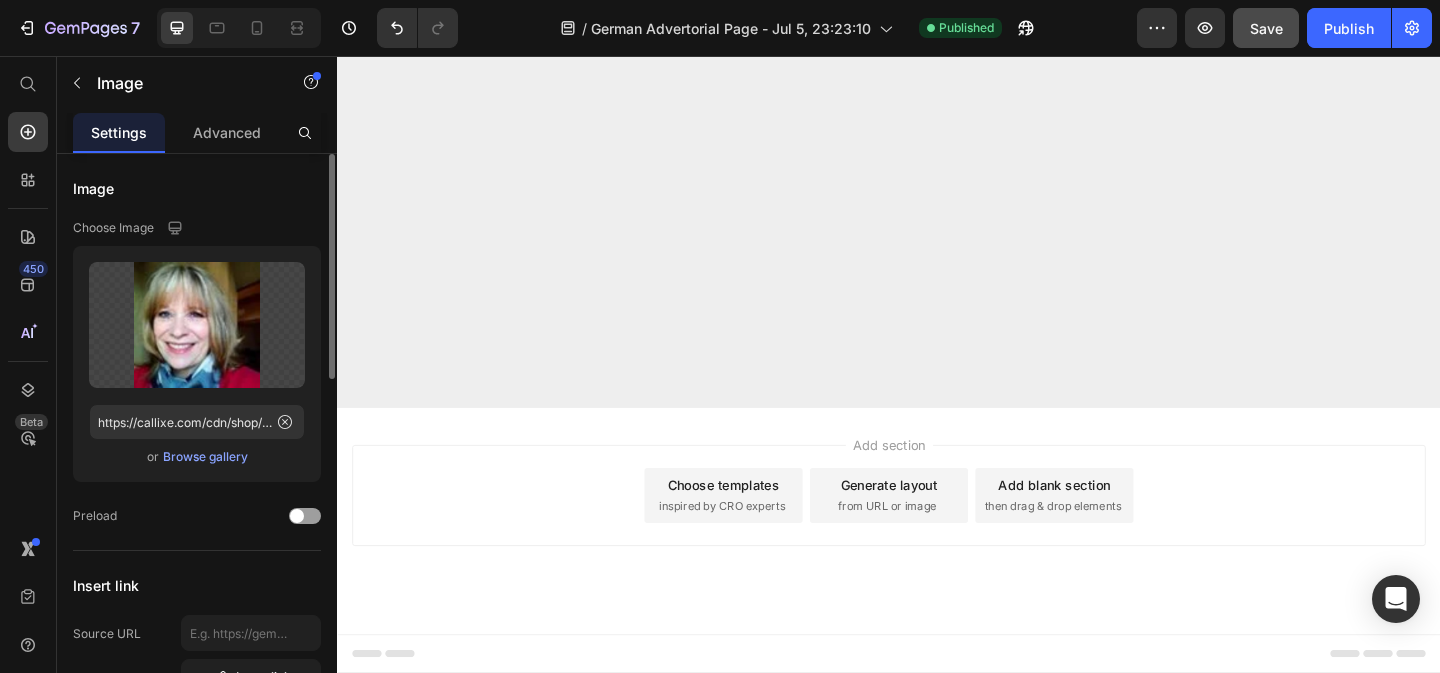 click on "Browse gallery" at bounding box center [205, 457] 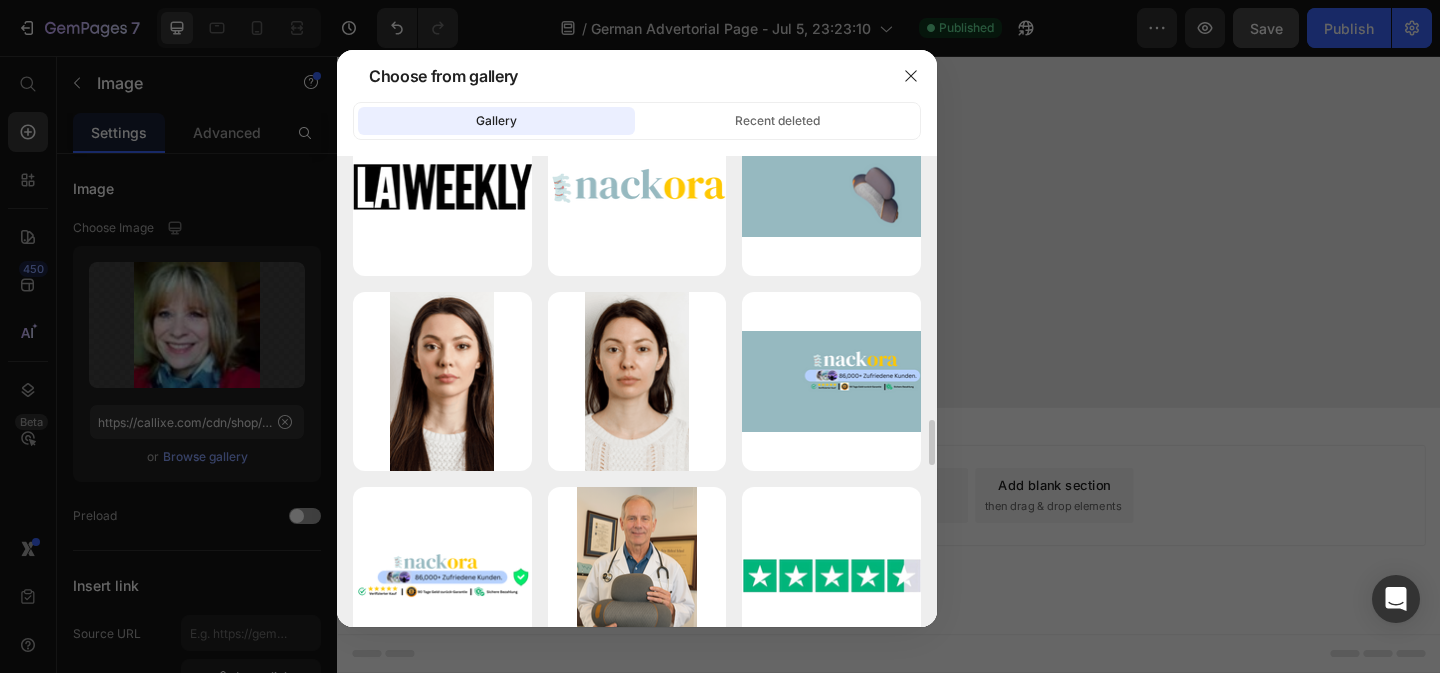 scroll, scrollTop: 2794, scrollLeft: 0, axis: vertical 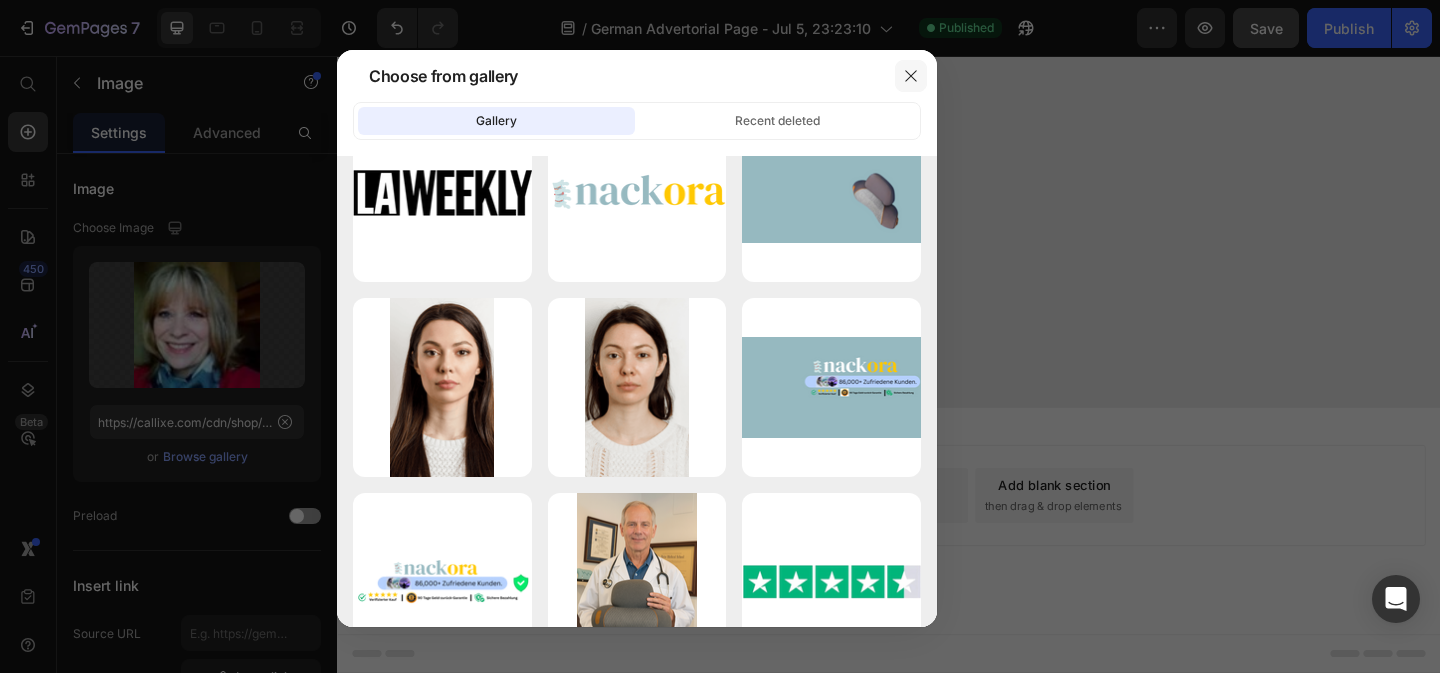 click 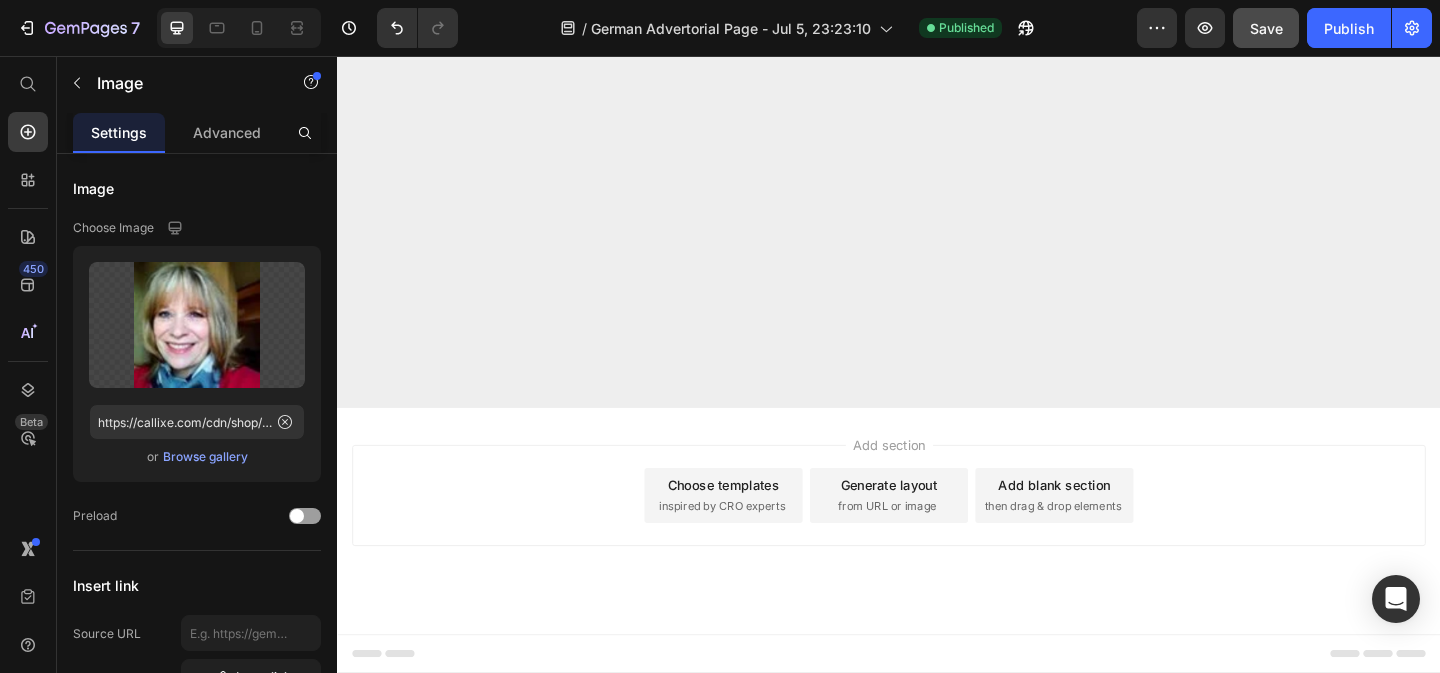 click on "~ Karen F., 38. Verified Customer" at bounding box center [515, -835] 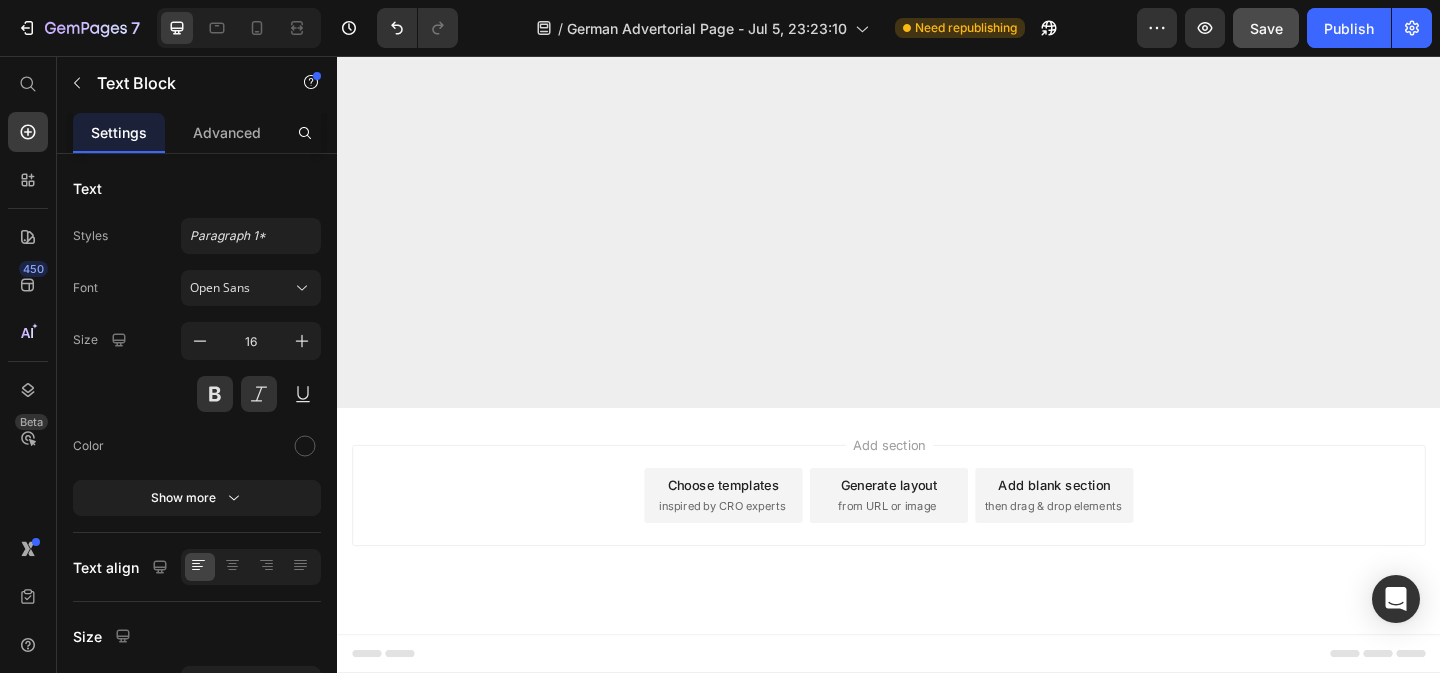 click on "~  F., 38. Verified Customer" at bounding box center (489, -835) 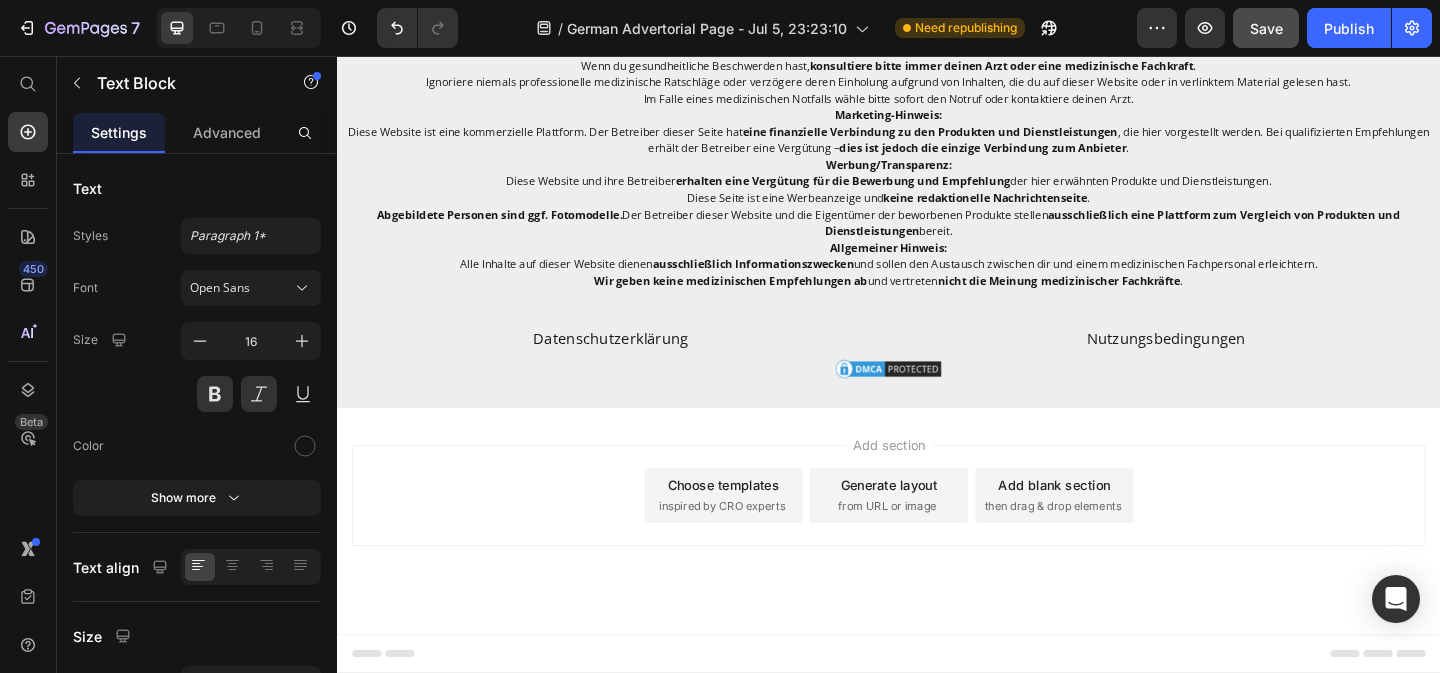 scroll, scrollTop: 16851, scrollLeft: 0, axis: vertical 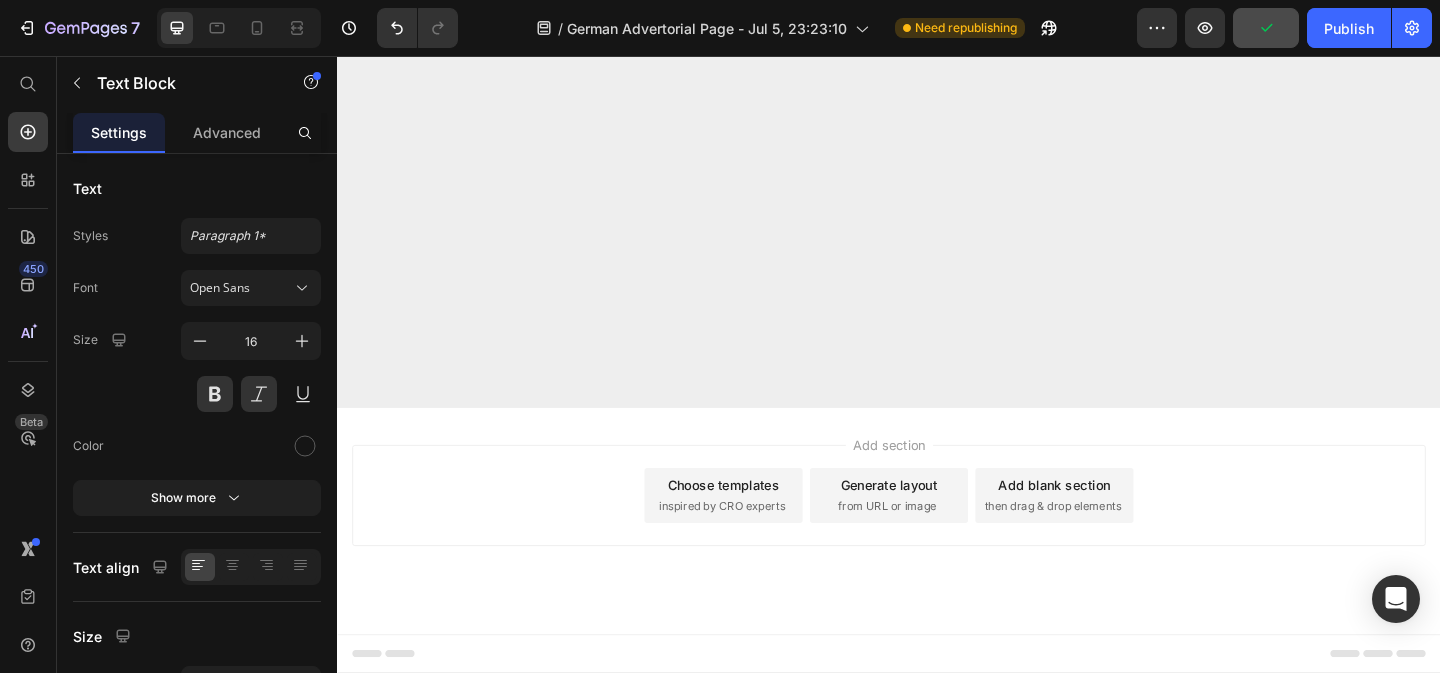 click at bounding box center (383, -1235) 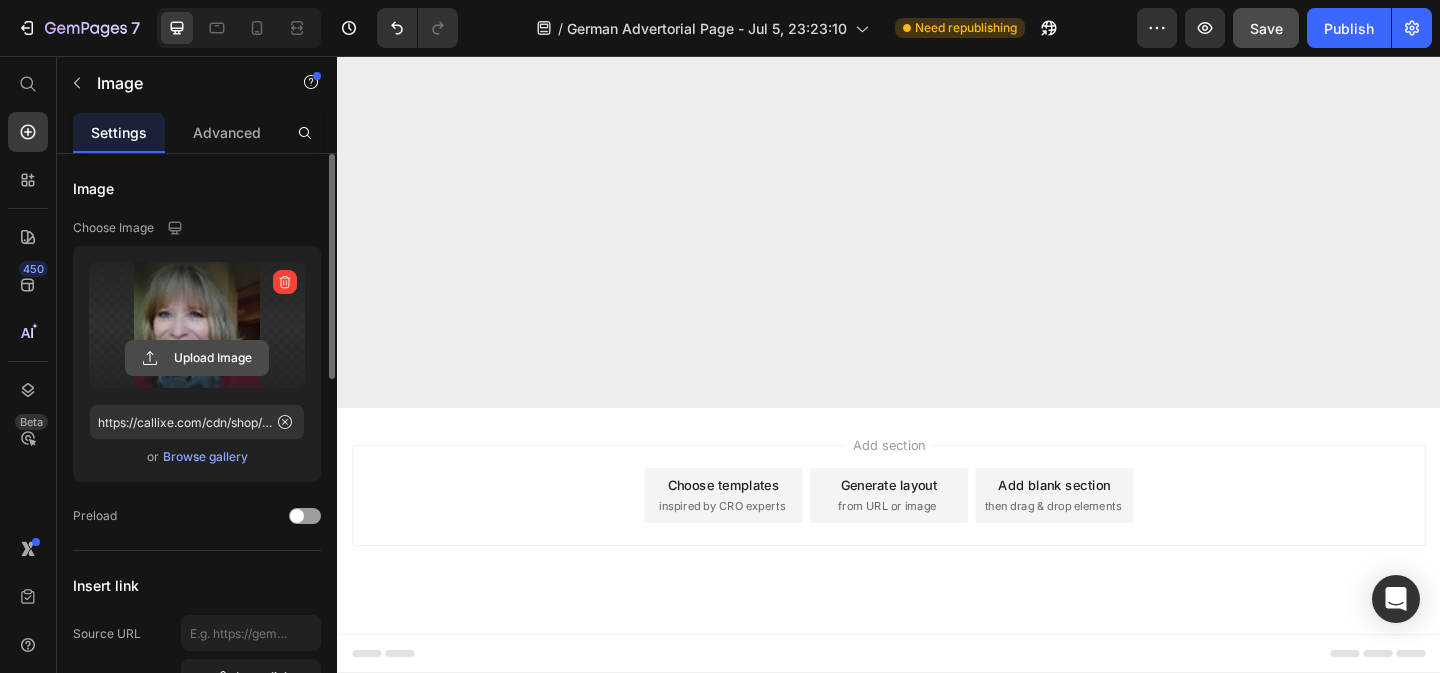 click 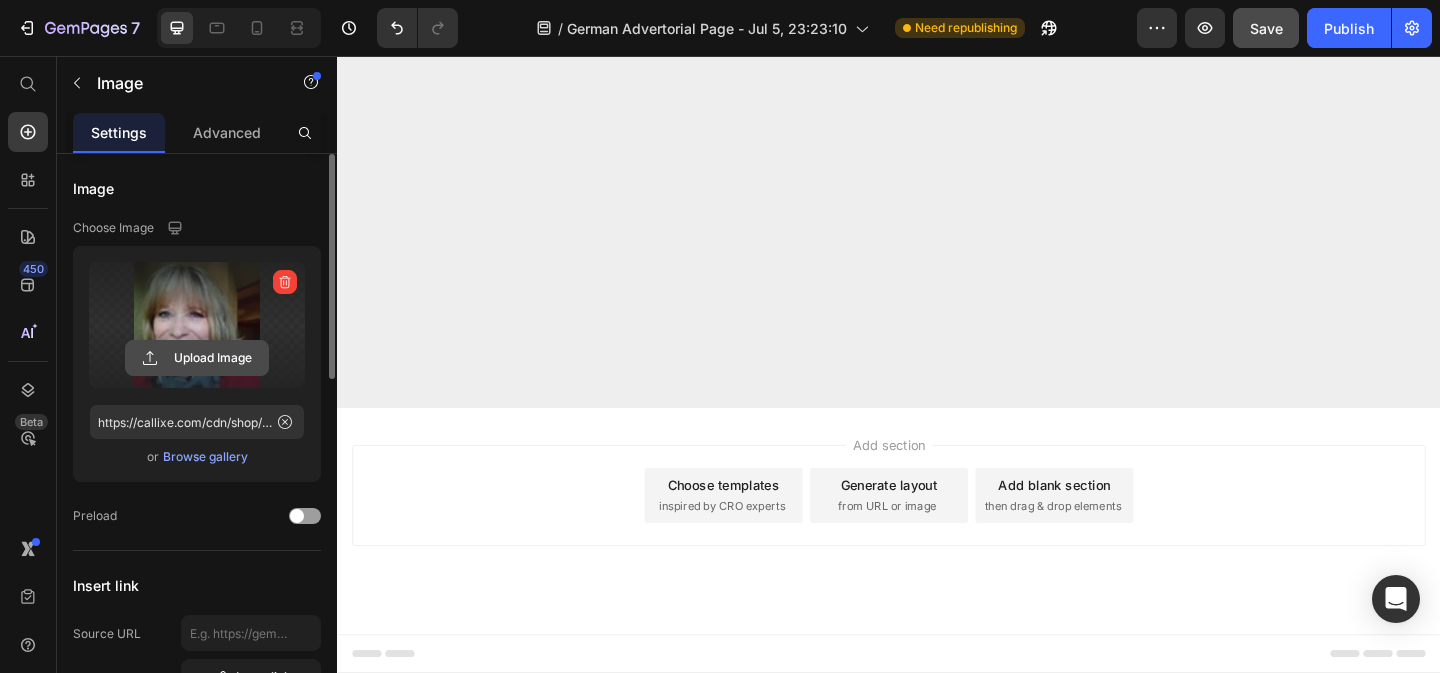 click 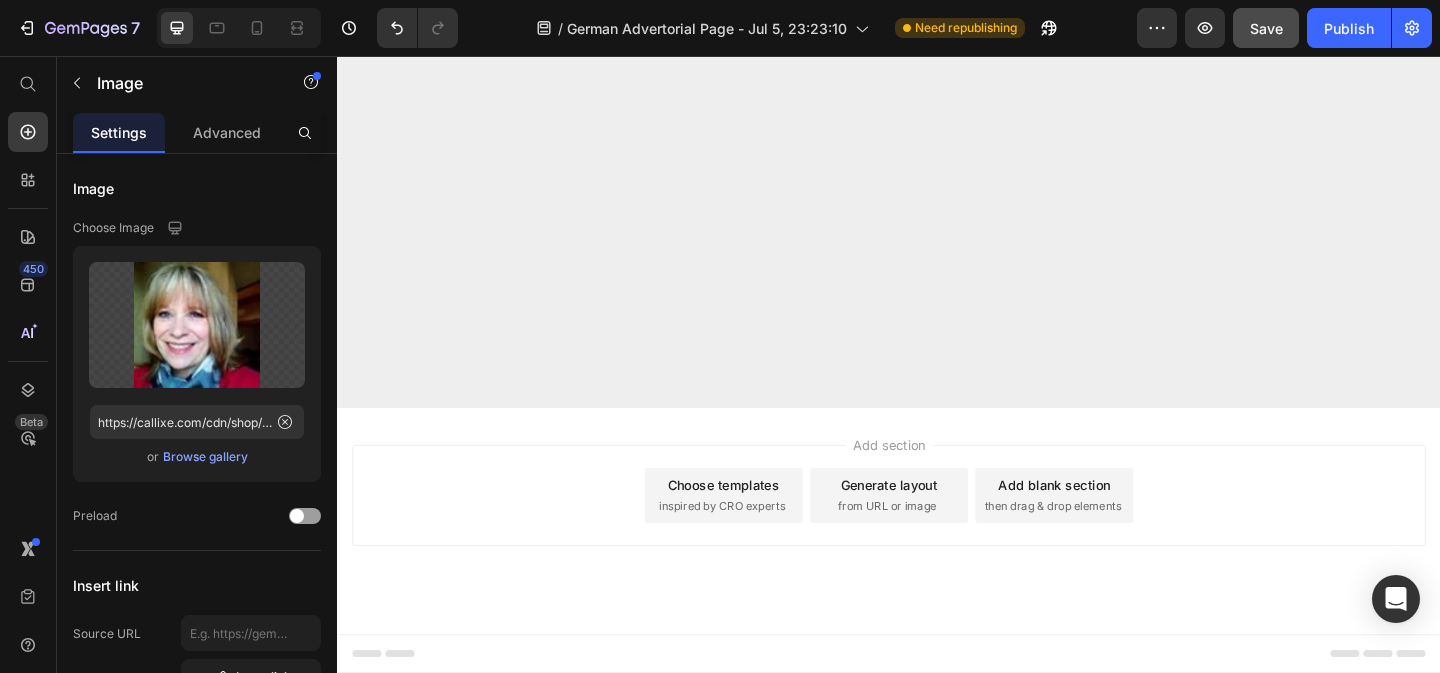 type on "C:\fakepath\close-up-old-person-portrait.jpg" 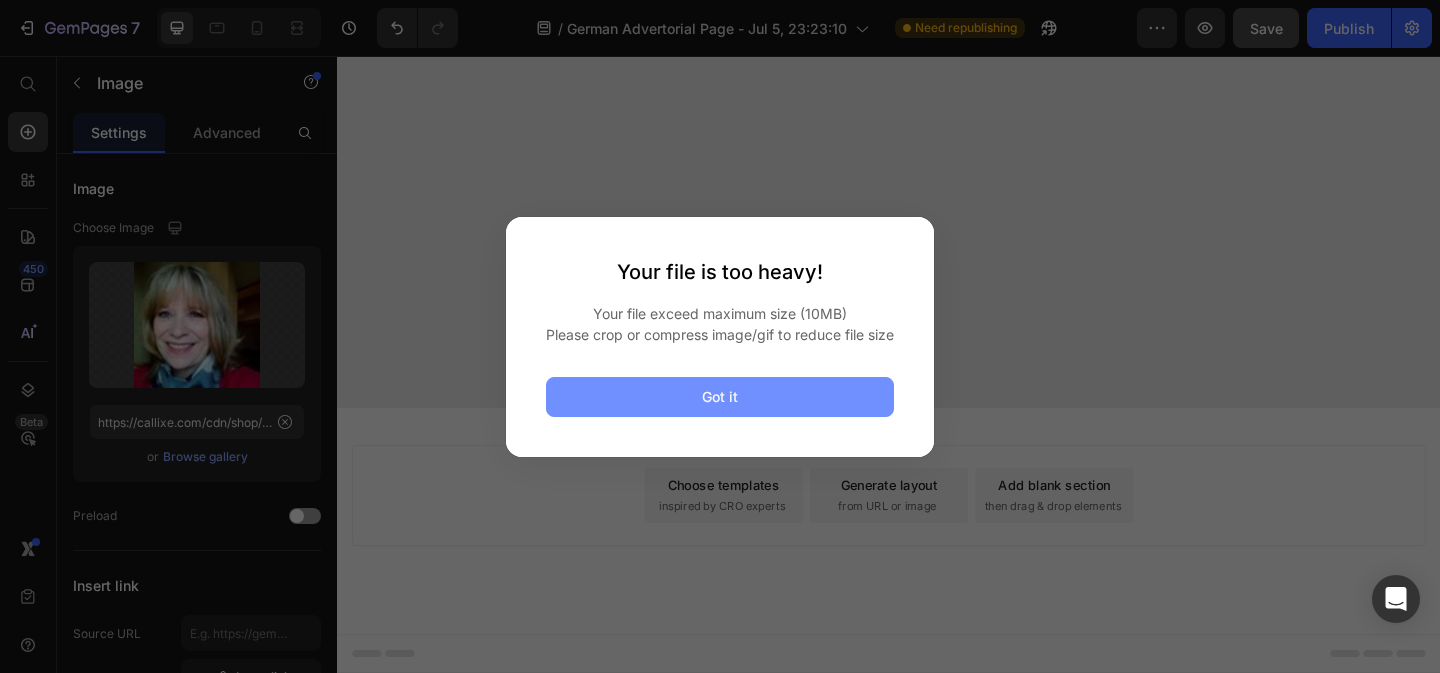 click on "Got it" at bounding box center (720, 397) 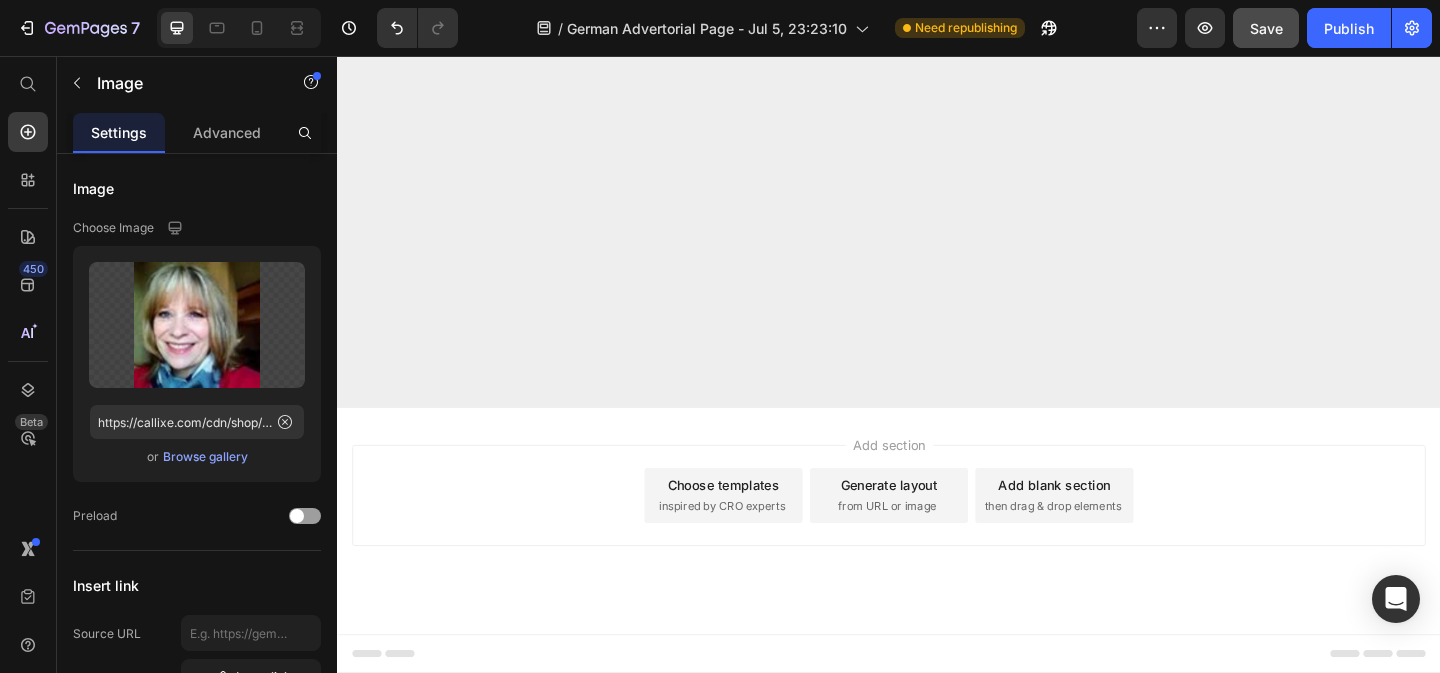 click on "„Ich leide seit Jahren unter chronischen Nackenschmerzen. Ich habe in dieser Zeit  viele, viele Geräte ausprobiert  – aber  nichts hat geholfen … bis jetzt." at bounding box center (756, -988) 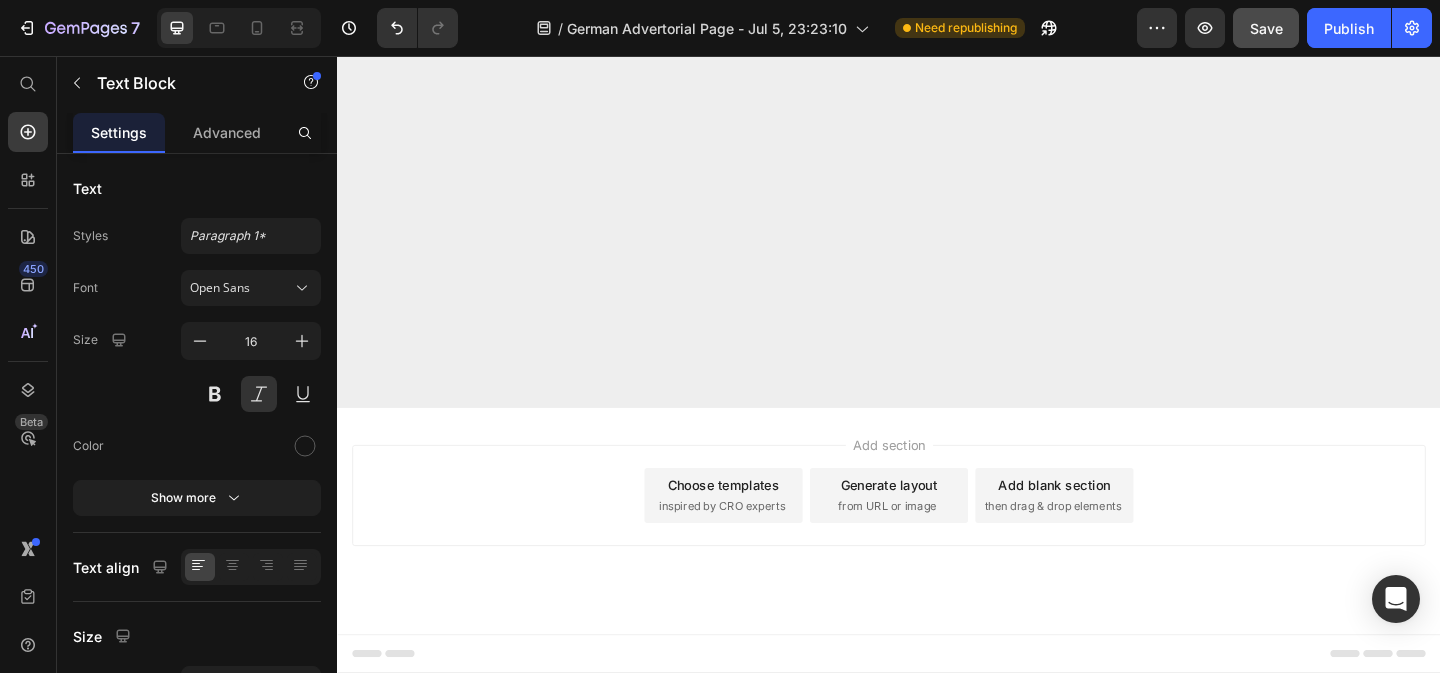 scroll, scrollTop: 16243, scrollLeft: 0, axis: vertical 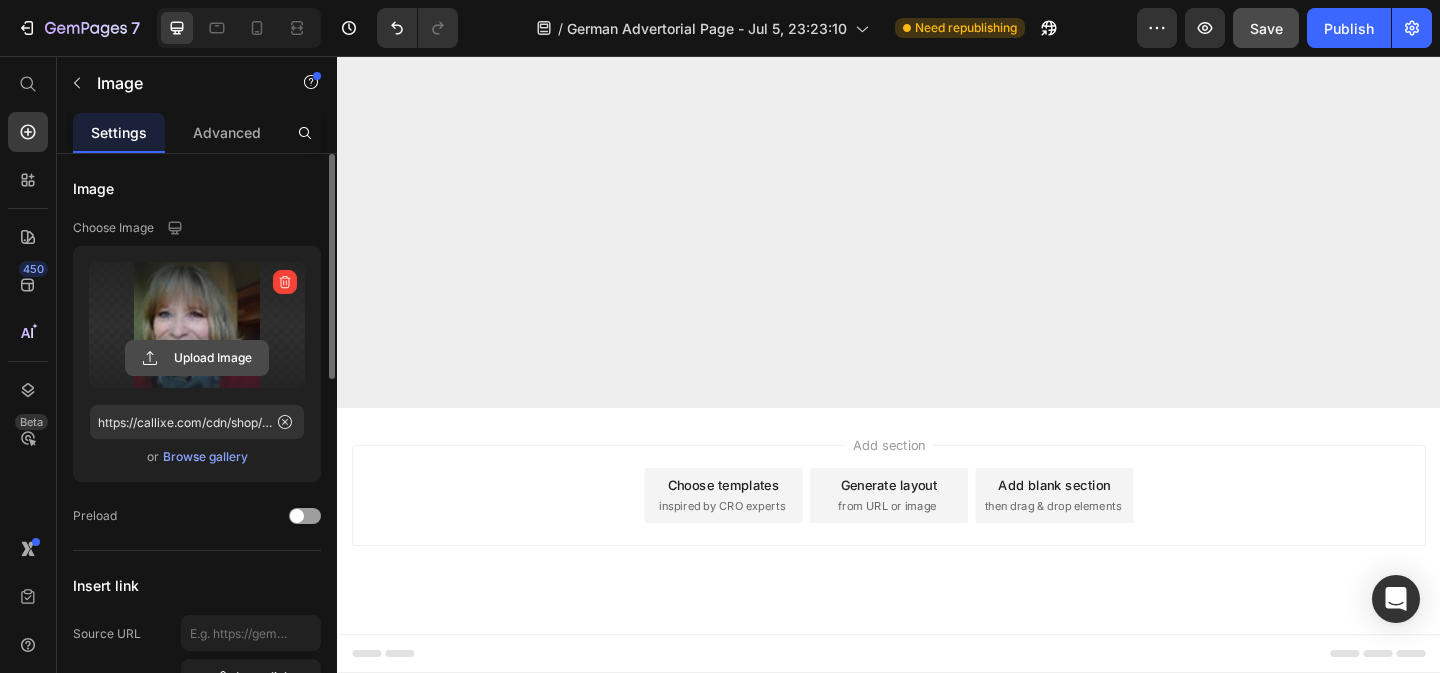 click 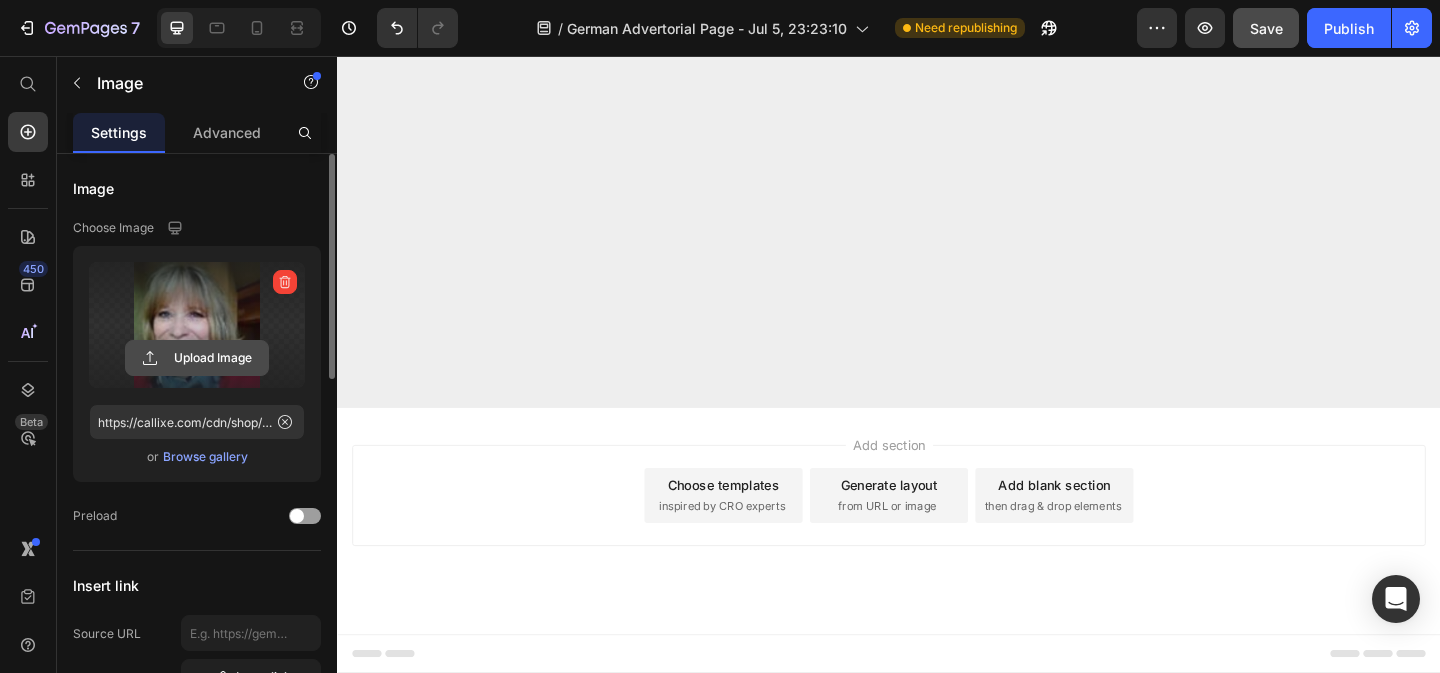 type on "C:\fakepath\confident-successful-senior-female-entrepreneur.jpg" 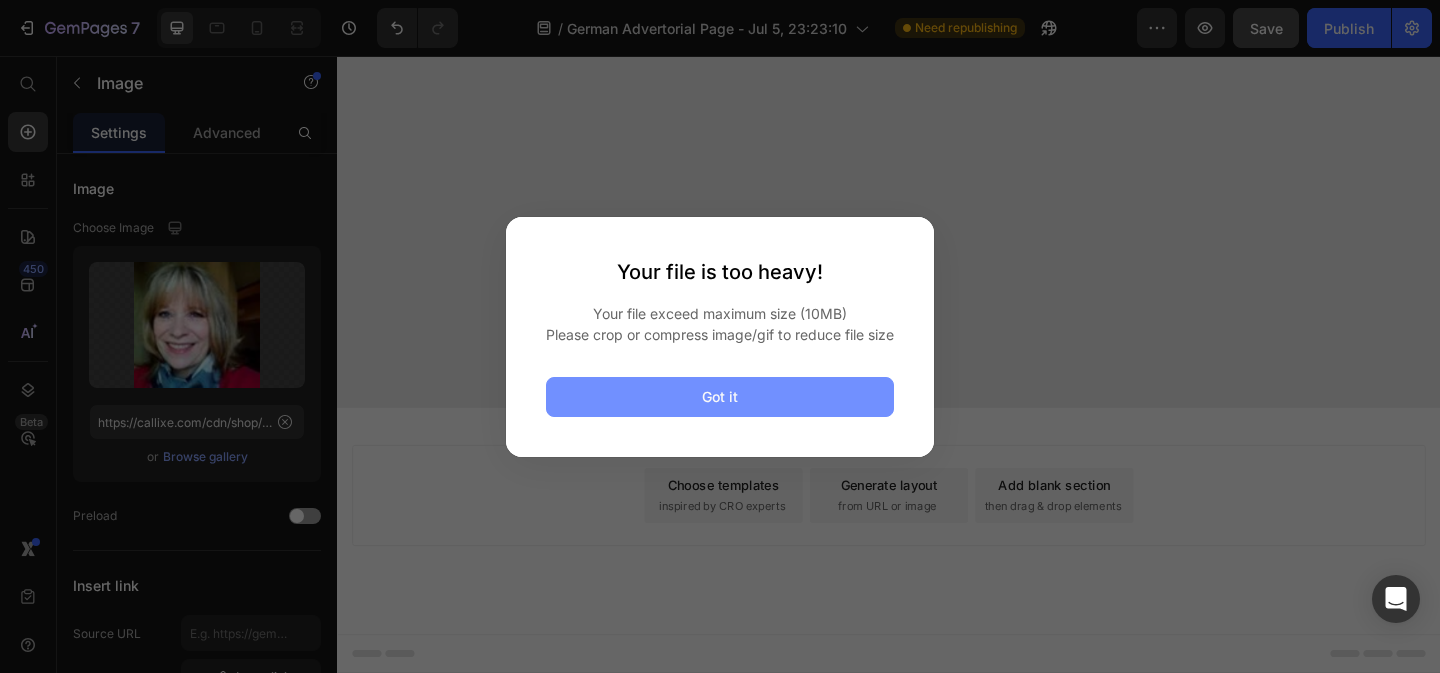 click on "Got it" at bounding box center (720, 397) 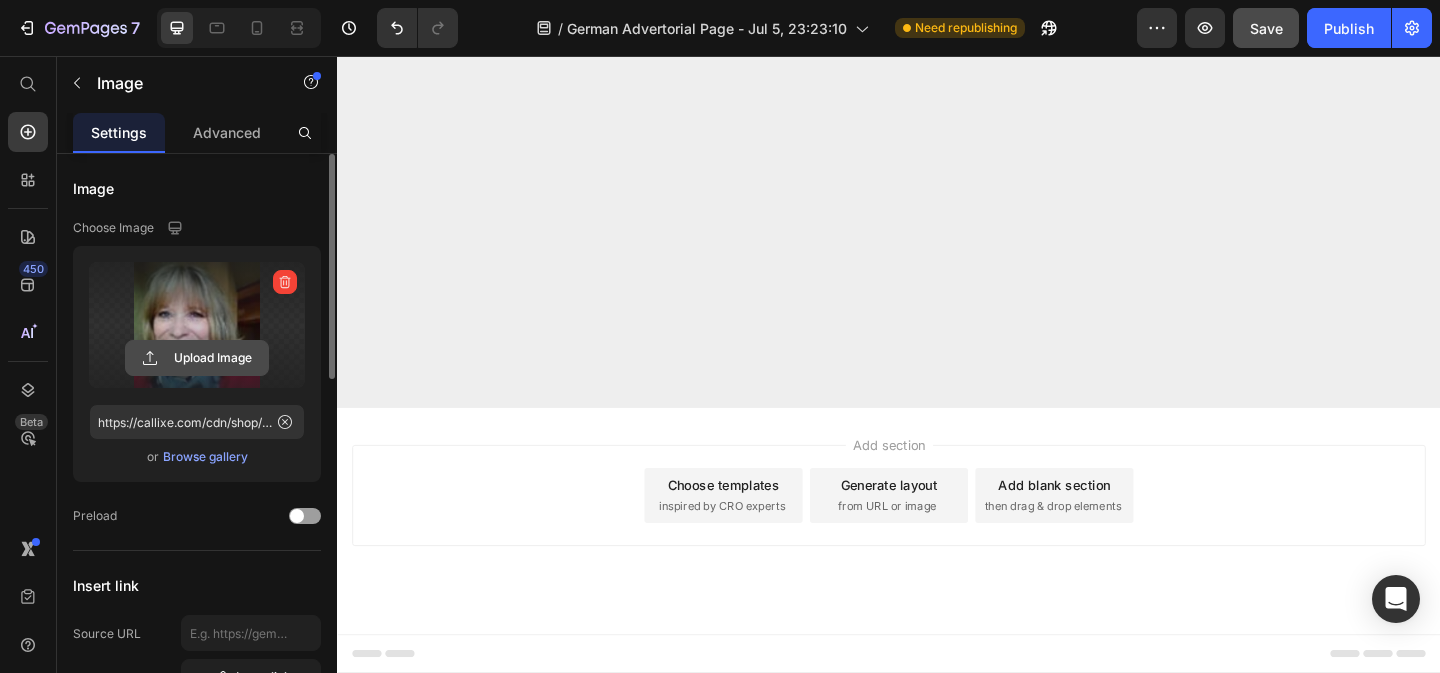 click 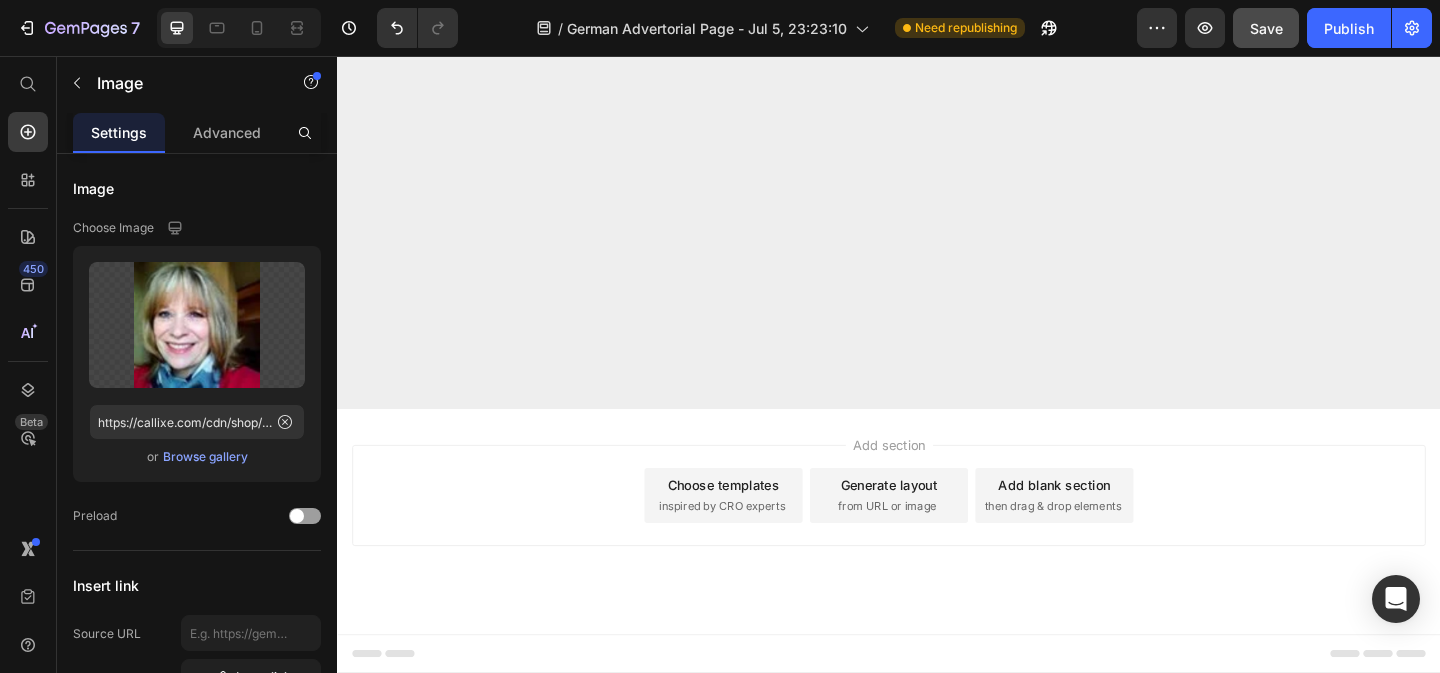 scroll, scrollTop: 16409, scrollLeft: 0, axis: vertical 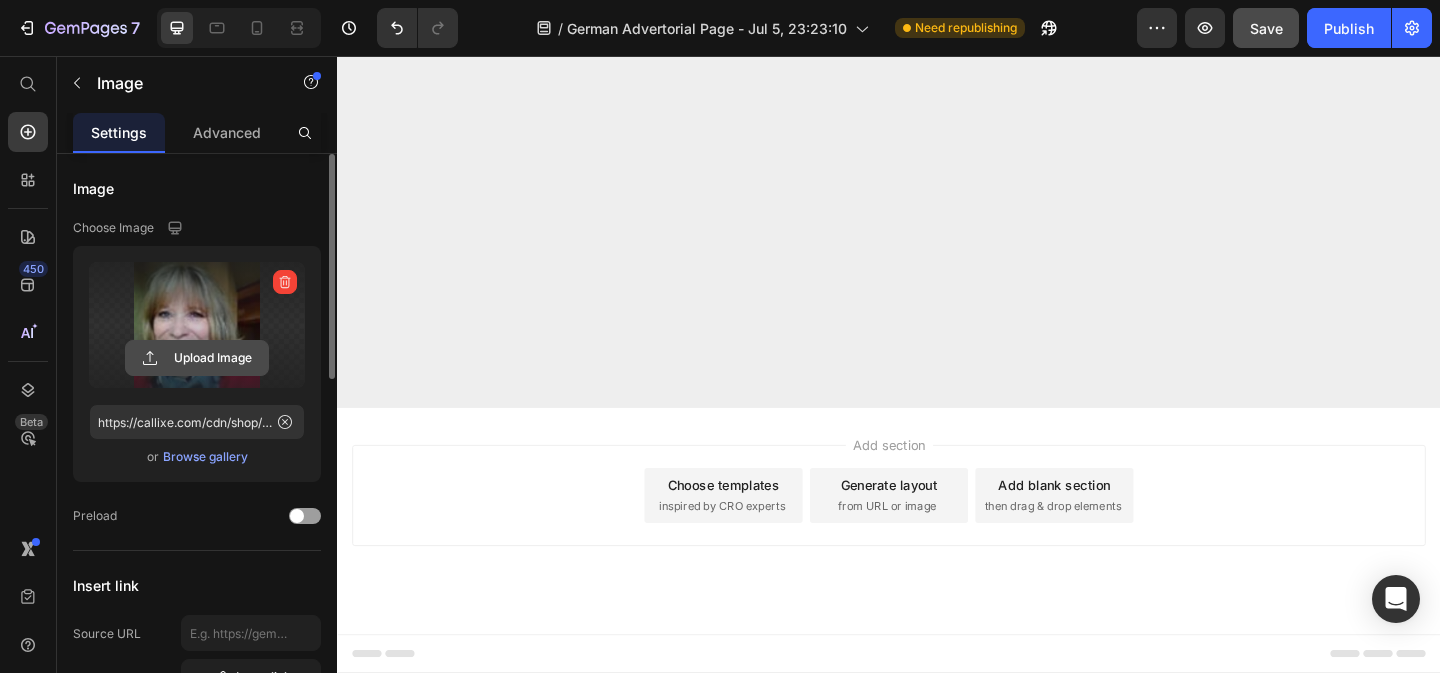 click 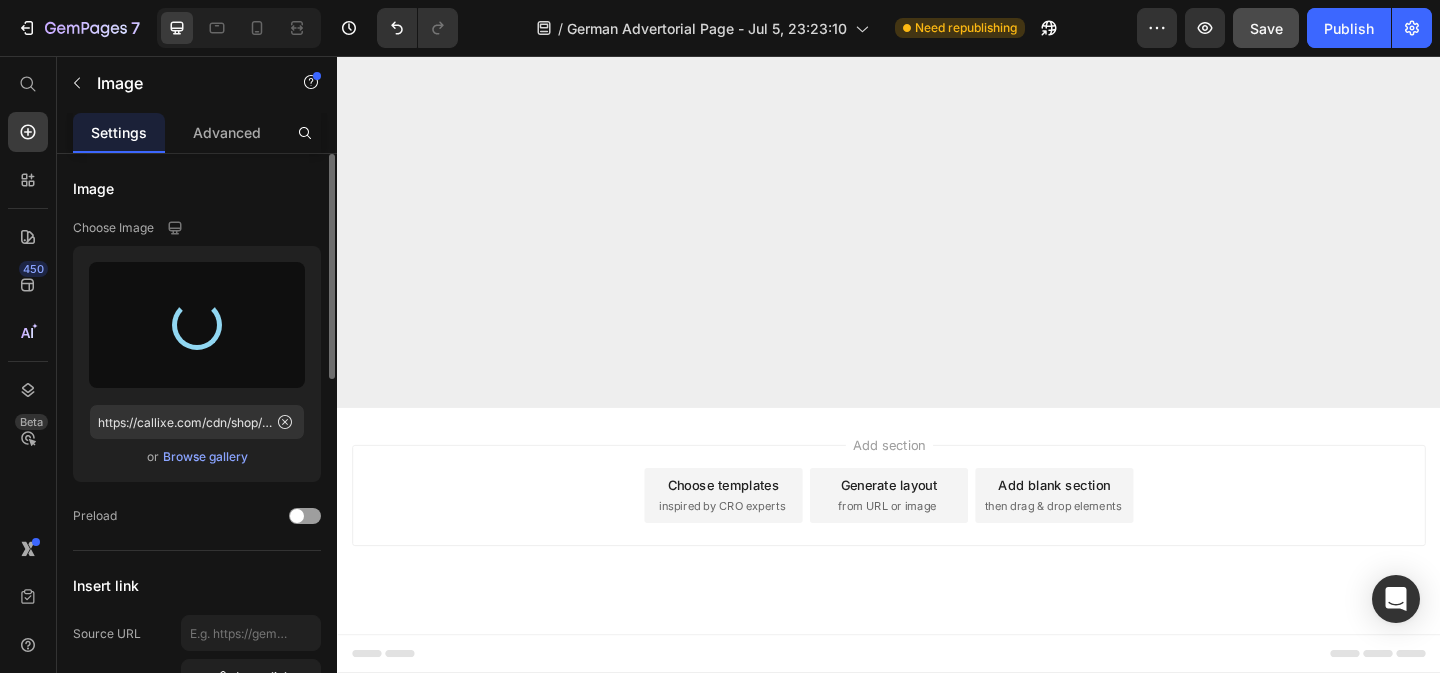 type on "https://cdn.shopify.com/s/files/1/0910/8448/9032/files/gempages_573925176786289710-f95bbddd-4ae6-4612-ac3f-8b322ec38623.jpg" 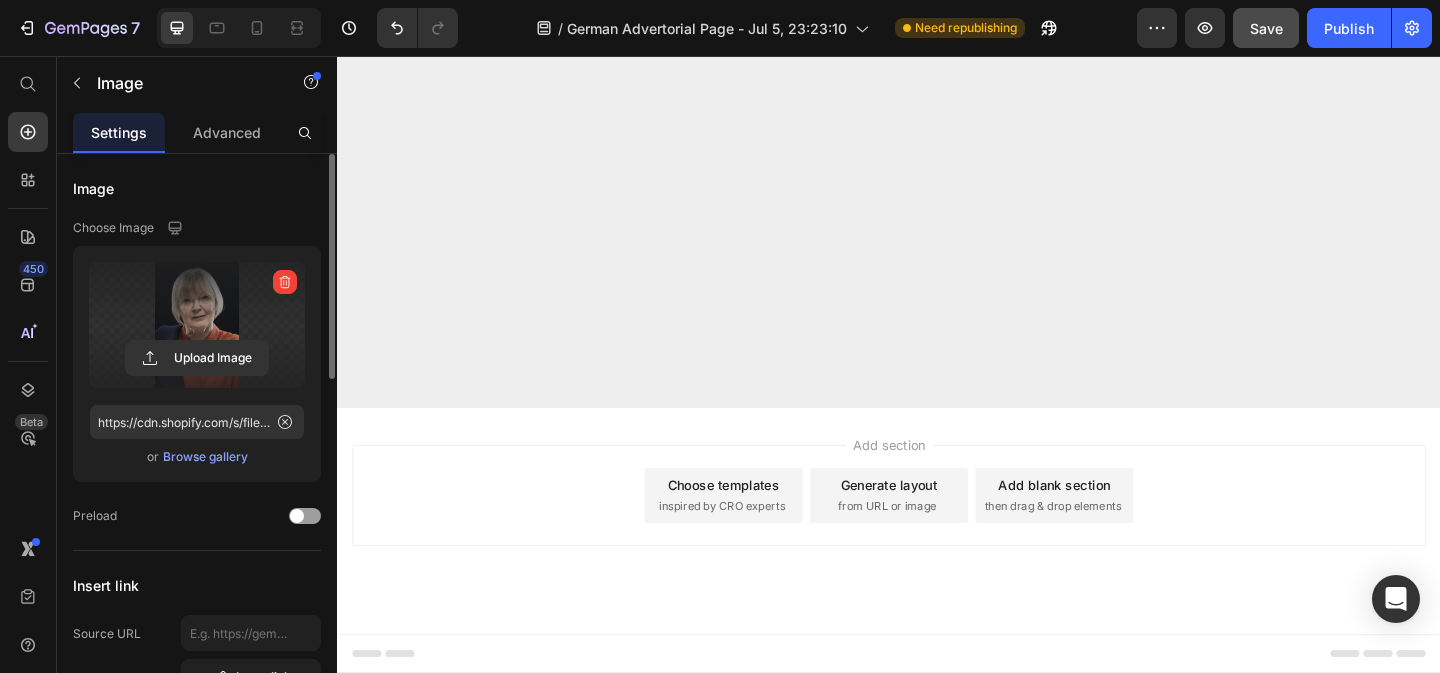 click at bounding box center [383, -1026] 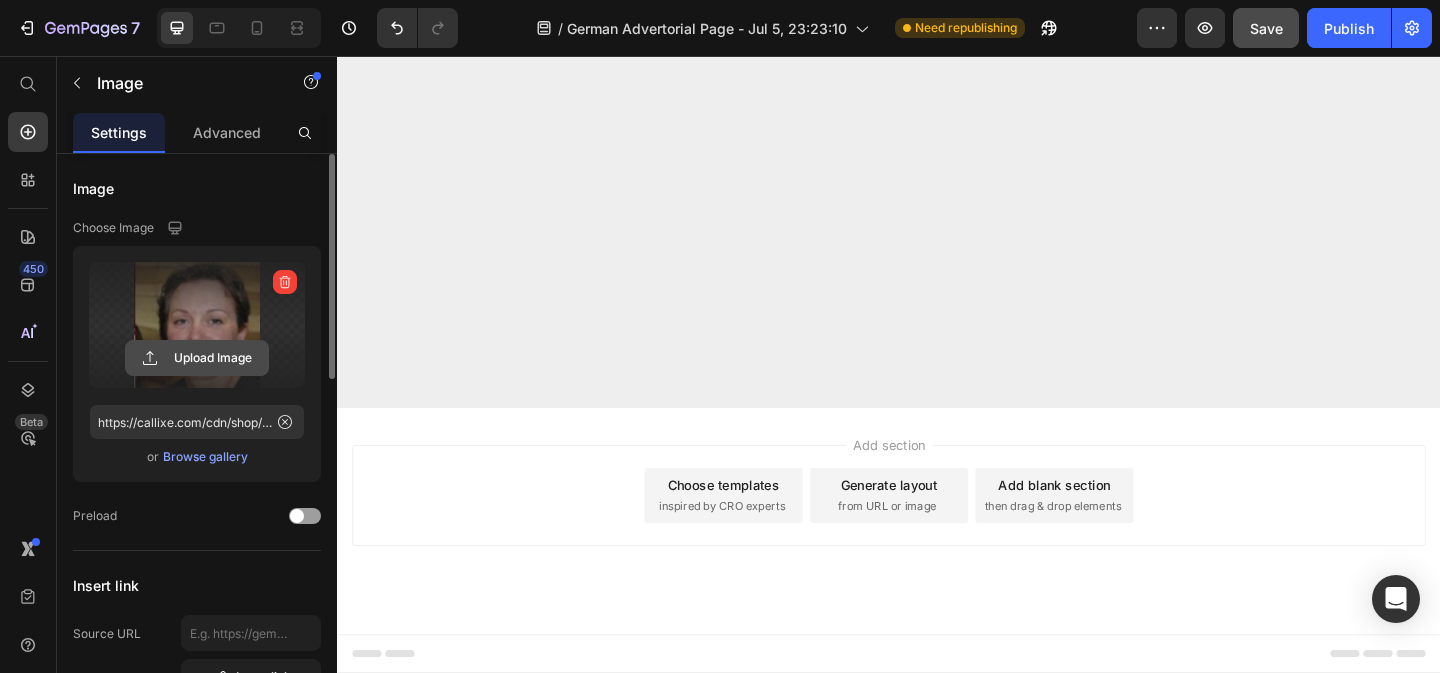 click 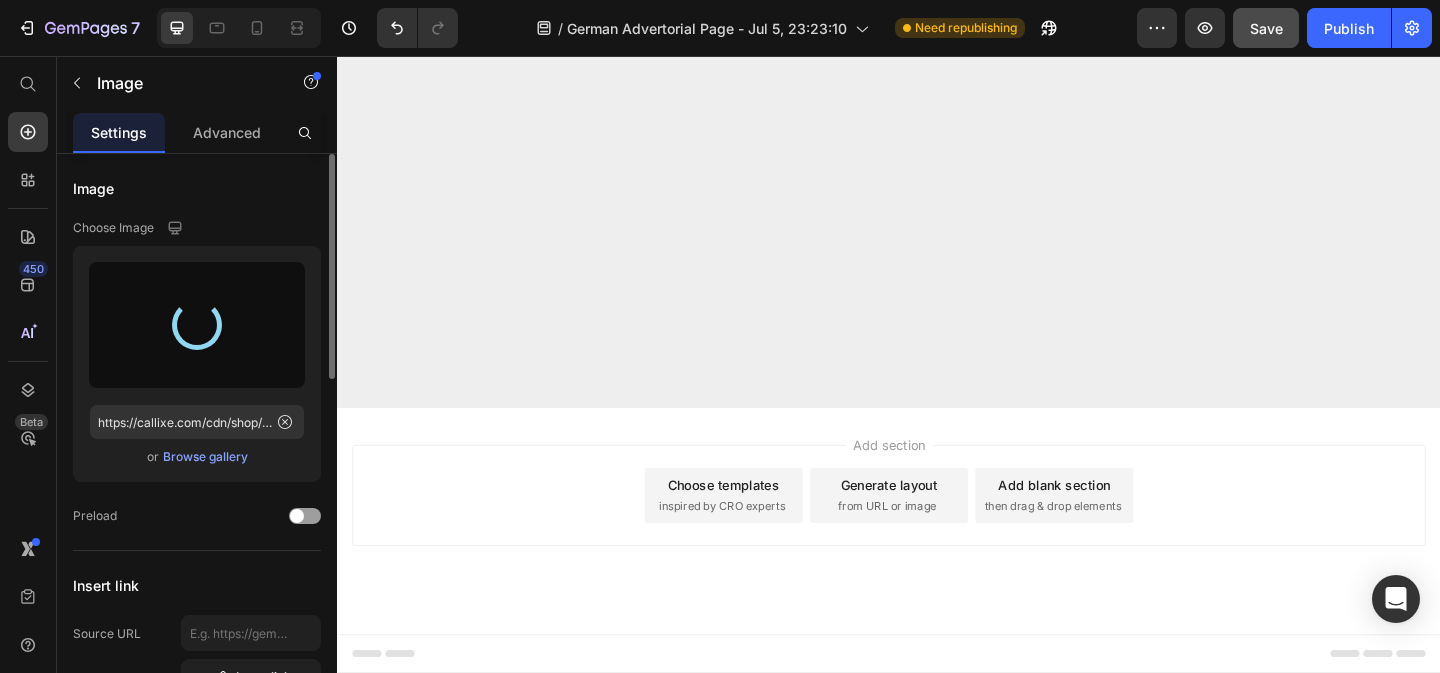 type on "https://cdn.shopify.com/s/files/1/0910/8448/9032/files/gempages_573925176786289710-19c38414-aedf-4091-9af7-2b14f52cc44e.jpg" 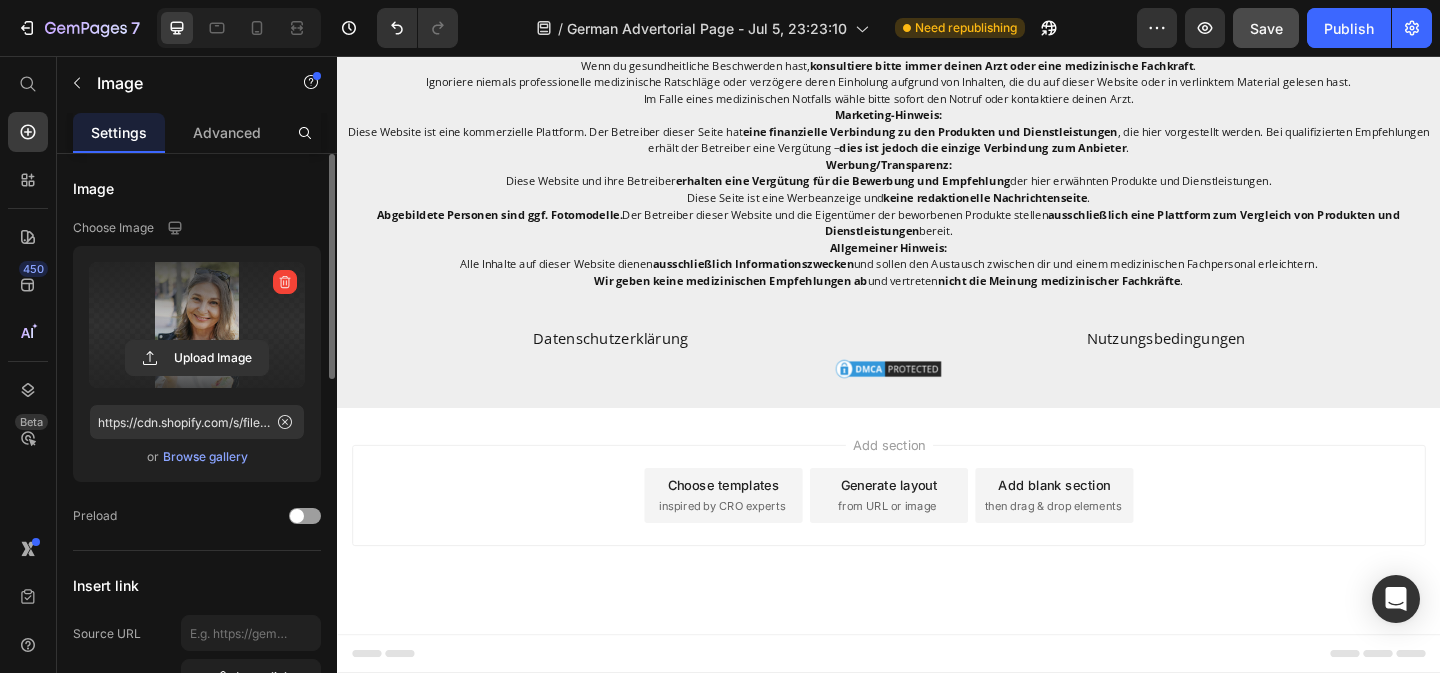 scroll, scrollTop: 16750, scrollLeft: 0, axis: vertical 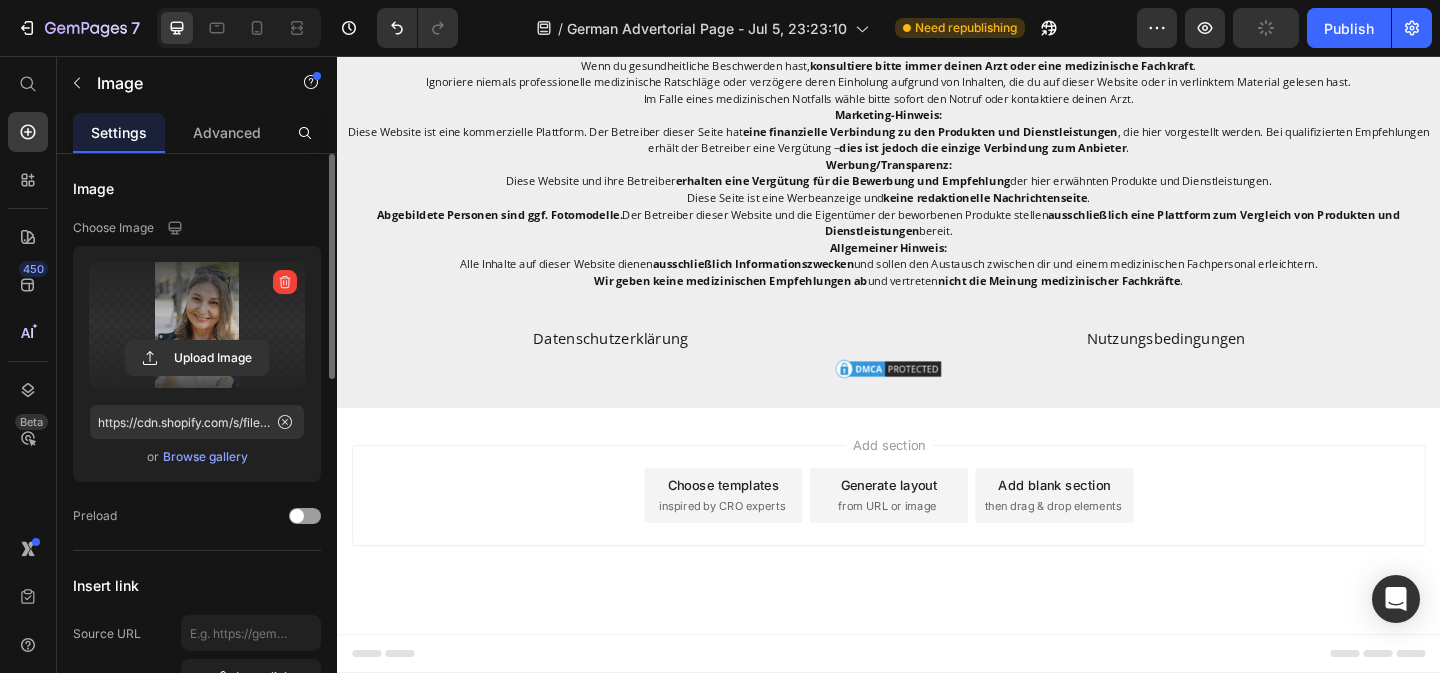 click at bounding box center [383, -769] 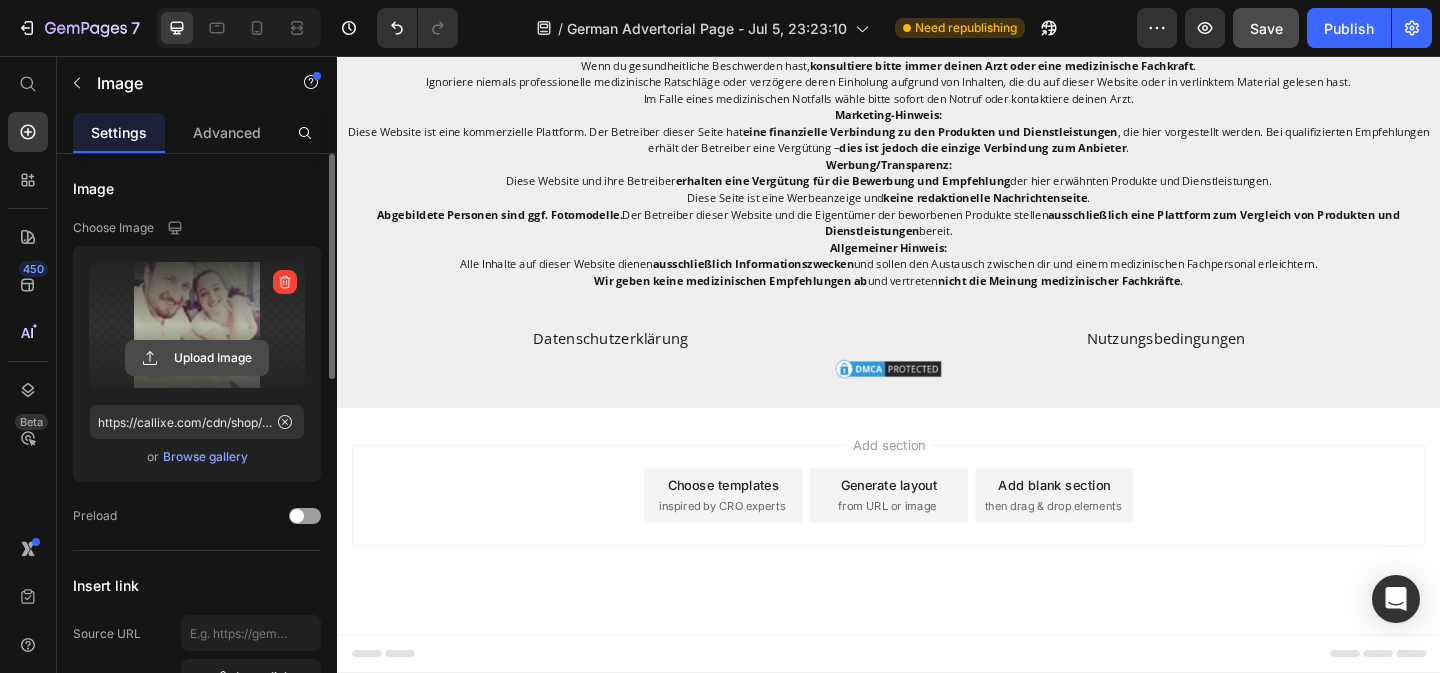 click 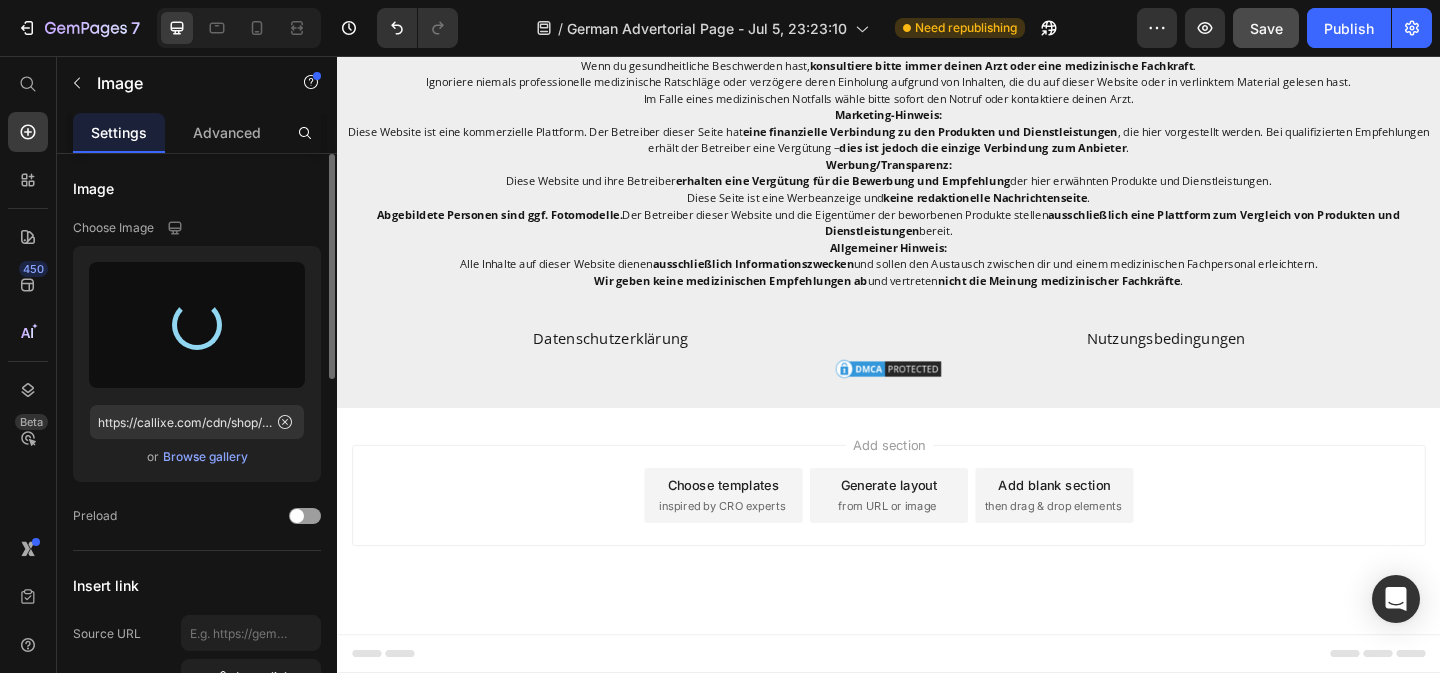 type on "https://cdn.shopify.com/s/files/1/0910/8448/9032/files/gempages_573925176786289710-eed4e862-5a8a-4417-afd6-e3b61e354e0a.jpg" 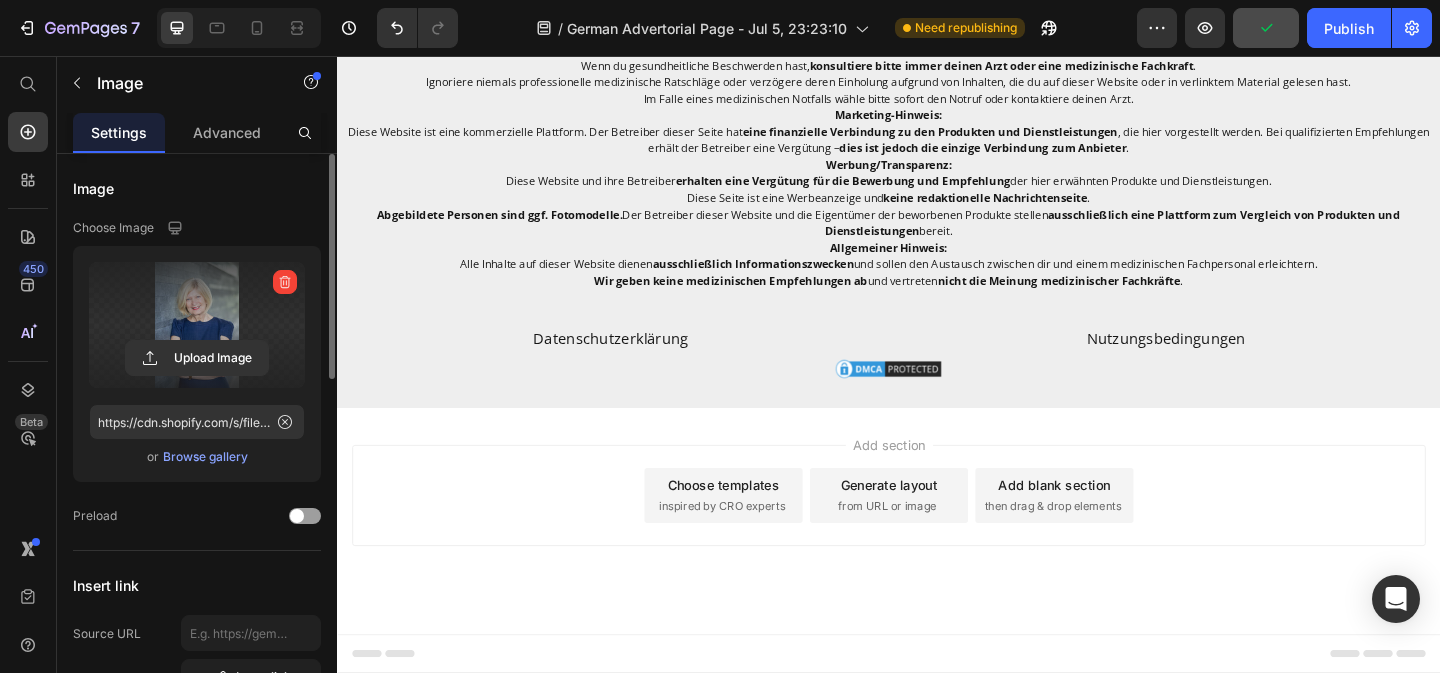 scroll, scrollTop: 16914, scrollLeft: 0, axis: vertical 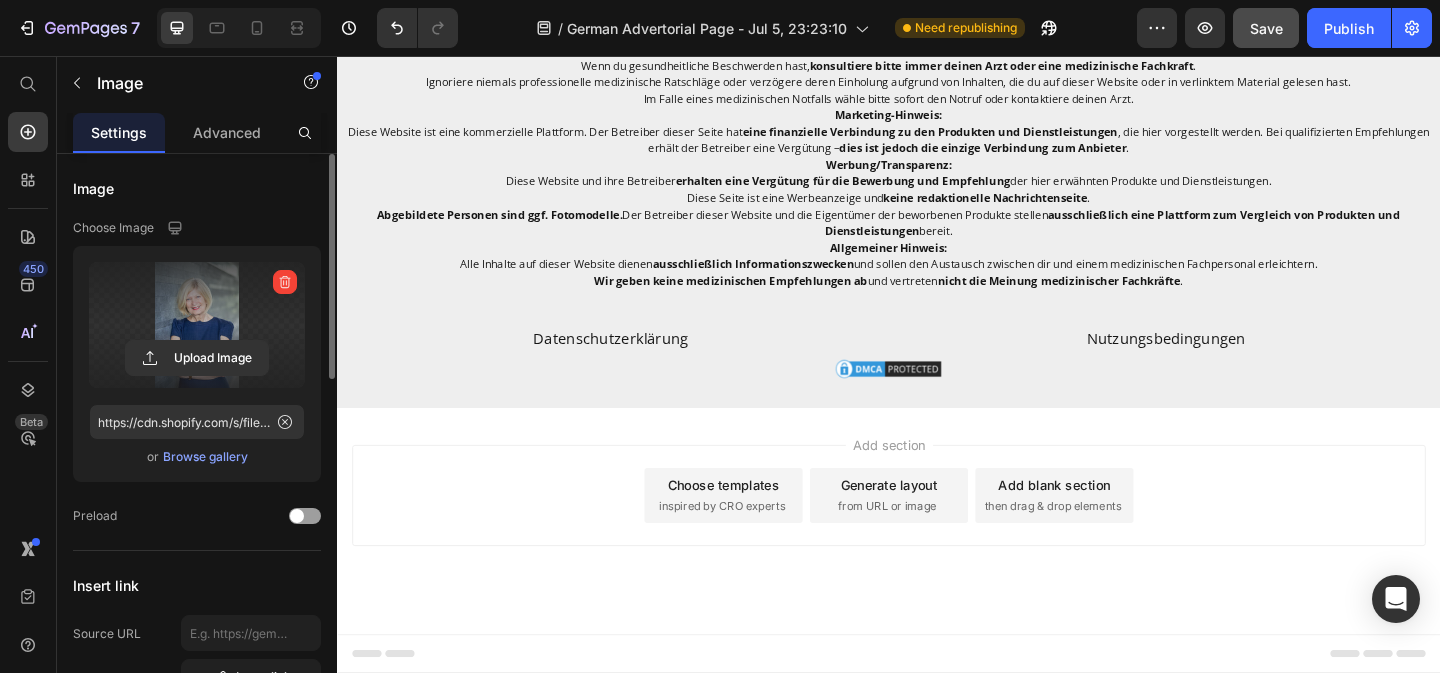 click at bounding box center (383, -488) 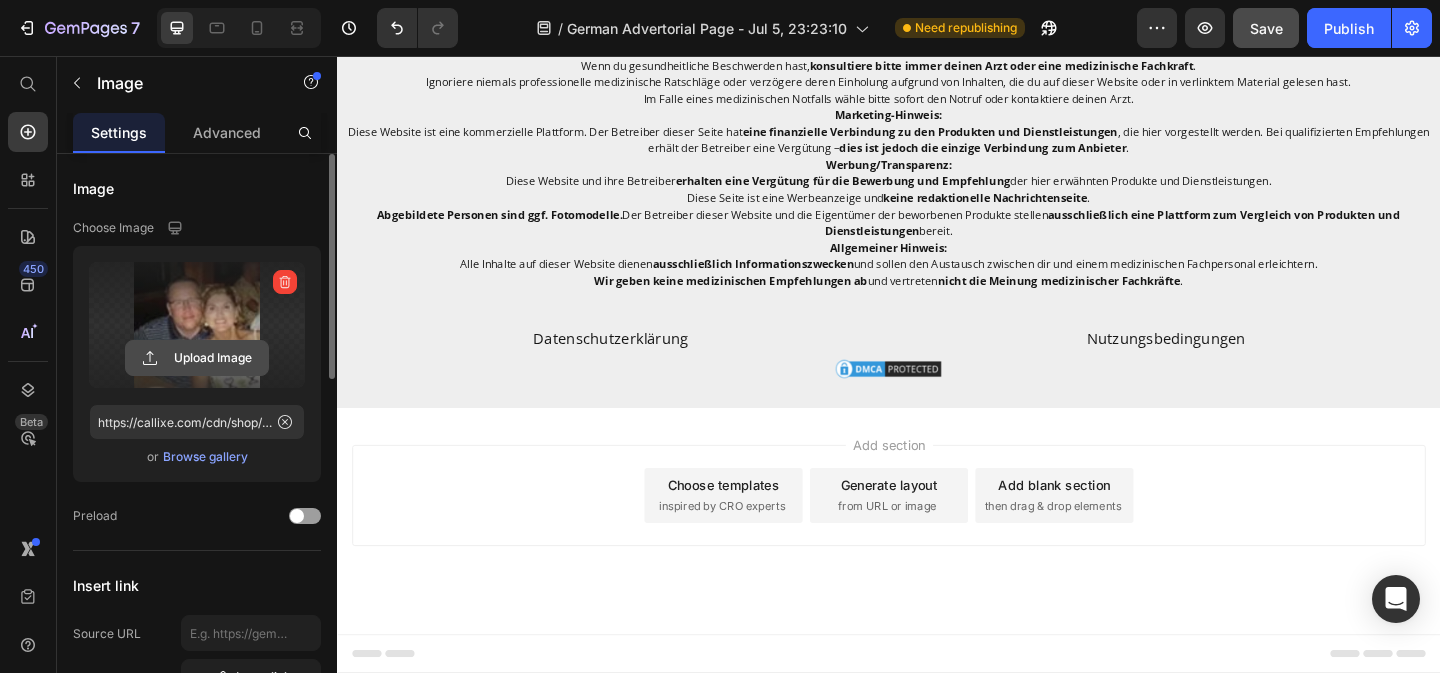 click 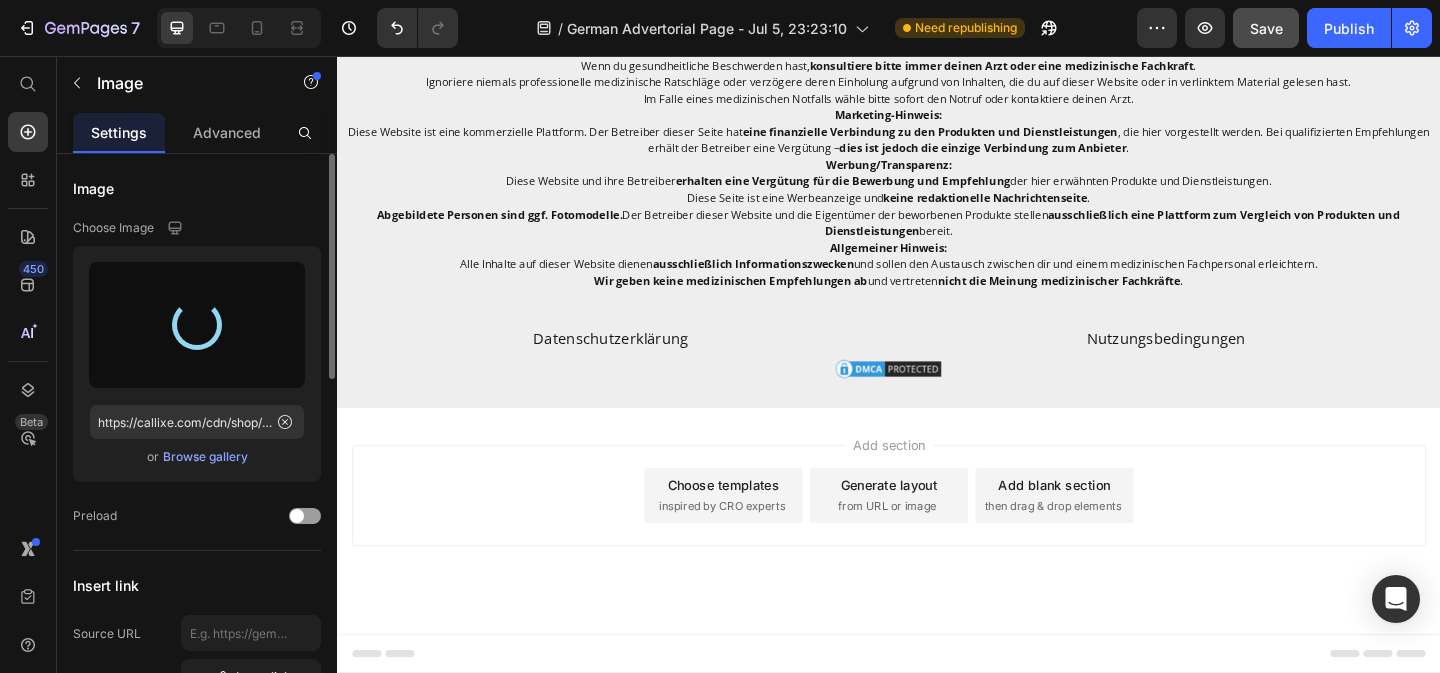 type on "https://cdn.shopify.com/s/files/1/0910/8448/9032/files/gempages_573925176786289710-3e215cf3-860e-4bed-90fc-8f4fd396a8c4.jpg" 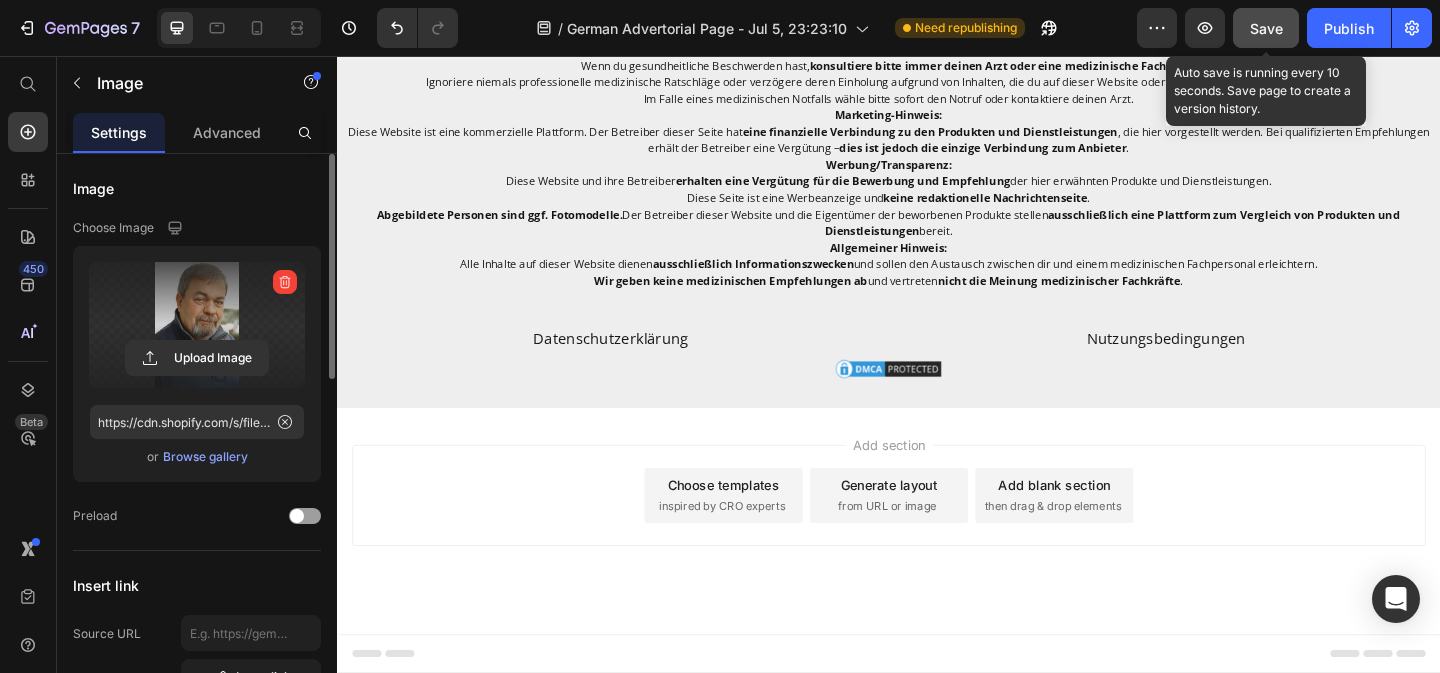 click on "Save" at bounding box center [1266, 28] 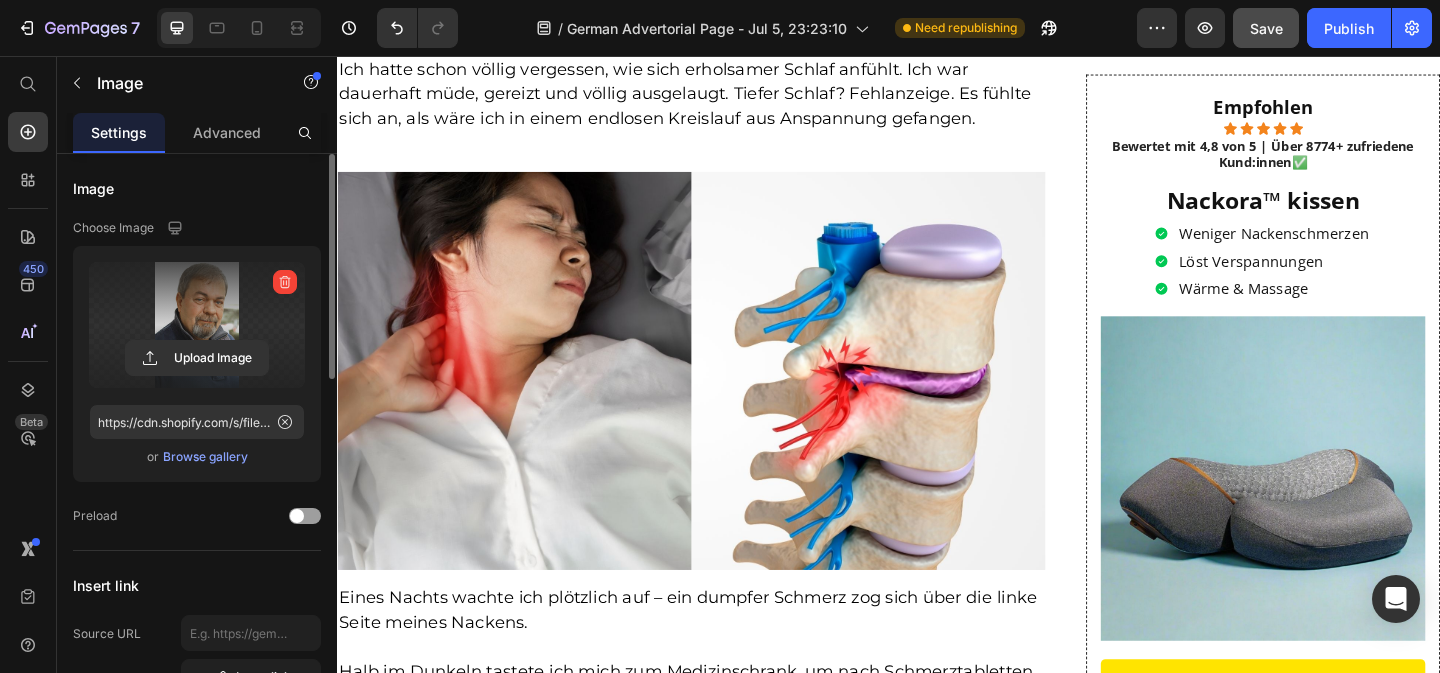 scroll, scrollTop: 548, scrollLeft: 0, axis: vertical 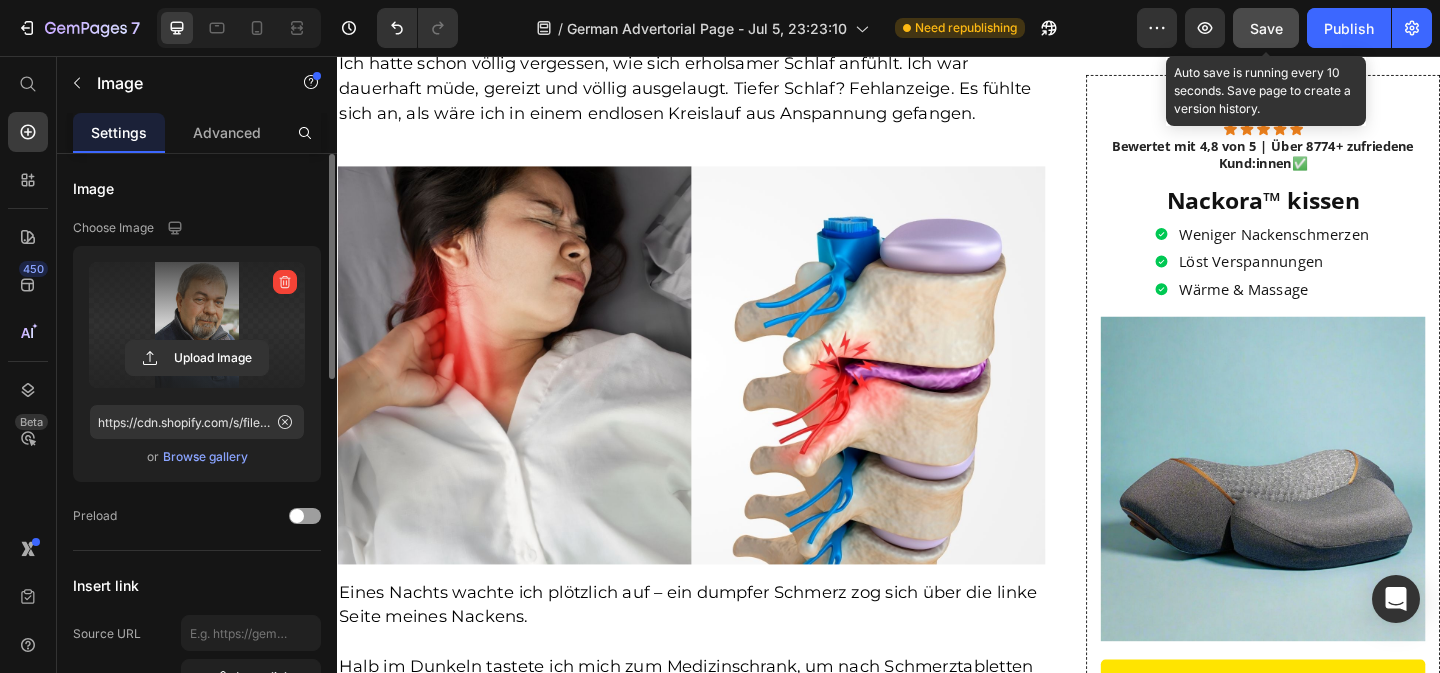 click on "Save" at bounding box center (1266, 28) 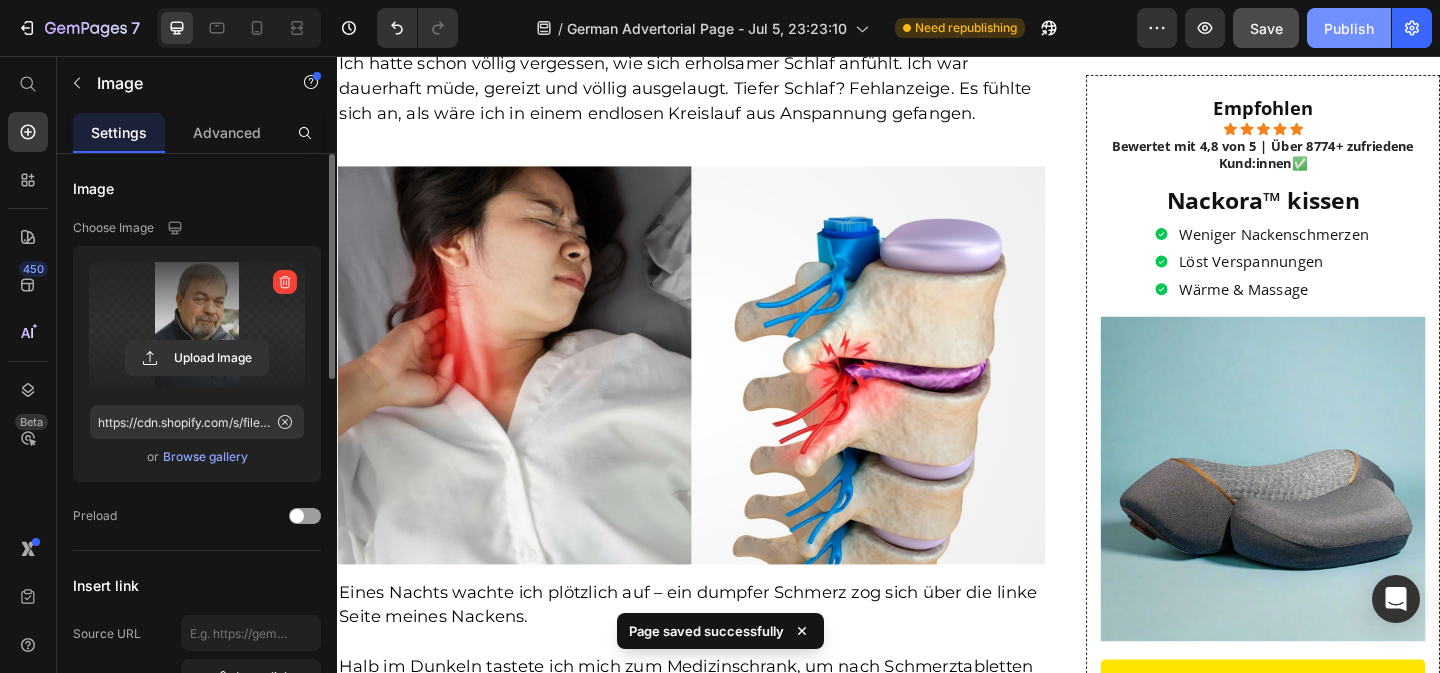 click on "Publish" at bounding box center [1349, 28] 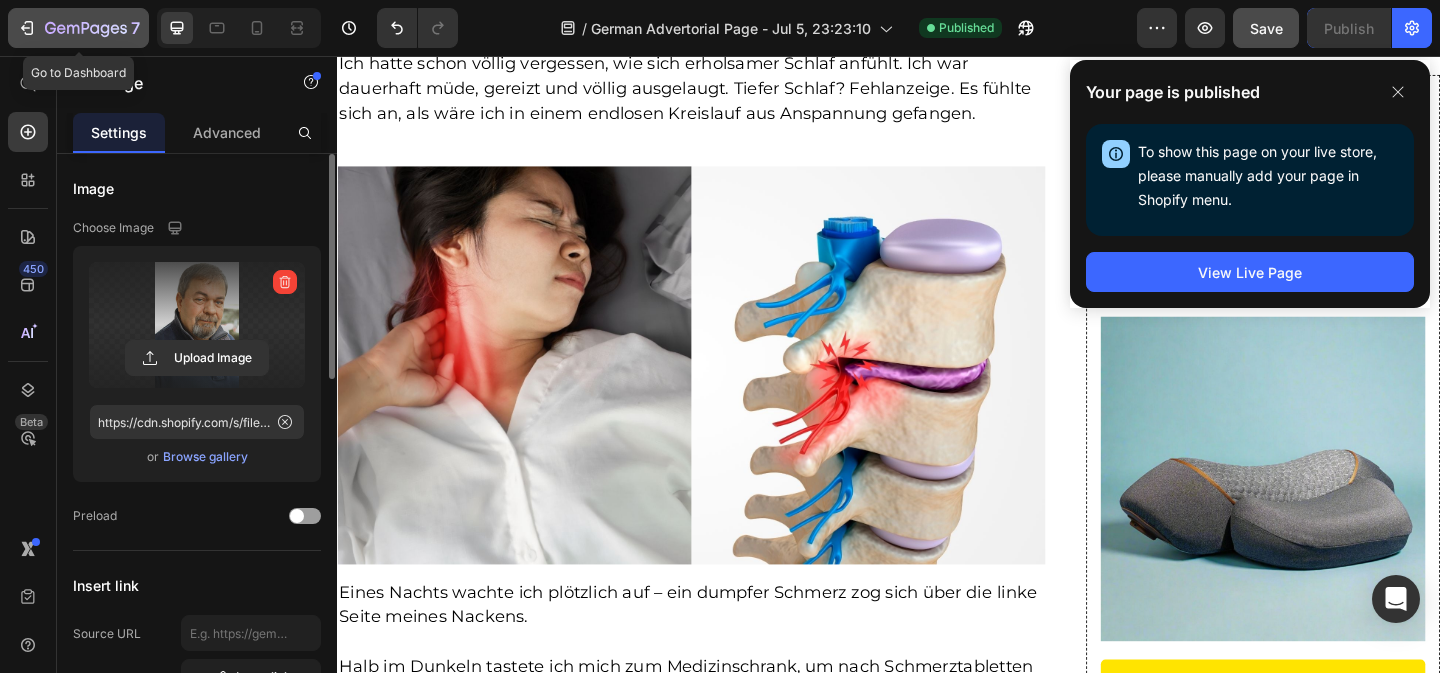 click 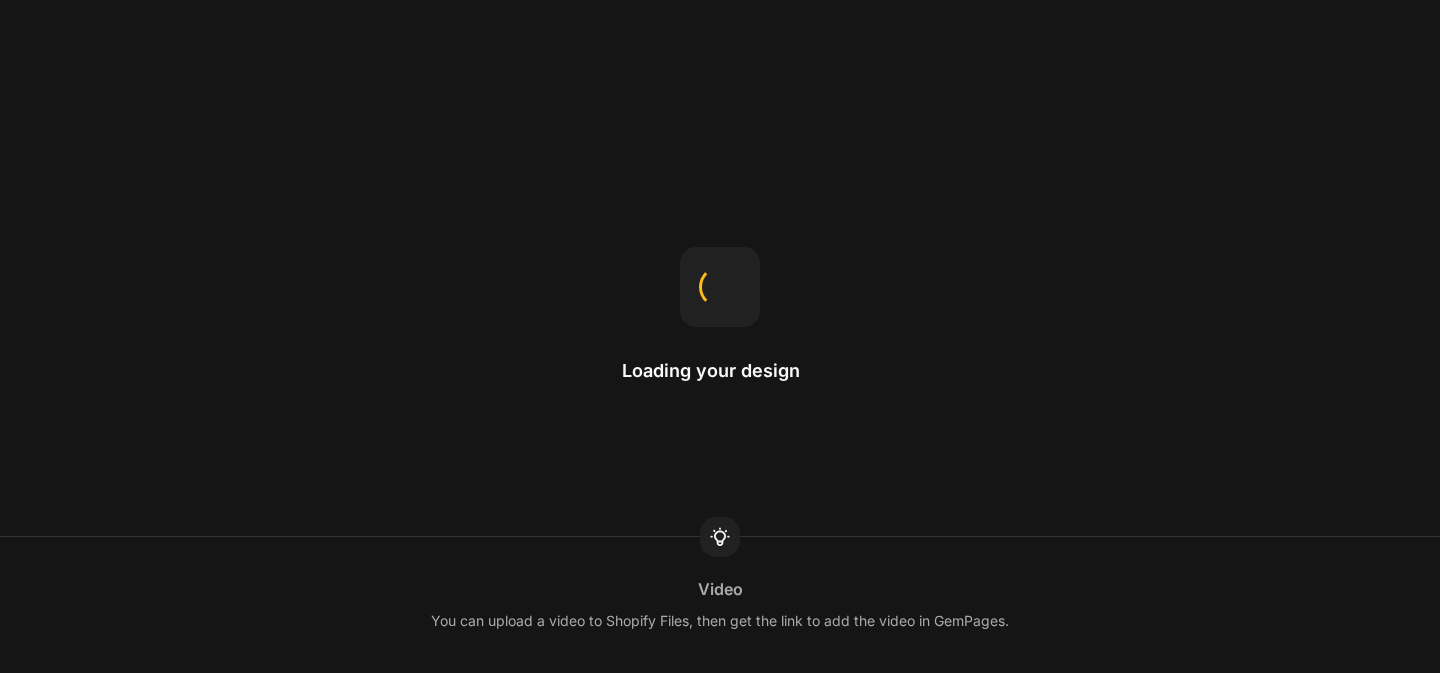 scroll, scrollTop: 0, scrollLeft: 0, axis: both 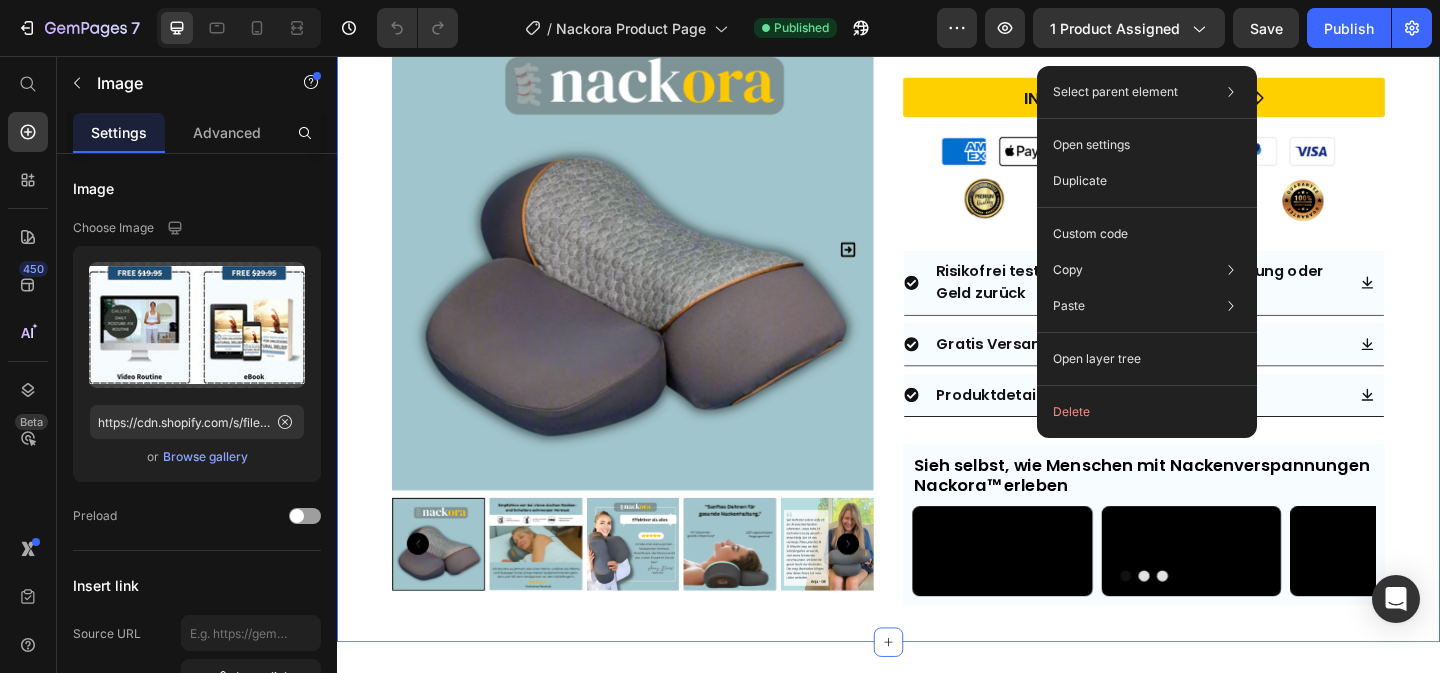 click on "Product Images
Drop element here
Drop element here Row Icon Icon Icon Icon Icon Icon List 4.7/5 | 8774+ verifizierte Bewertungen Text Block Row Nackora™ Nackenkissen mit Traktion & Wärme Product Title €99,99 Product Price €202,26 Product Price 51% Rabatt Discount Tag Row
90-Nächte risikofrei testen Button
Icon Geringer Lagerbestand Text Block Row Row Ständiger Nackenschmerz? Schlechte Haltung? Spannung im Kopf? Nackora™  bringt dein Wohlbefinden zurück – mit gezielter Traktion und wohltuender Wärme.   Text Block
Eliminate Wohltuende Wärme für mehr Lockerheit im Nackenbereich
Tschüss Verspannung, hallo Wohlgefühl – mit Nackora™
Muskelverspannungen zu lösen  – für spürbare Erleichterungion & Relieves Pain
Verbessere deine Haltung & fühl dich aufgerichteter Item List Text Block Text Block Image ." at bounding box center (937, -136) 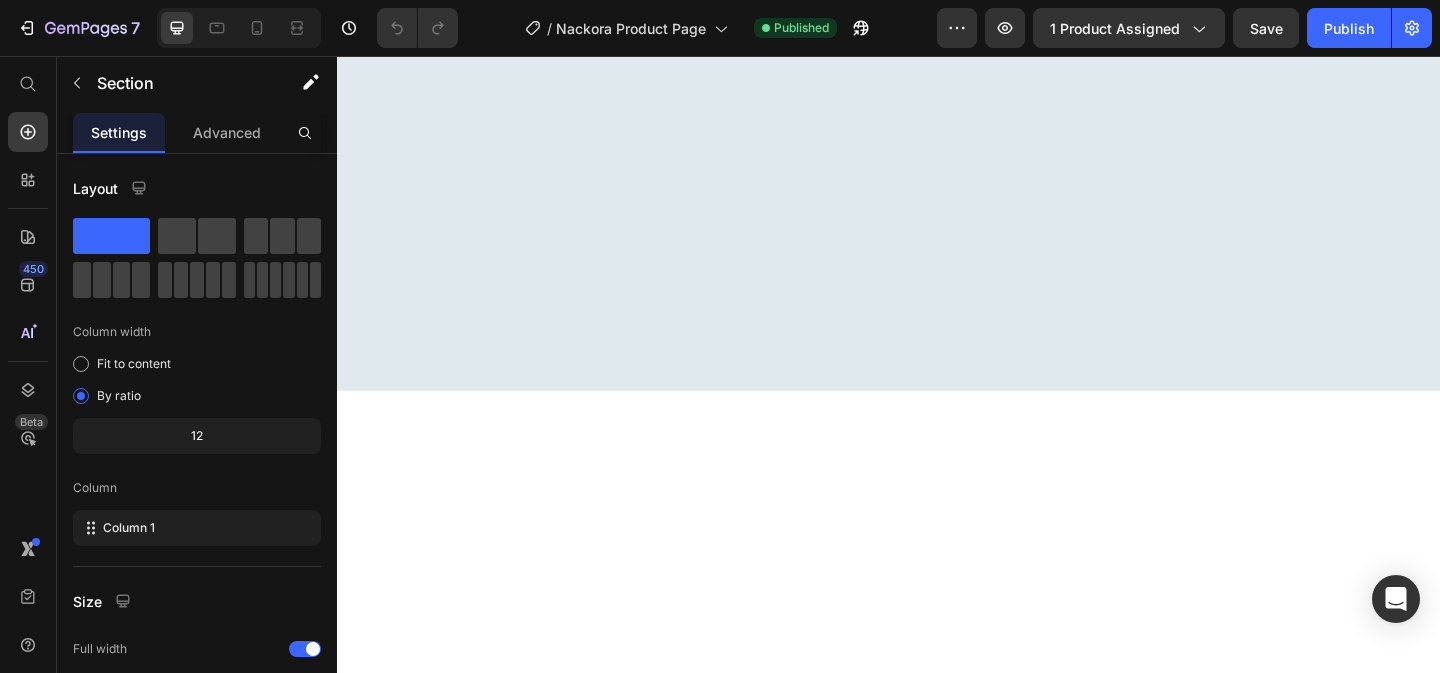 scroll, scrollTop: 0, scrollLeft: 0, axis: both 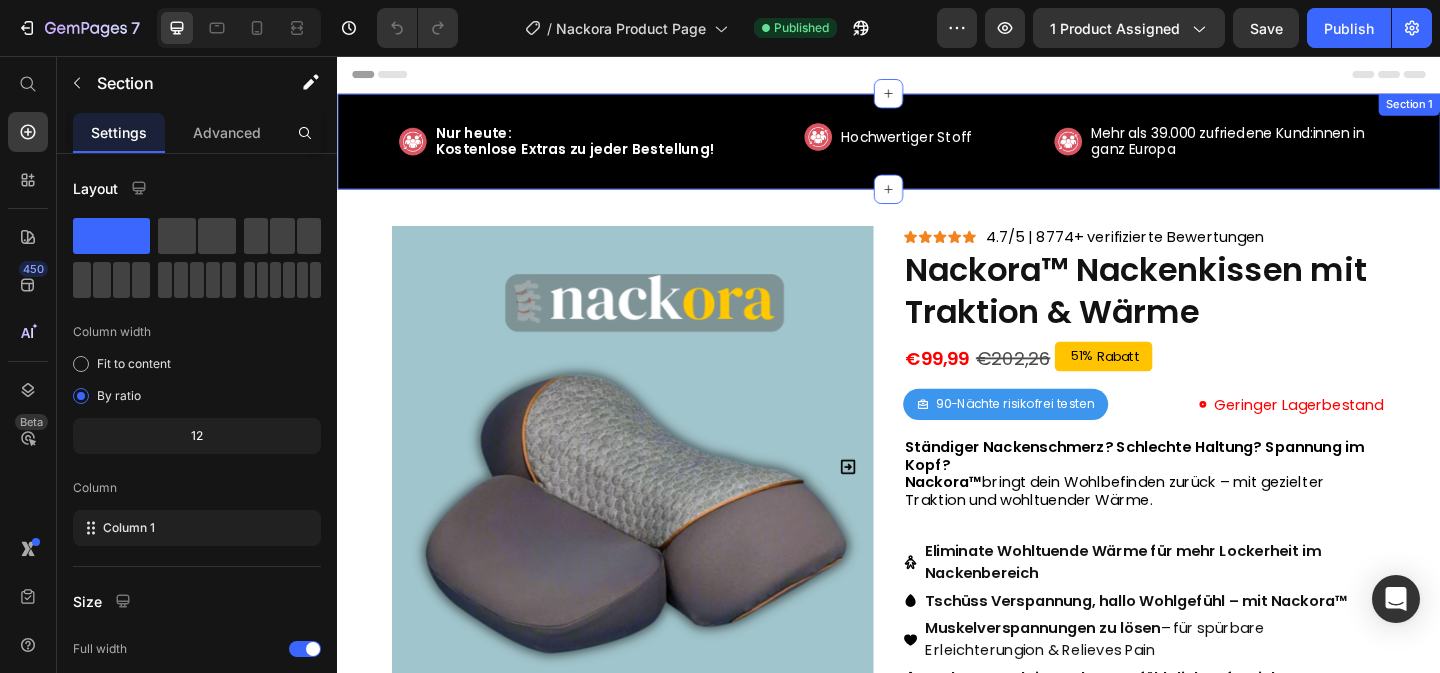 click on "Image Nur heute: Kostenlose Extras zu jeder Bestellung! Text Block Row Image Hochwertiger Stoff Text Block Row Image Mehr als 39.000 zufriedene Kund:innen in ganz Europa Text Block Row Row Section 1" at bounding box center [937, 149] 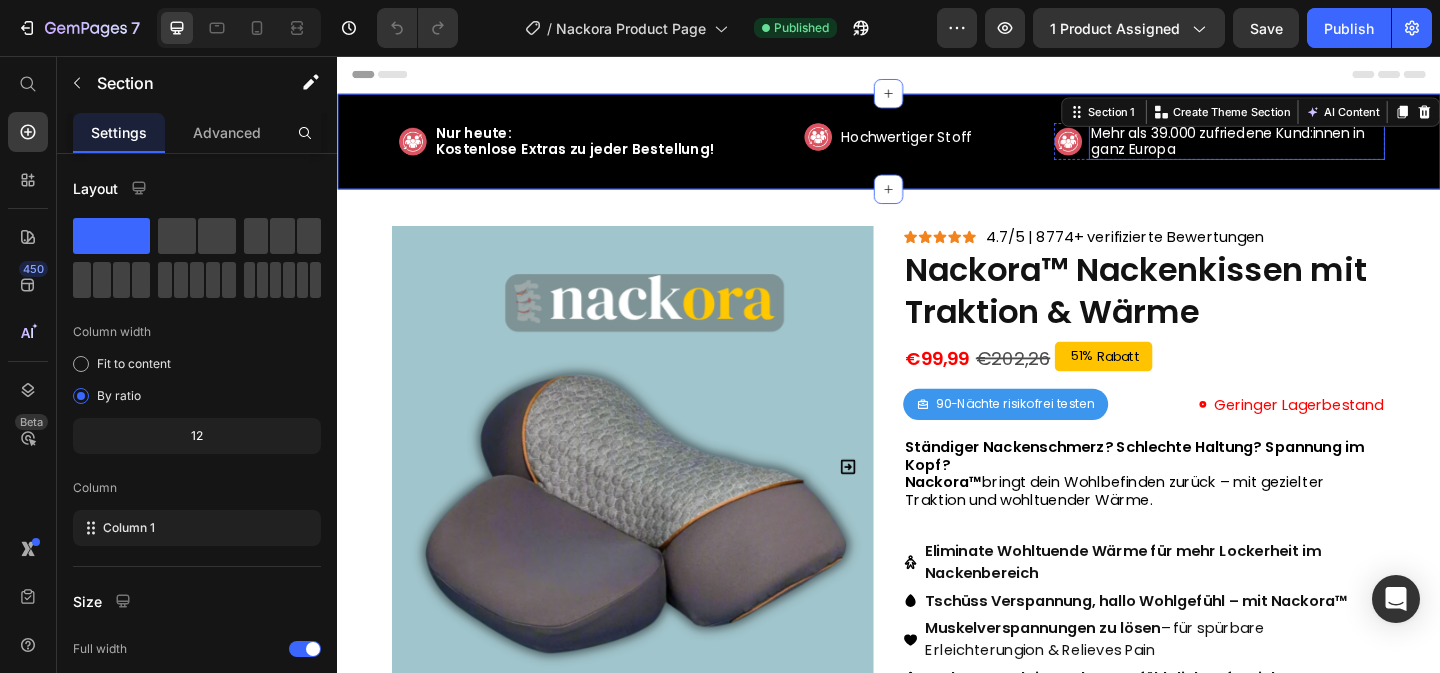 click on "Mehr als 39.000 zufriedene Kund:innen in ganz Europa" at bounding box center [1316, 149] 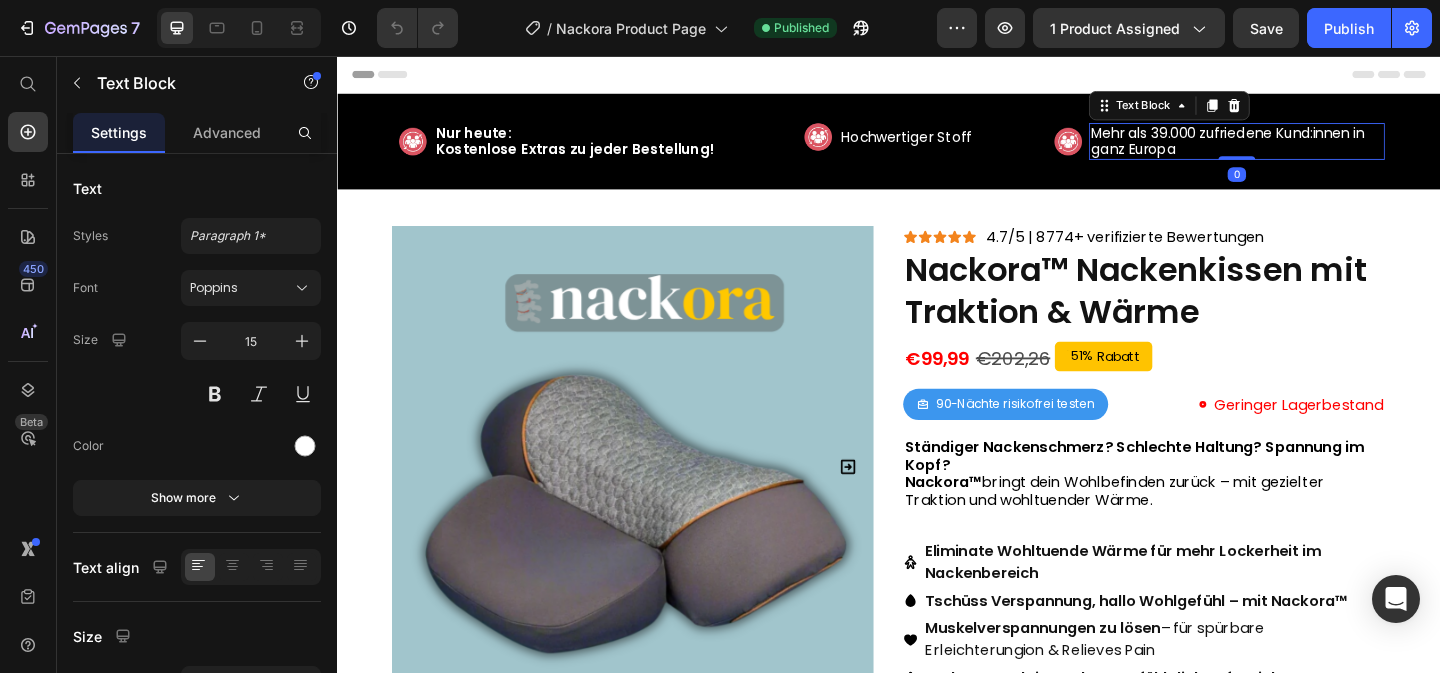 click on "Mehr als 39.000 zufriedene Kund:innen in ganz Europa" at bounding box center (1316, 149) 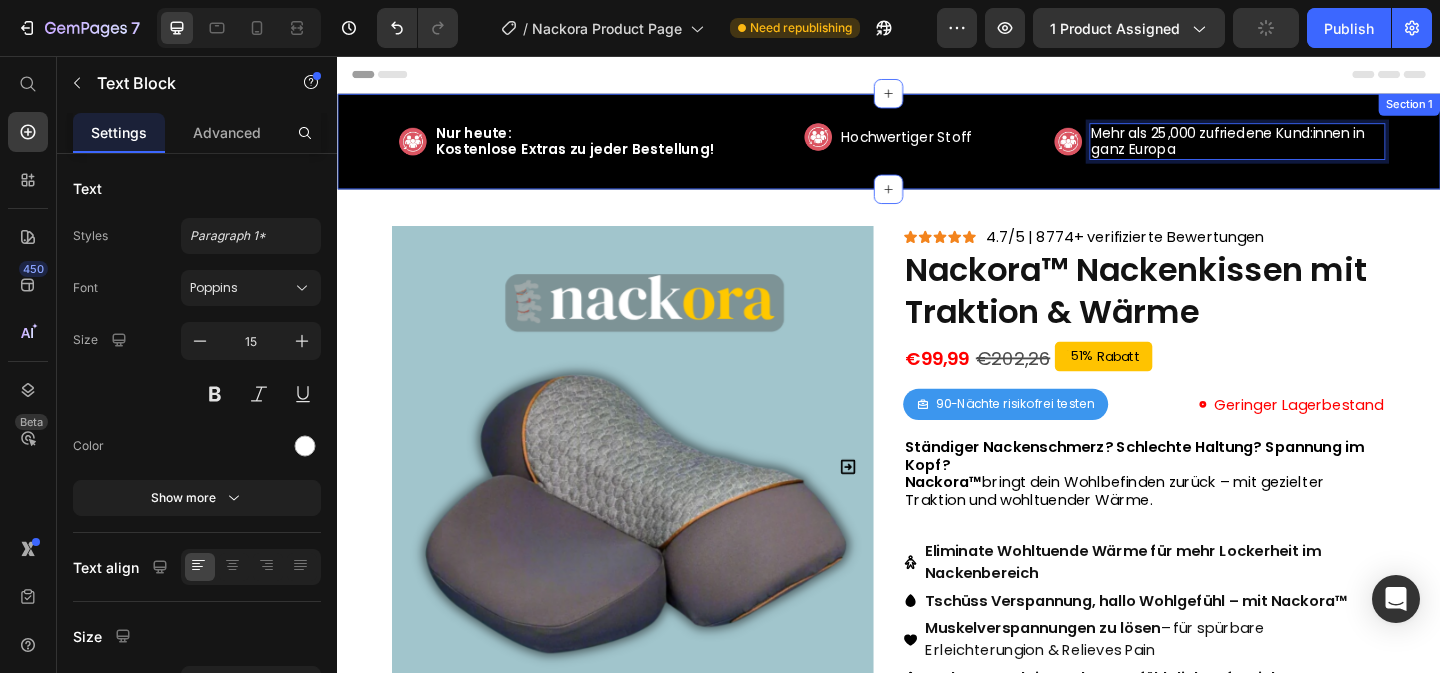 click on "Image Nur heute: Kostenlose Extras zu jeder Bestellung! Text Block Row Image Hochwertiger Stoff Text Block Row Image Mehr als 25,000 zufriedene Kund:innen in ganz Europa Text Block   0 Row Row" at bounding box center [937, 149] 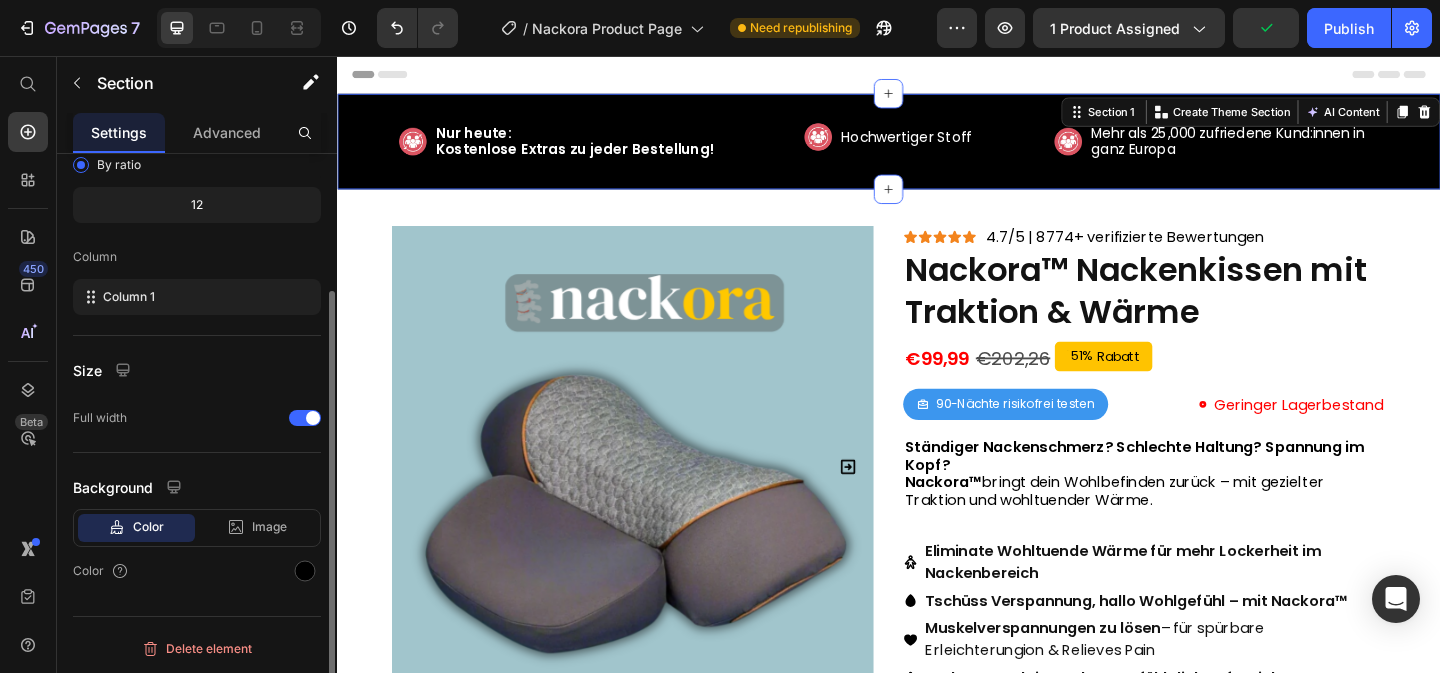 scroll, scrollTop: 232, scrollLeft: 0, axis: vertical 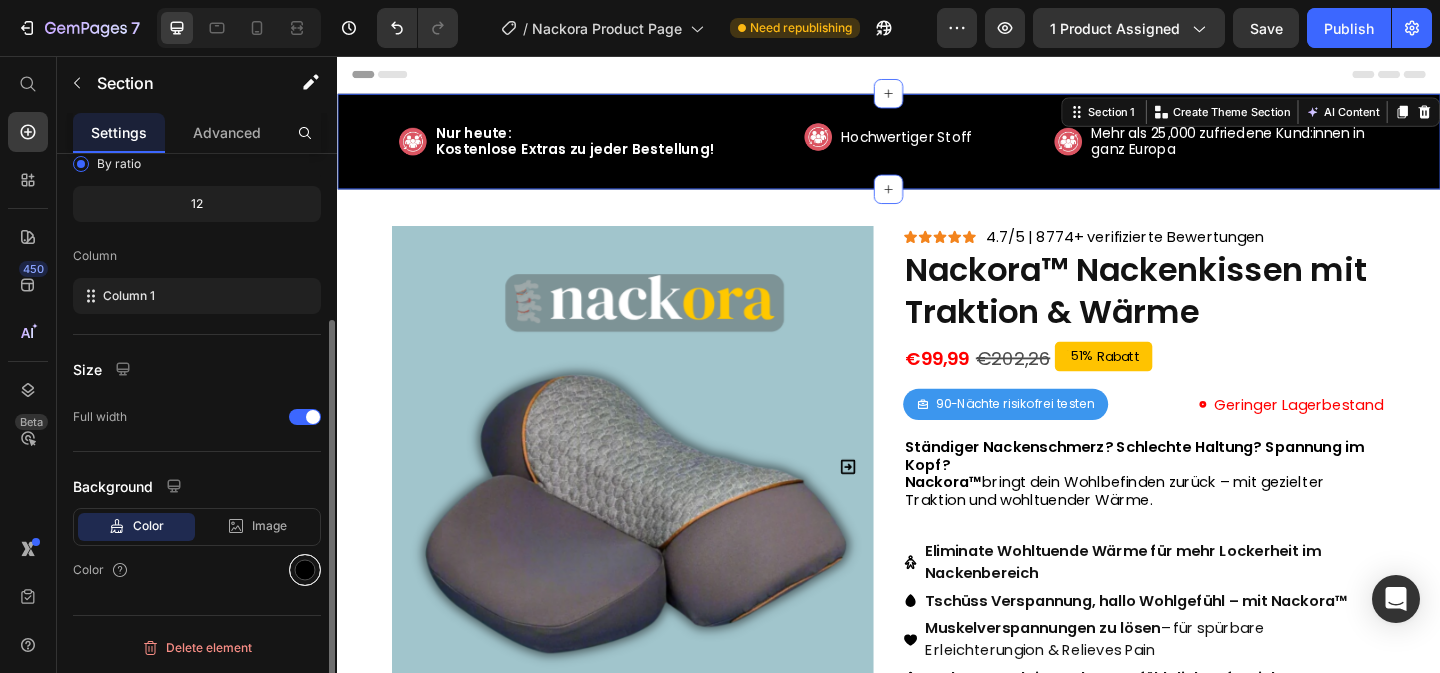 click at bounding box center (305, 570) 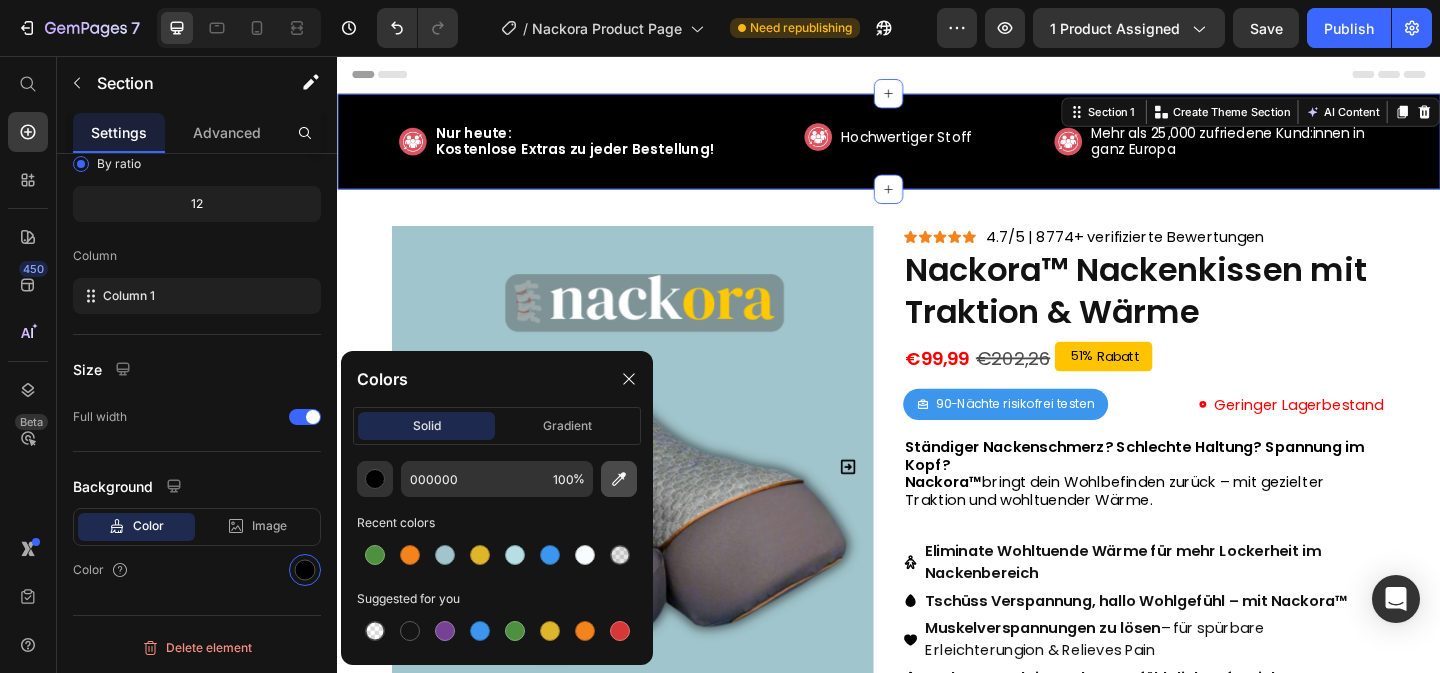 click 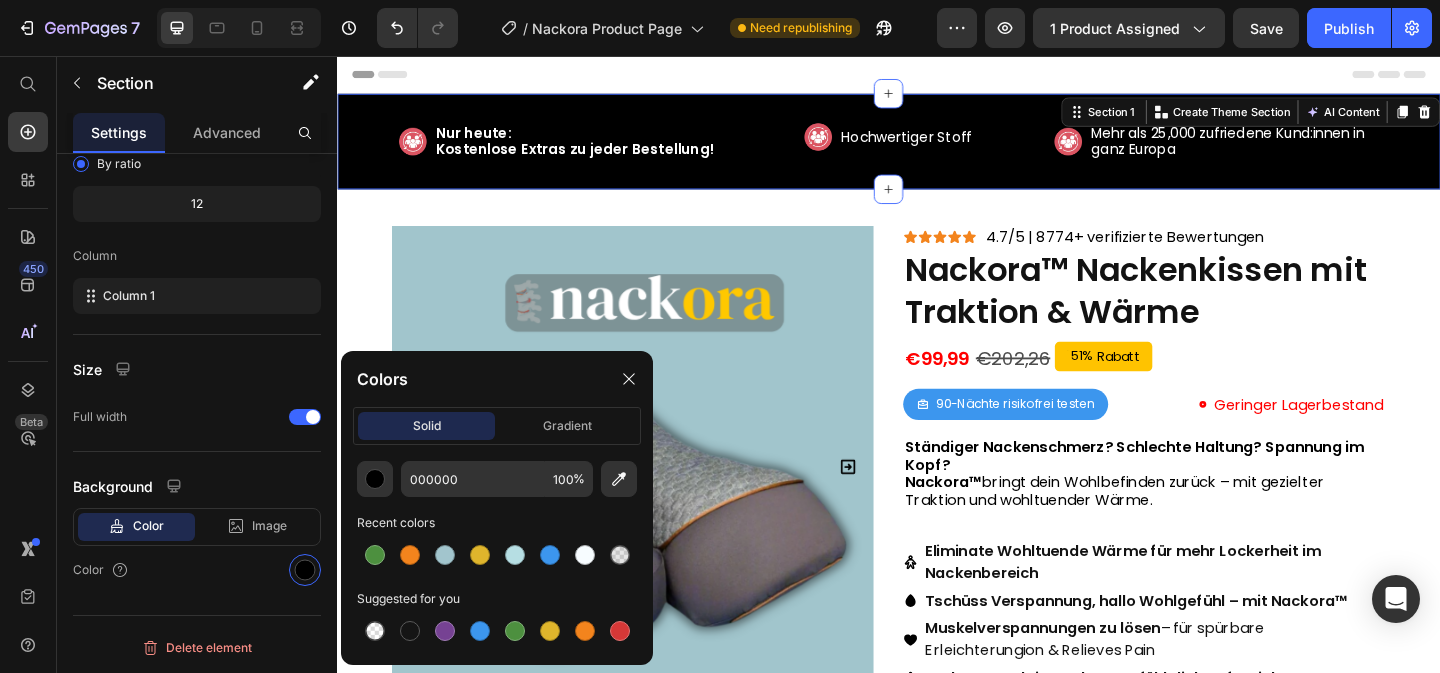 type on "A2C5CD" 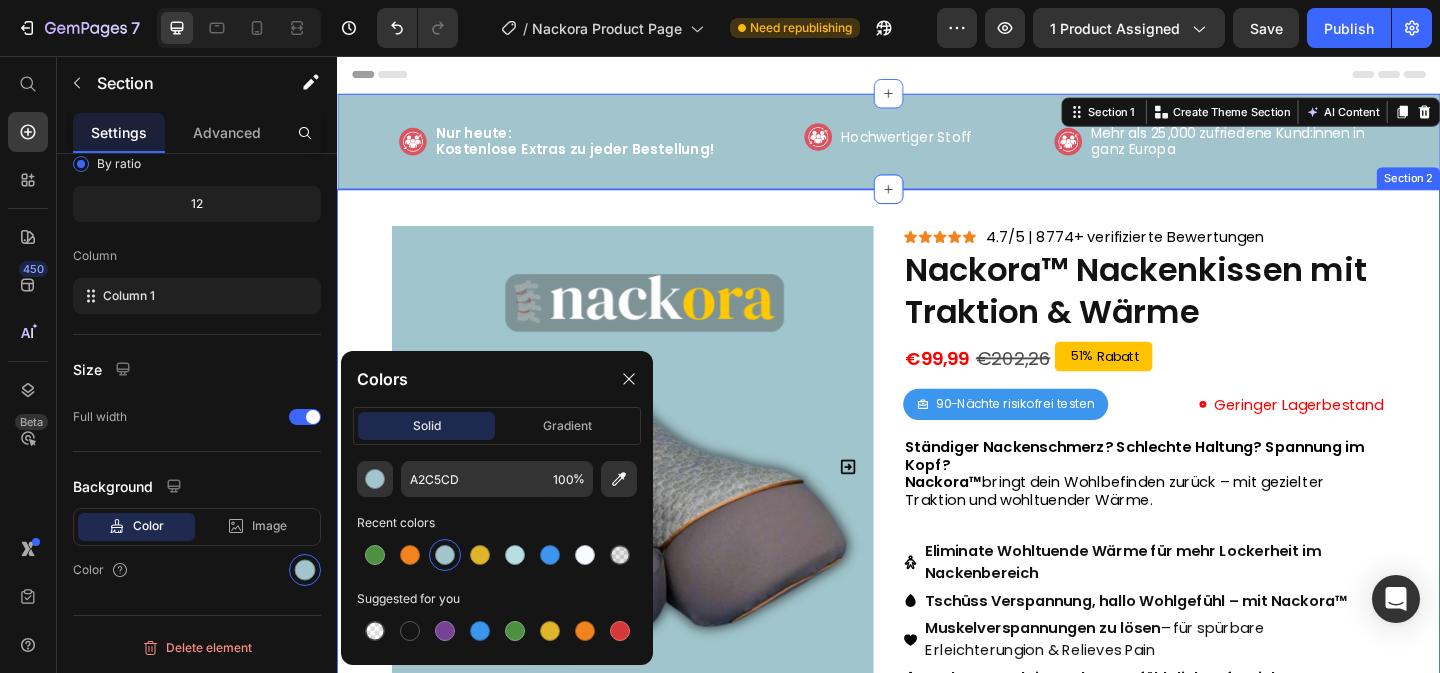 click on "Product Images
Drop element here
Drop element here Row Icon Icon Icon Icon Icon Icon List 4.7/5 | 8774+ verifizierte Bewertungen Text Block Row Nackora™ Nackenkissen mit Traktion & Wärme Product Title €99,99 Product Price €202,26 Product Price 51% Rabatt Discount Tag Row
90-Nächte risikofrei testen Button
Icon Geringer Lagerbestand Text Block Row Row Ständiger Nackenschmerz? Schlechte Haltung? Spannung im Kopf? Nackora™  bringt dein Wohlbefinden zurück – mit gezielter Traktion und wohltuender Wärme.   Text Block
Eliminate Wohltuende Wärme für mehr Lockerheit im Nackenbereich
Tschüss Verspannung, hallo Wohlgefühl – mit Nackora™
Muskelverspannungen zu lösen  – für spürbare Erleichterungion & Relieves Pain
Verbessere deine Haltung & fühl dich aufgerichteter Item List Text Block Text Block Image ." at bounding box center [937, 1030] 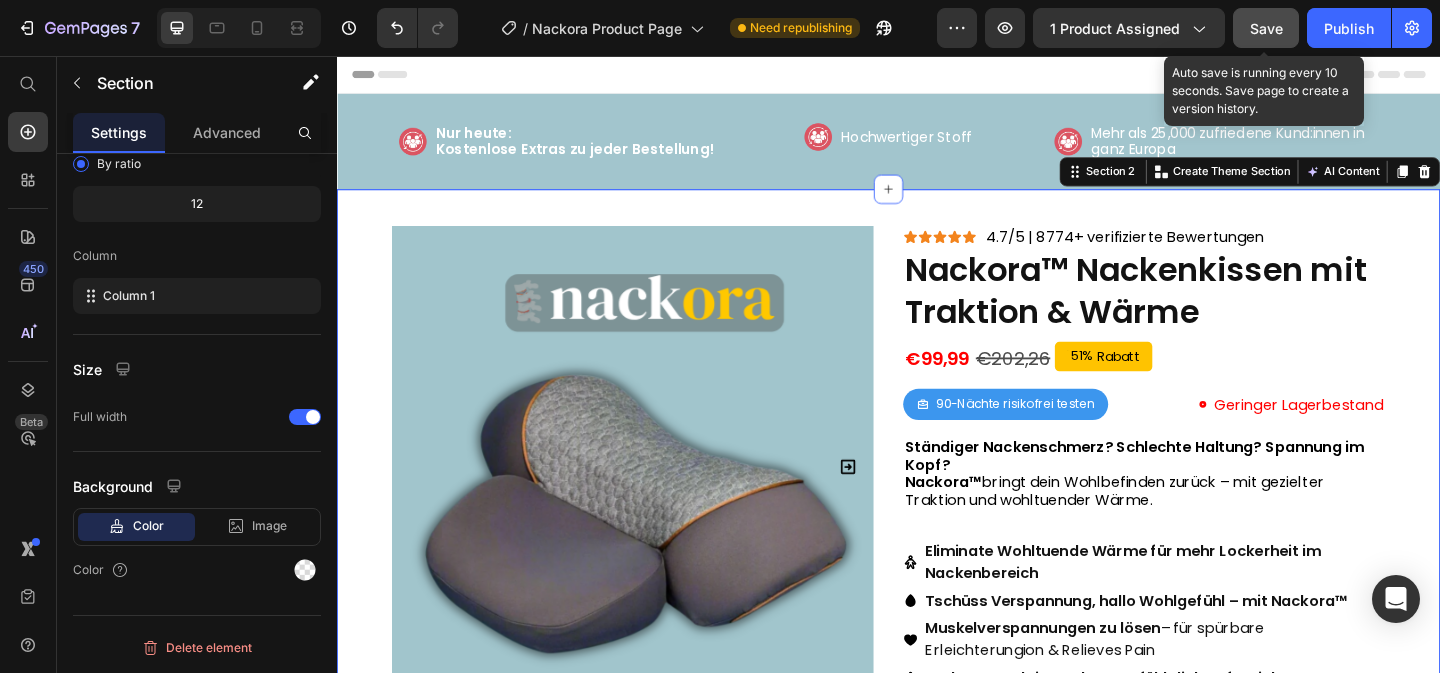 click on "Save" at bounding box center (1266, 28) 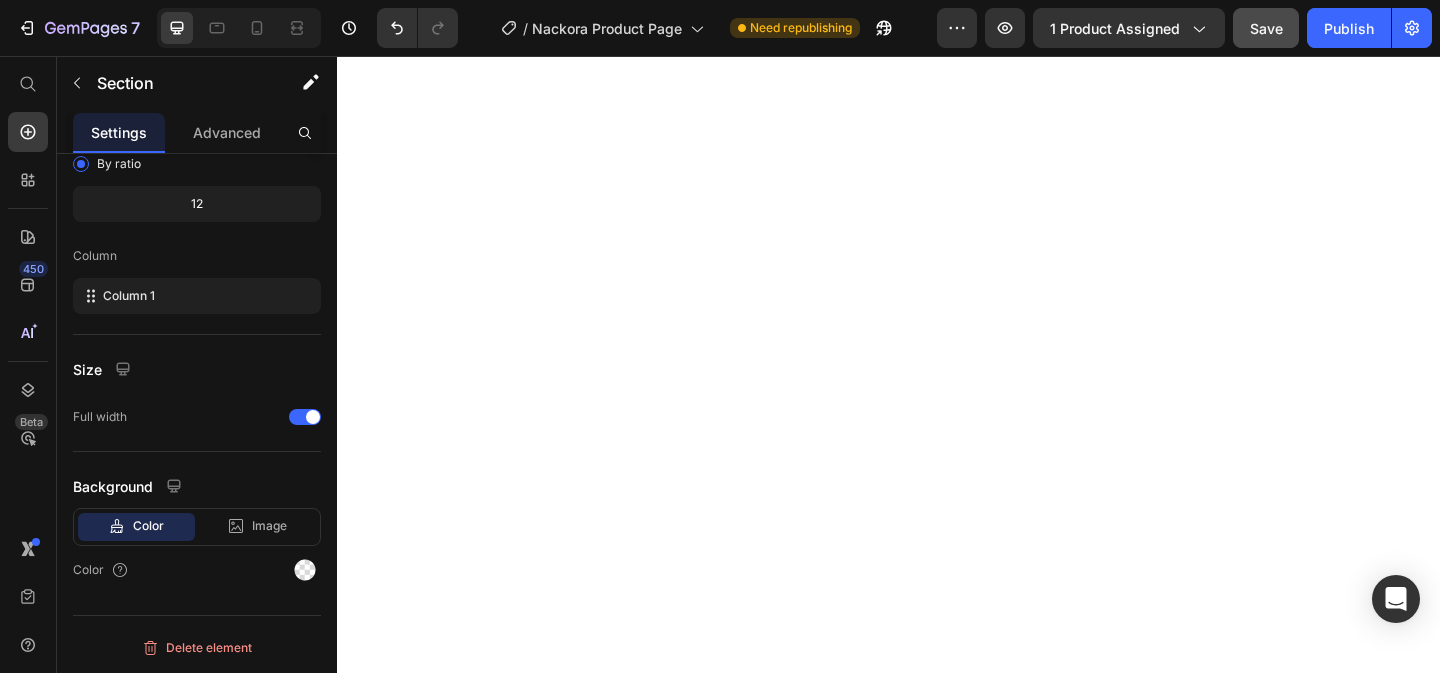 scroll, scrollTop: 2746, scrollLeft: 0, axis: vertical 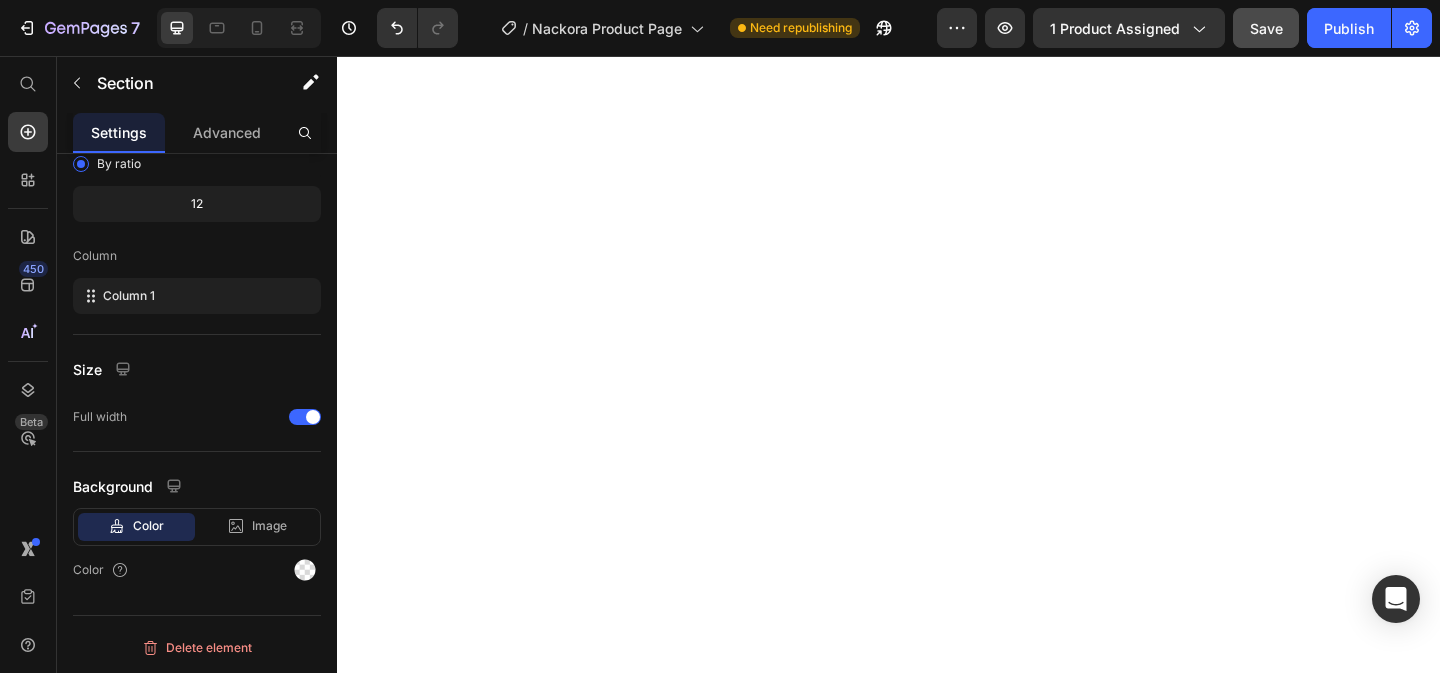 click at bounding box center (1333, -493) 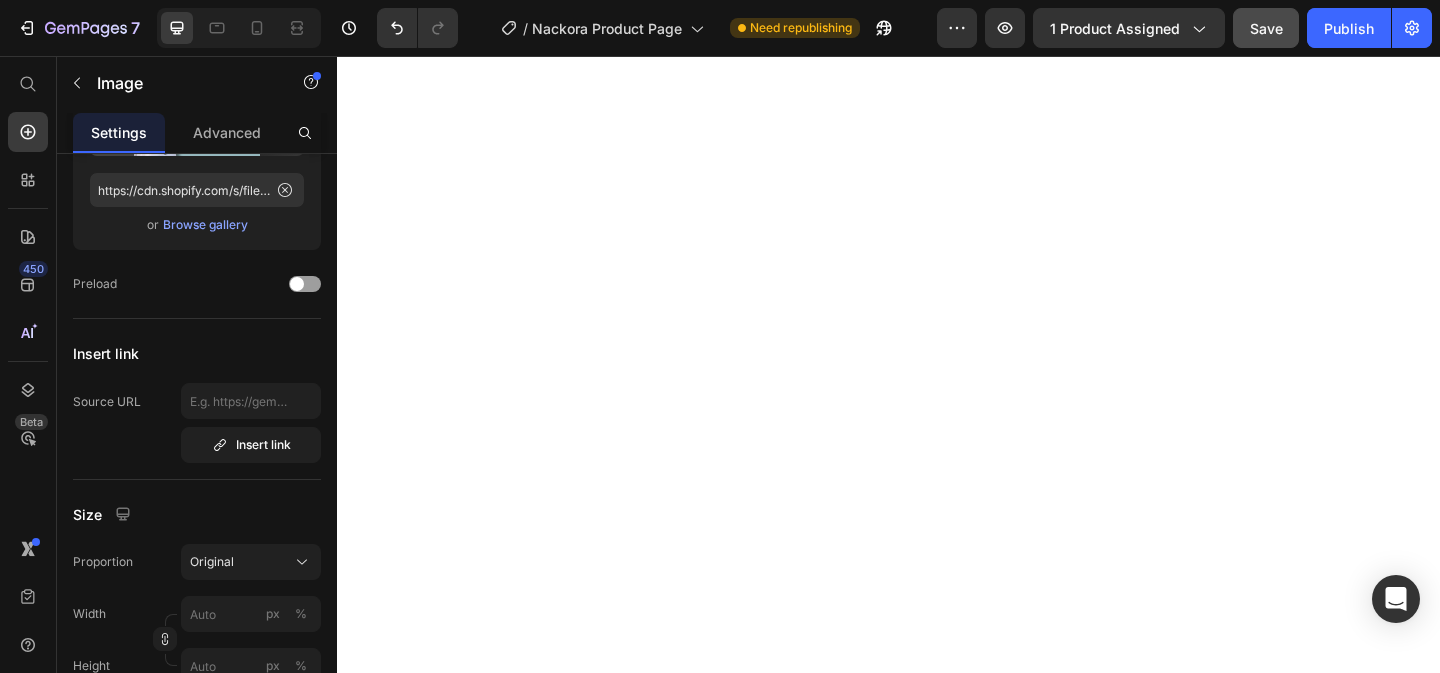 scroll, scrollTop: 0, scrollLeft: 0, axis: both 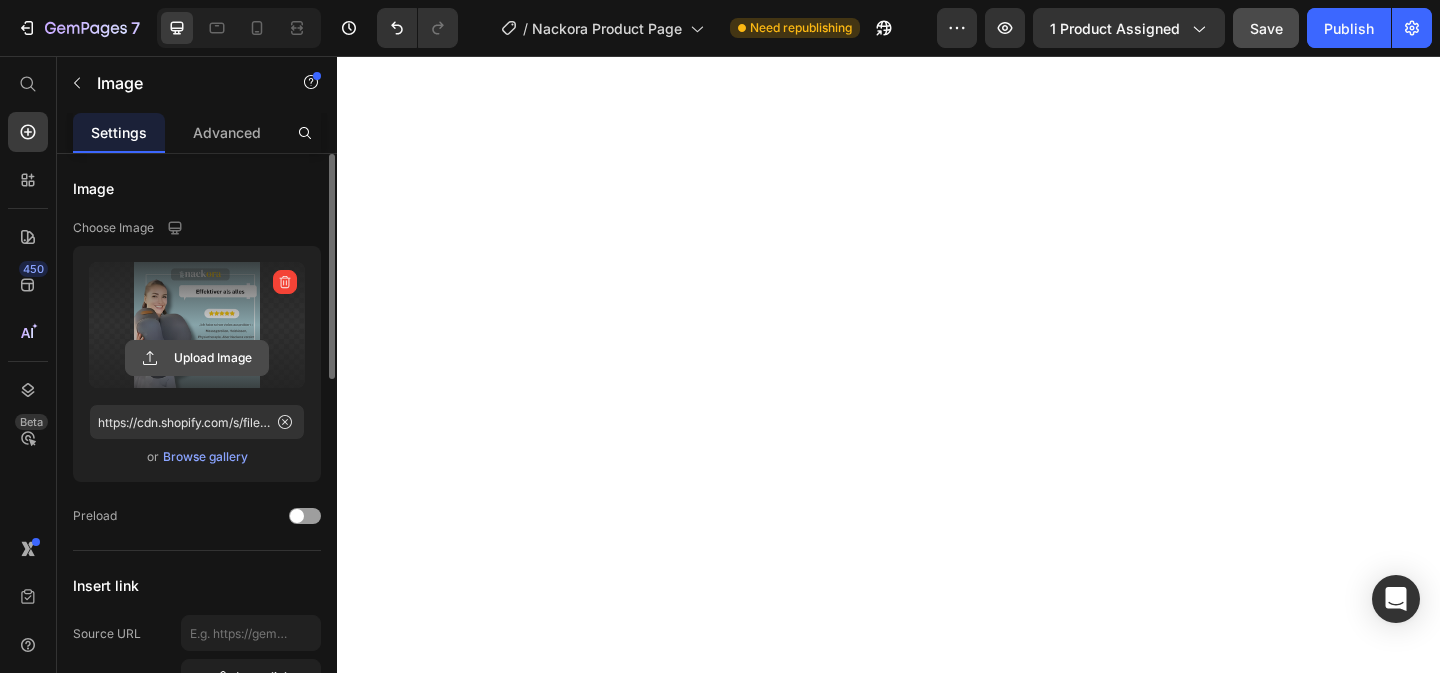 click 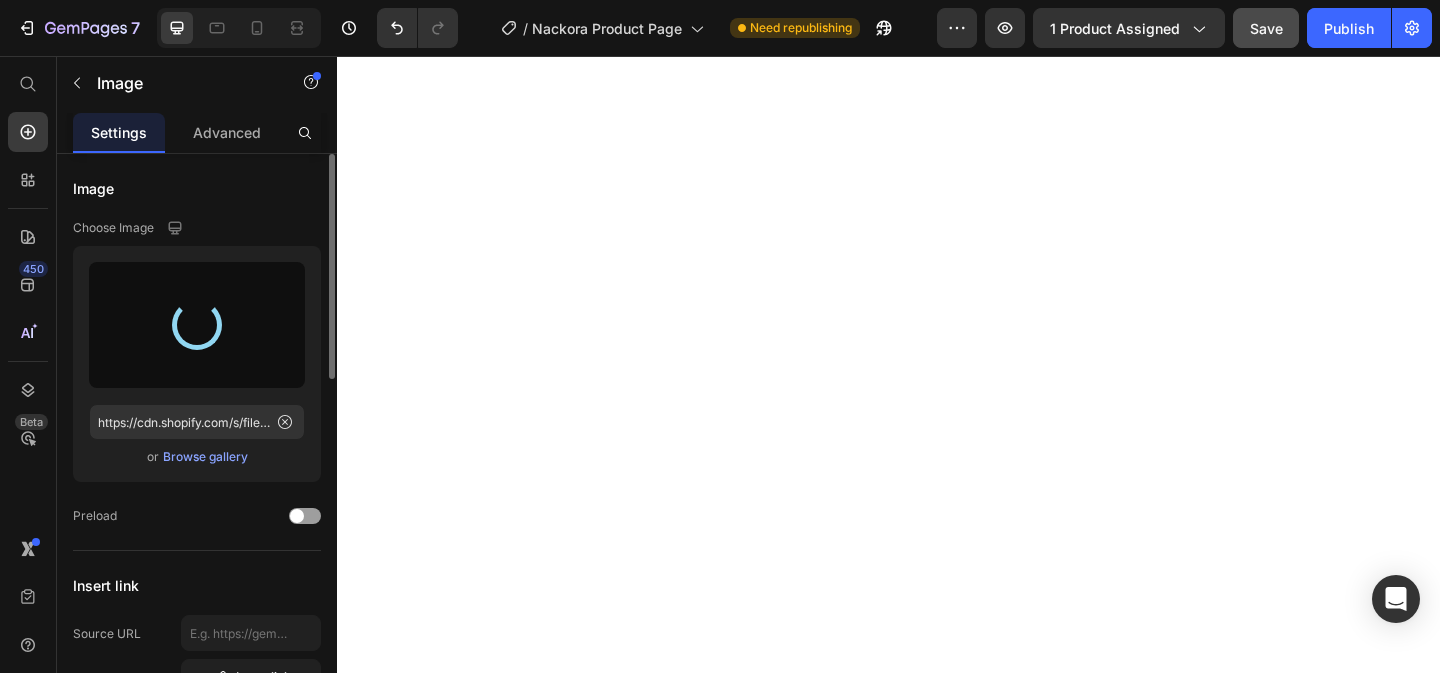 type on "https://cdn.shopify.com/s/files/1/0910/8448/9032/files/gempages_573925176786289710-03a319bd-2482-42f8-b2e6-fd7ff1619224.png" 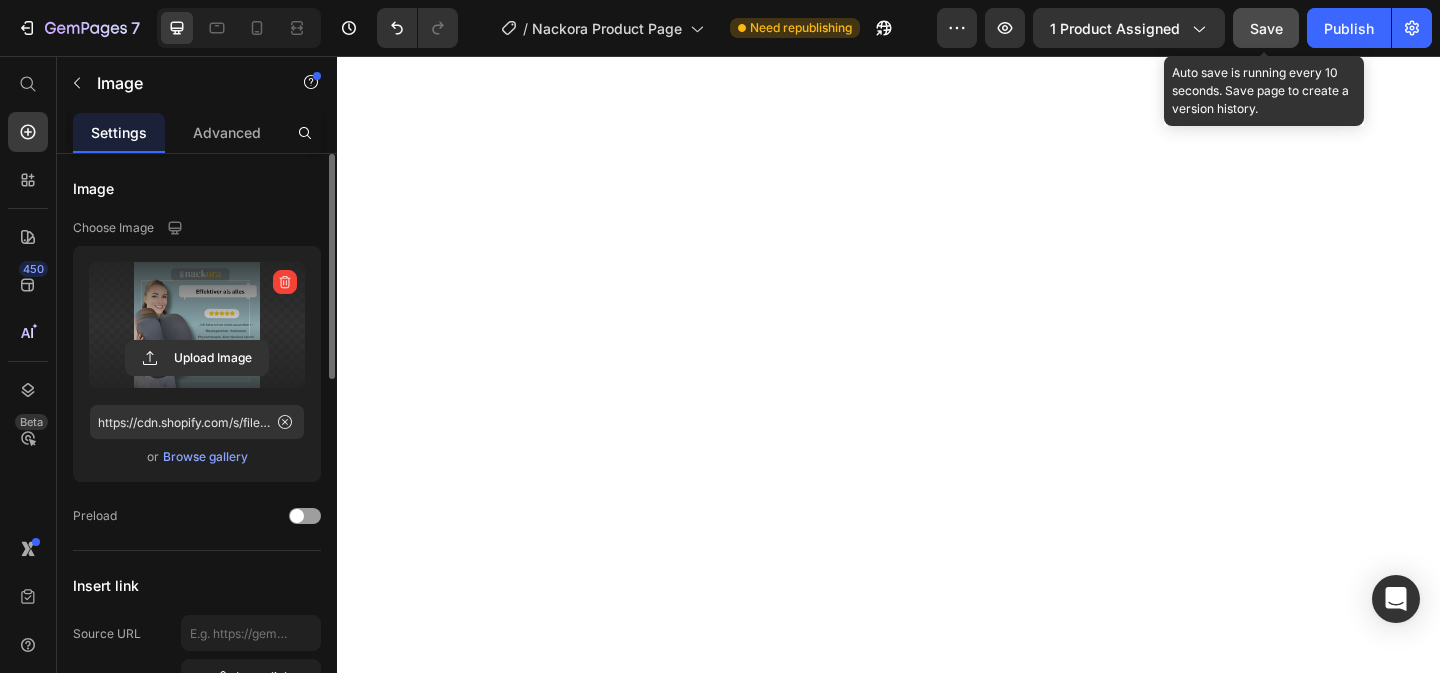 click on "Save" at bounding box center [1266, 28] 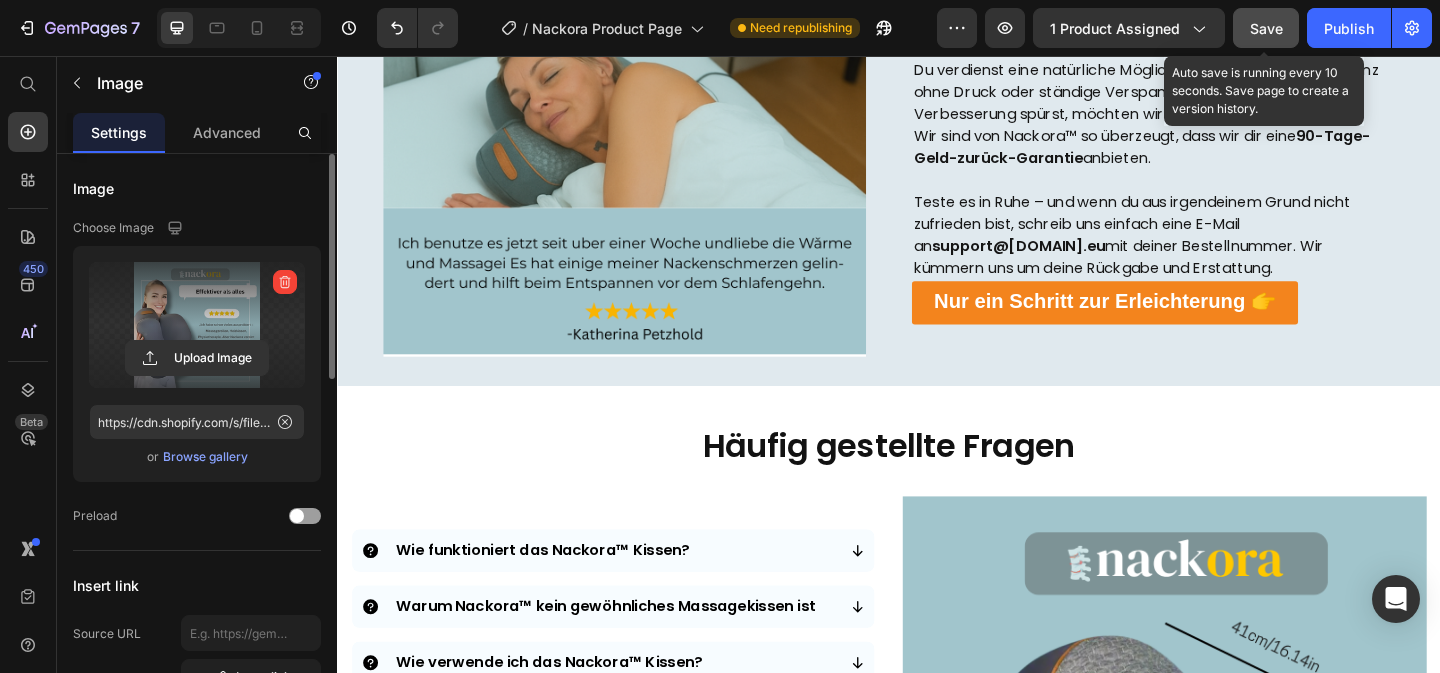 scroll, scrollTop: 7713, scrollLeft: 0, axis: vertical 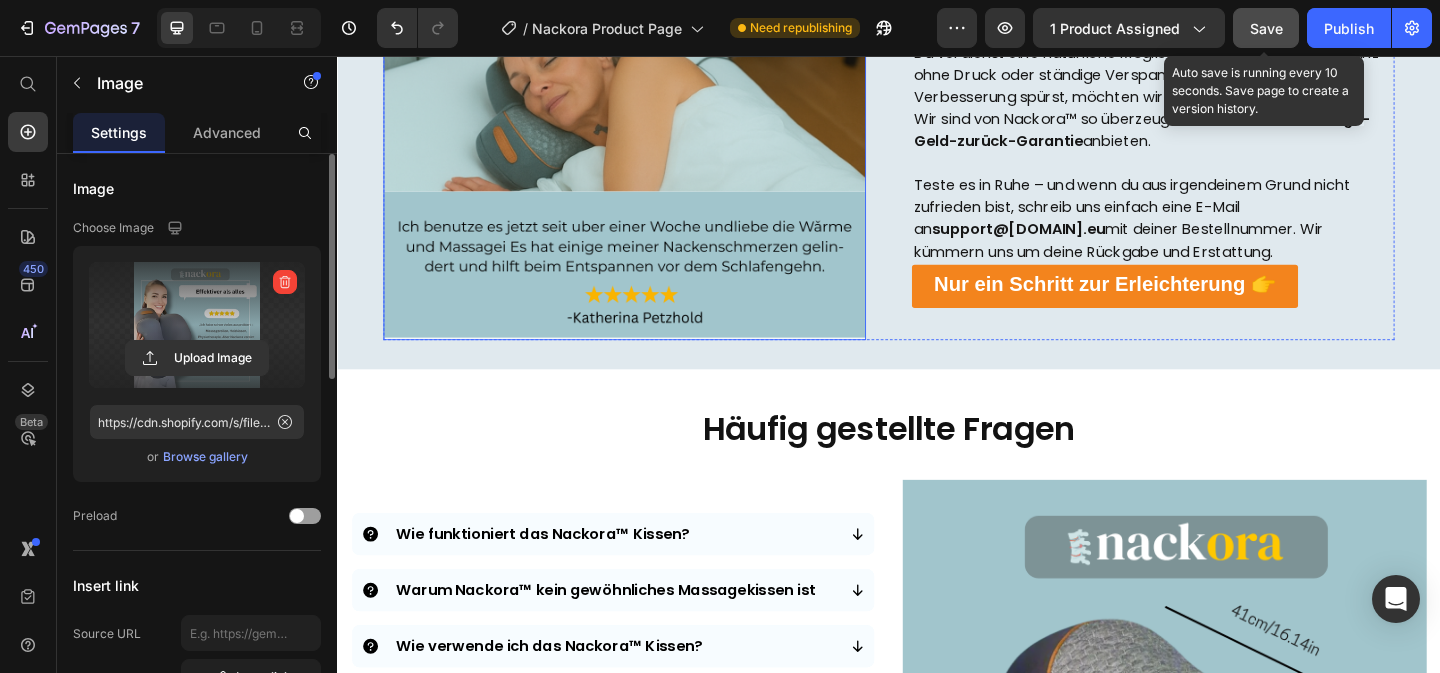 click at bounding box center (649, 102) 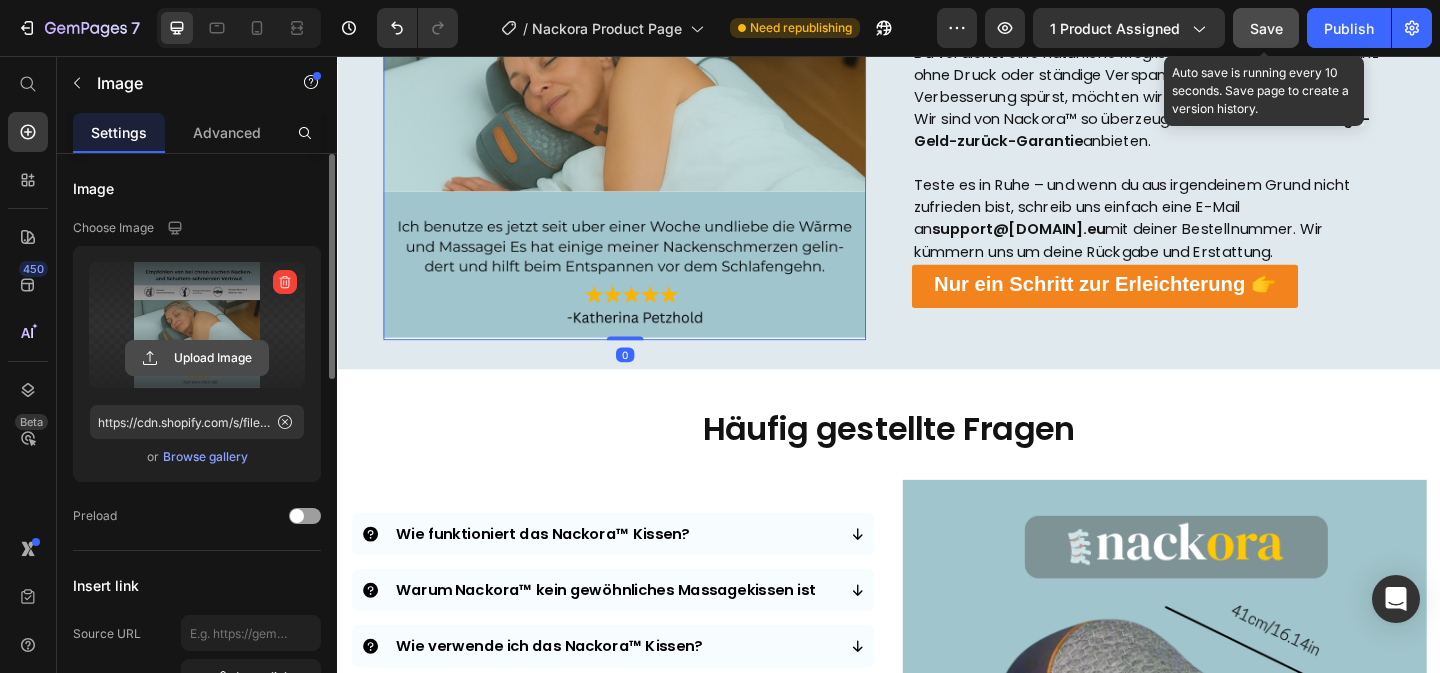 click 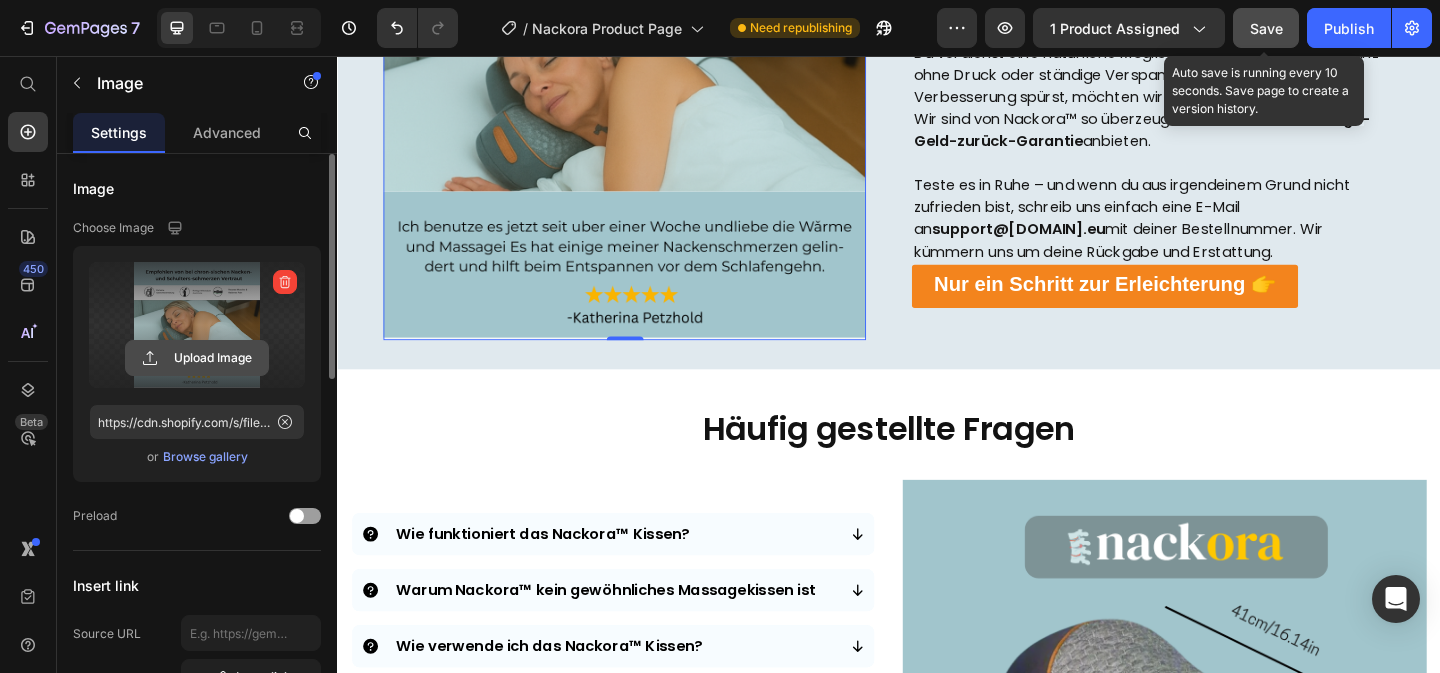 click 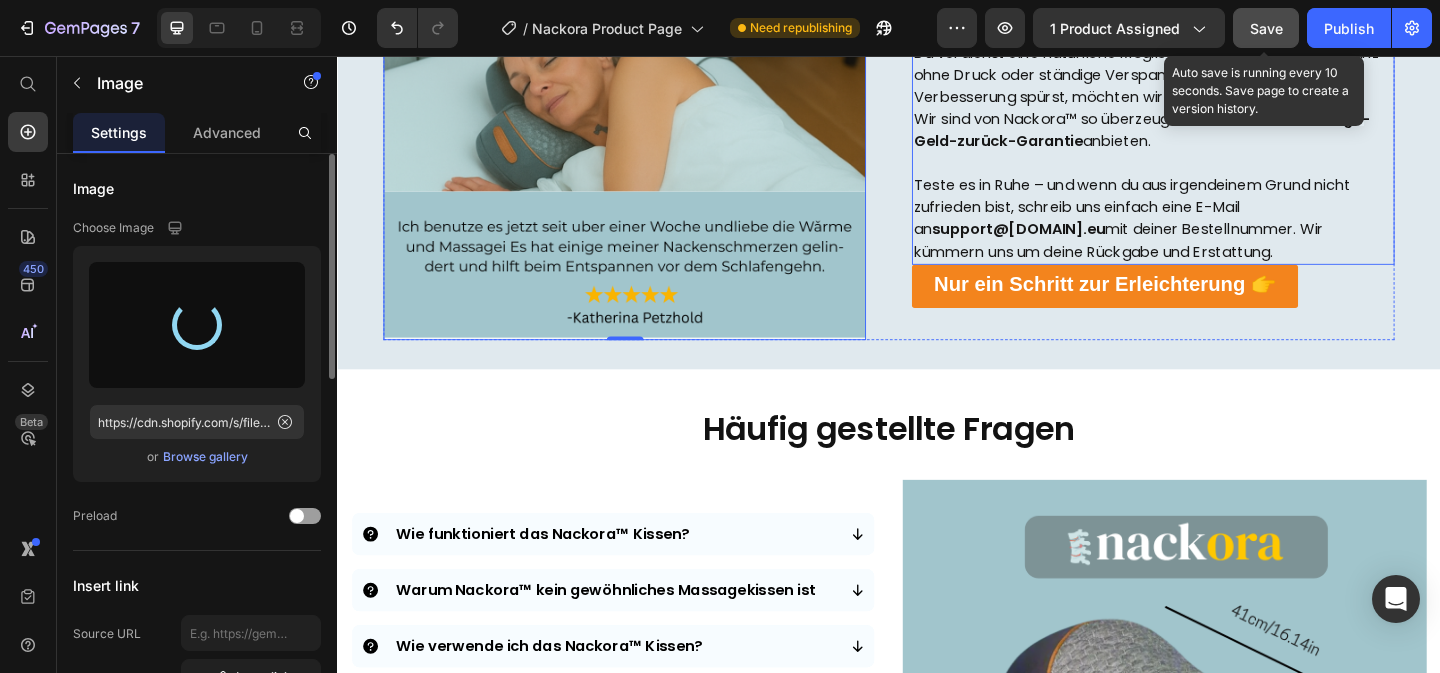 type on "https://cdn.shopify.com/s/files/1/0910/8448/9032/files/gempages_573925176786289710-ee0fdb2d-54d5-46ab-a1f9-0e025292064d.png" 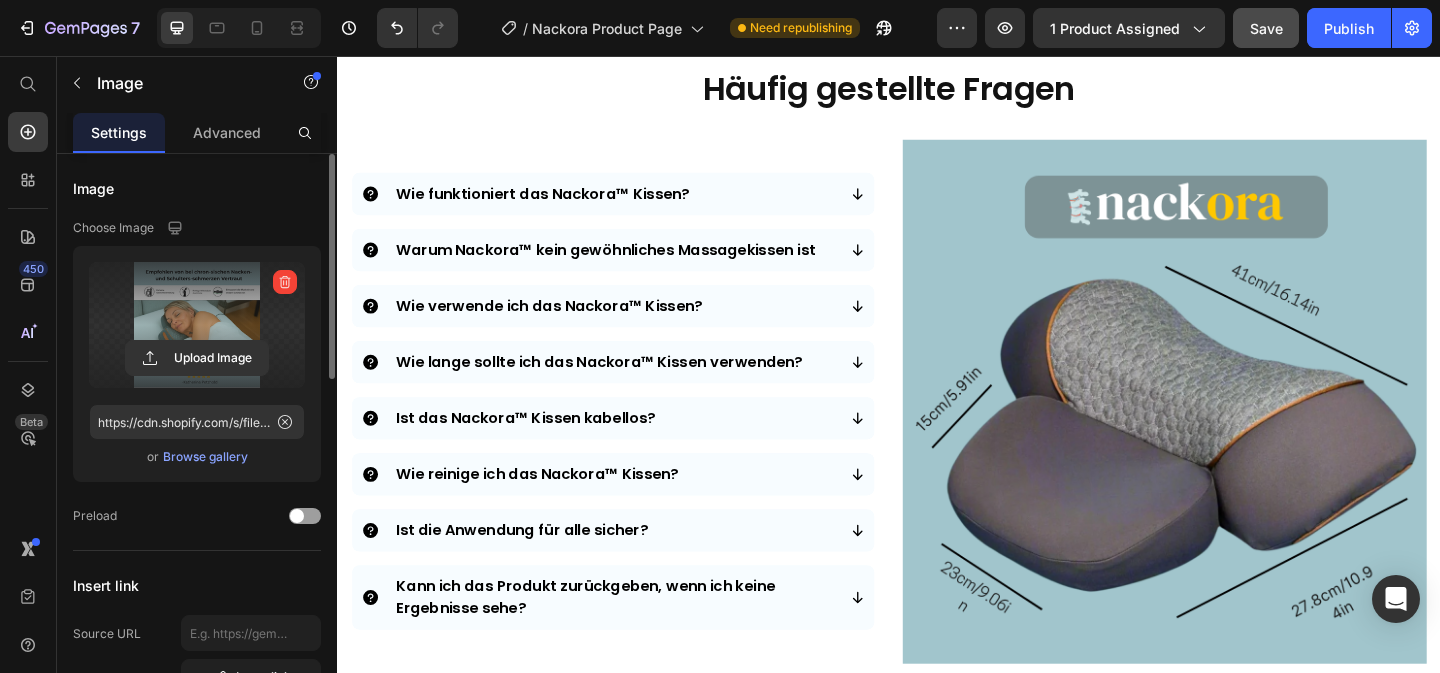 scroll, scrollTop: 8308, scrollLeft: 0, axis: vertical 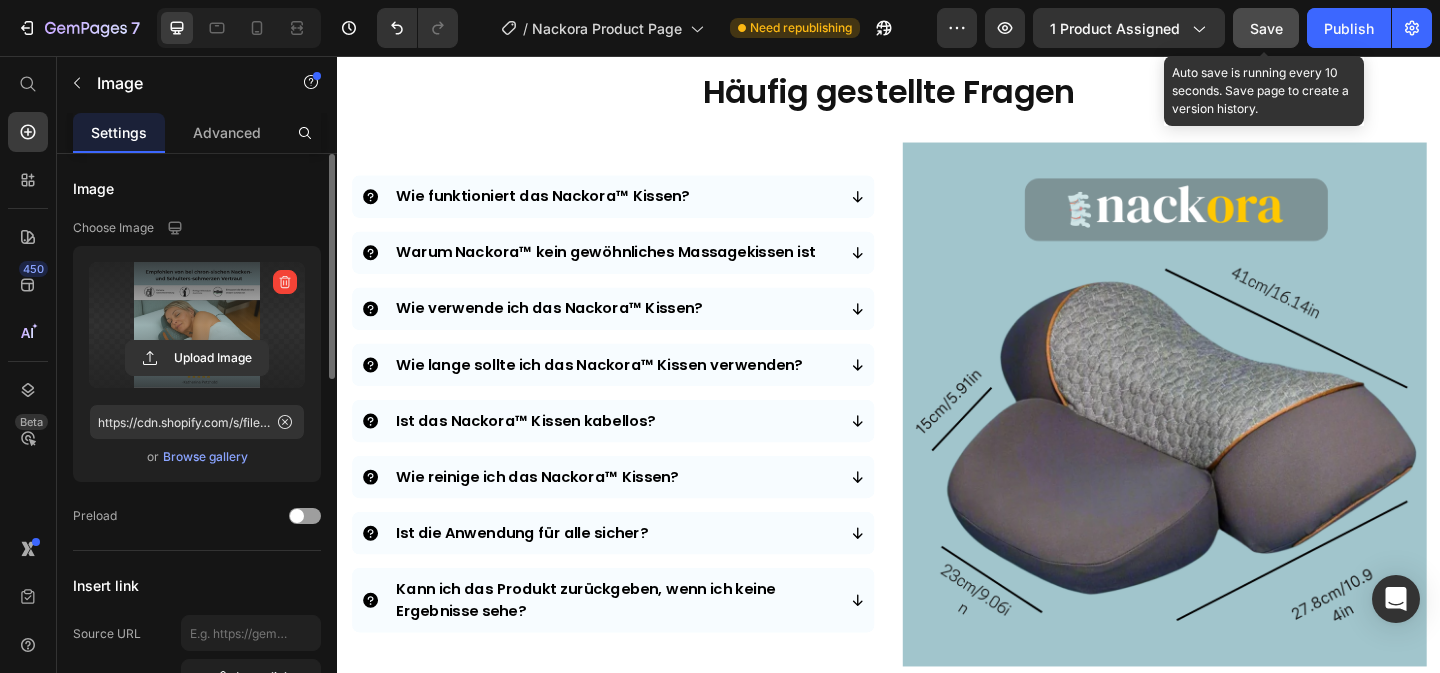 click on "Save" at bounding box center (1266, 28) 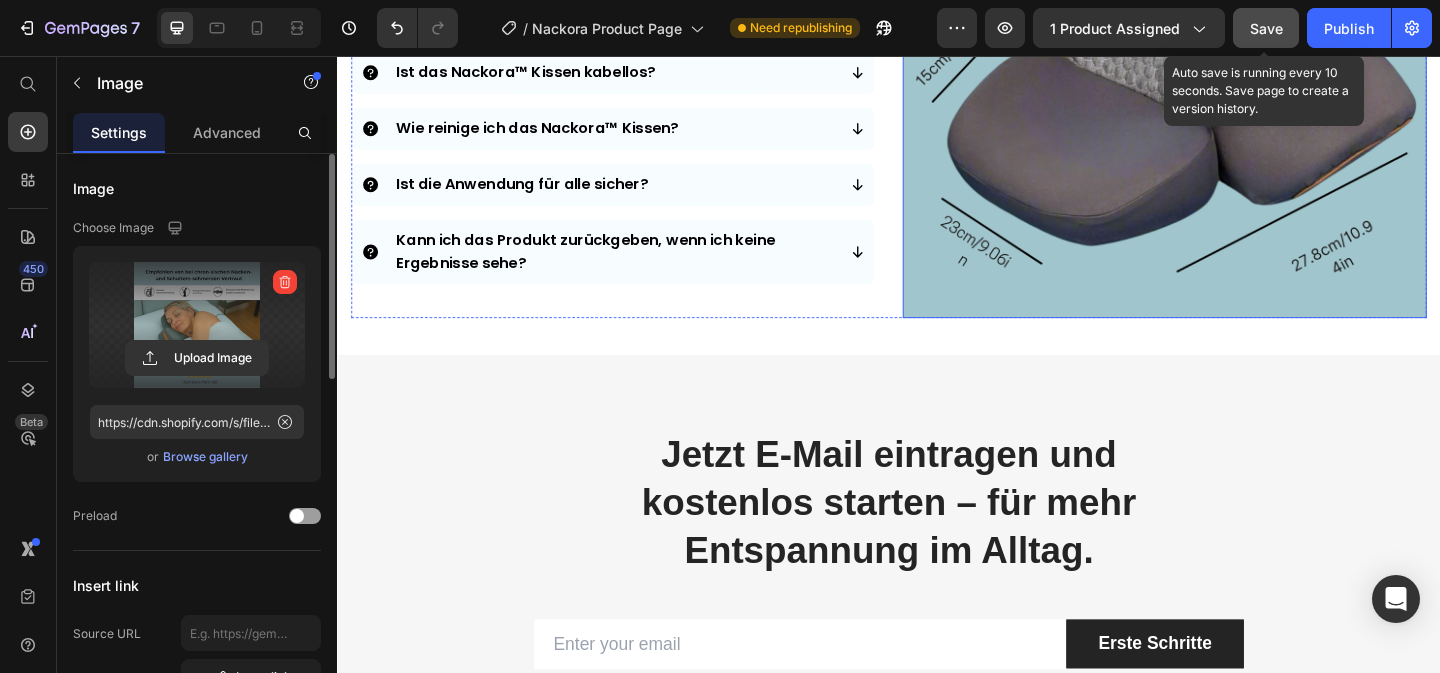 scroll, scrollTop: 8672, scrollLeft: 0, axis: vertical 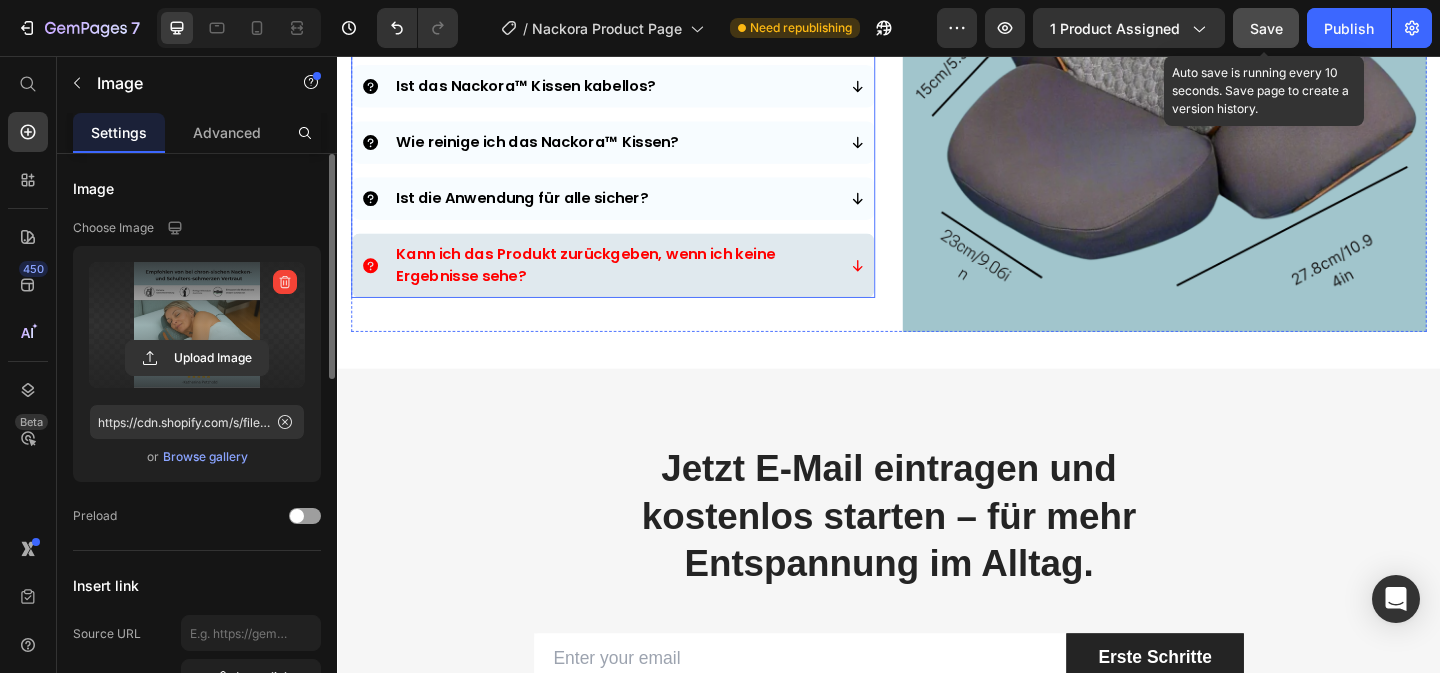 click 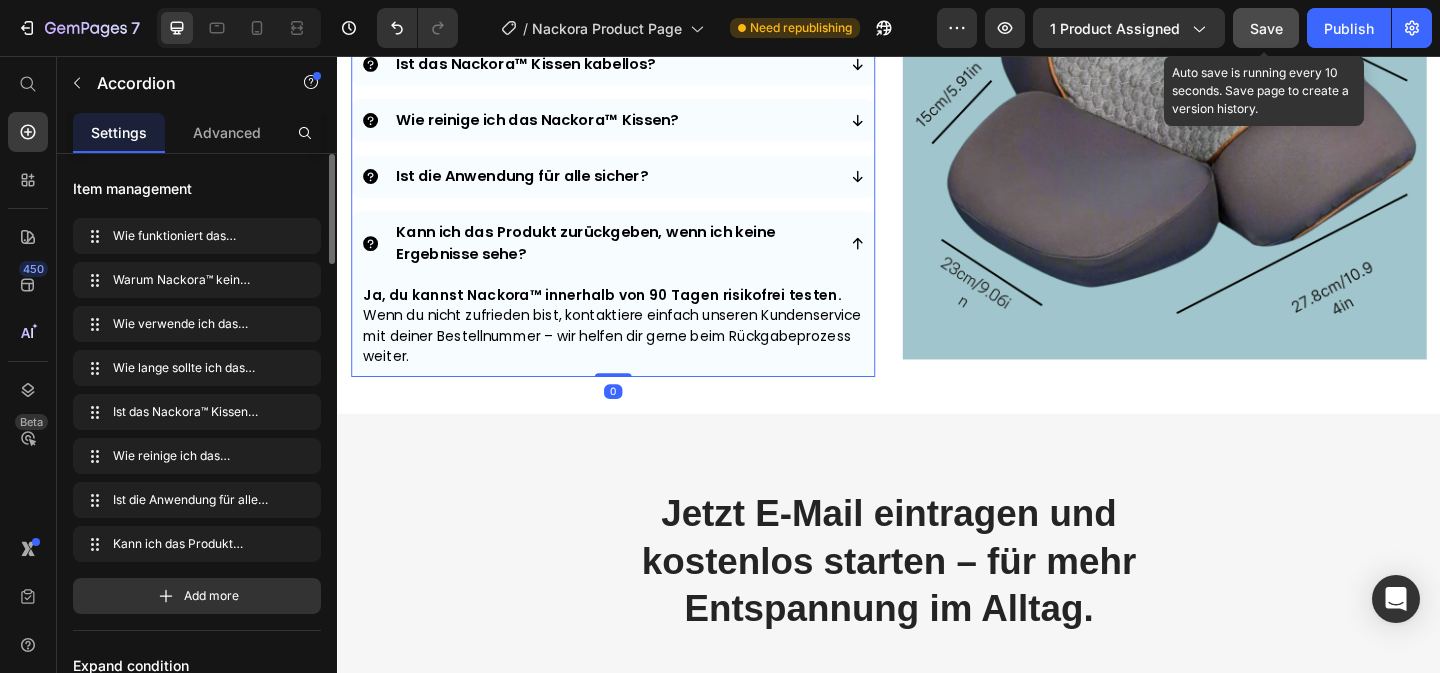 scroll, scrollTop: 8635, scrollLeft: 0, axis: vertical 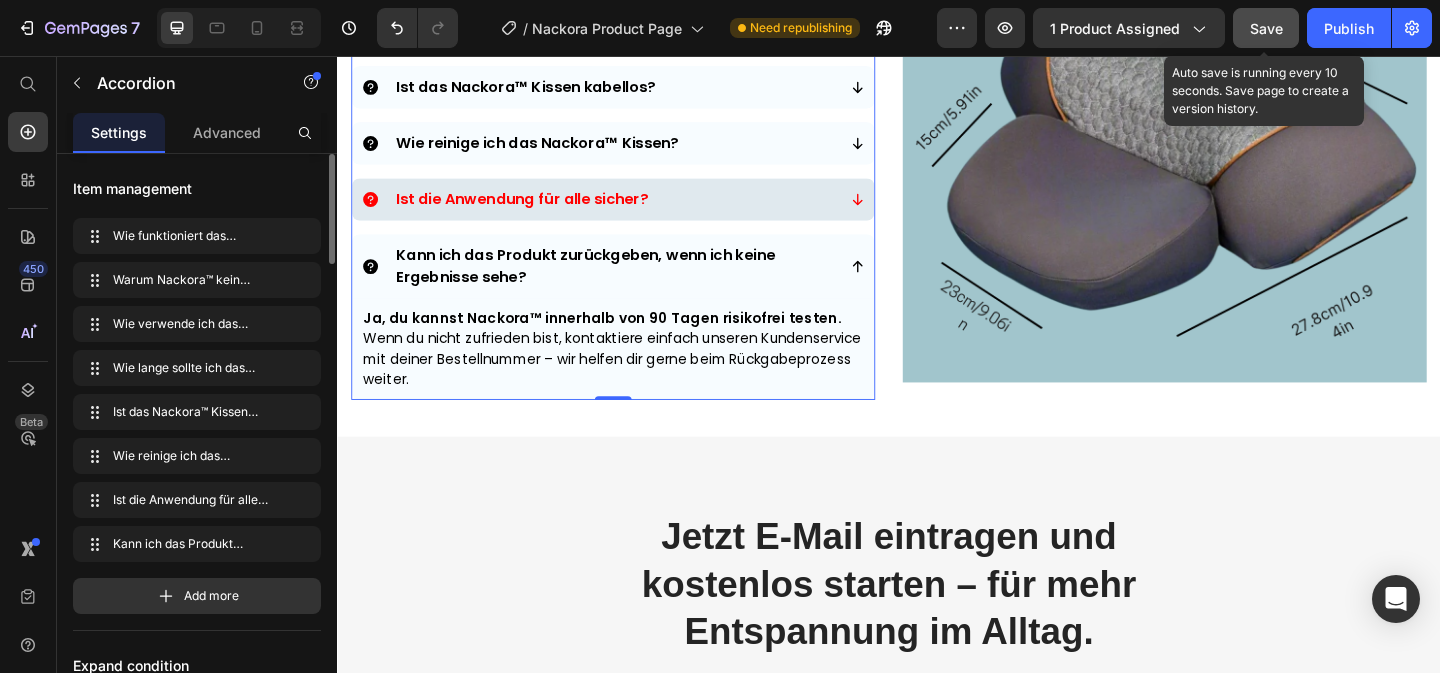 click 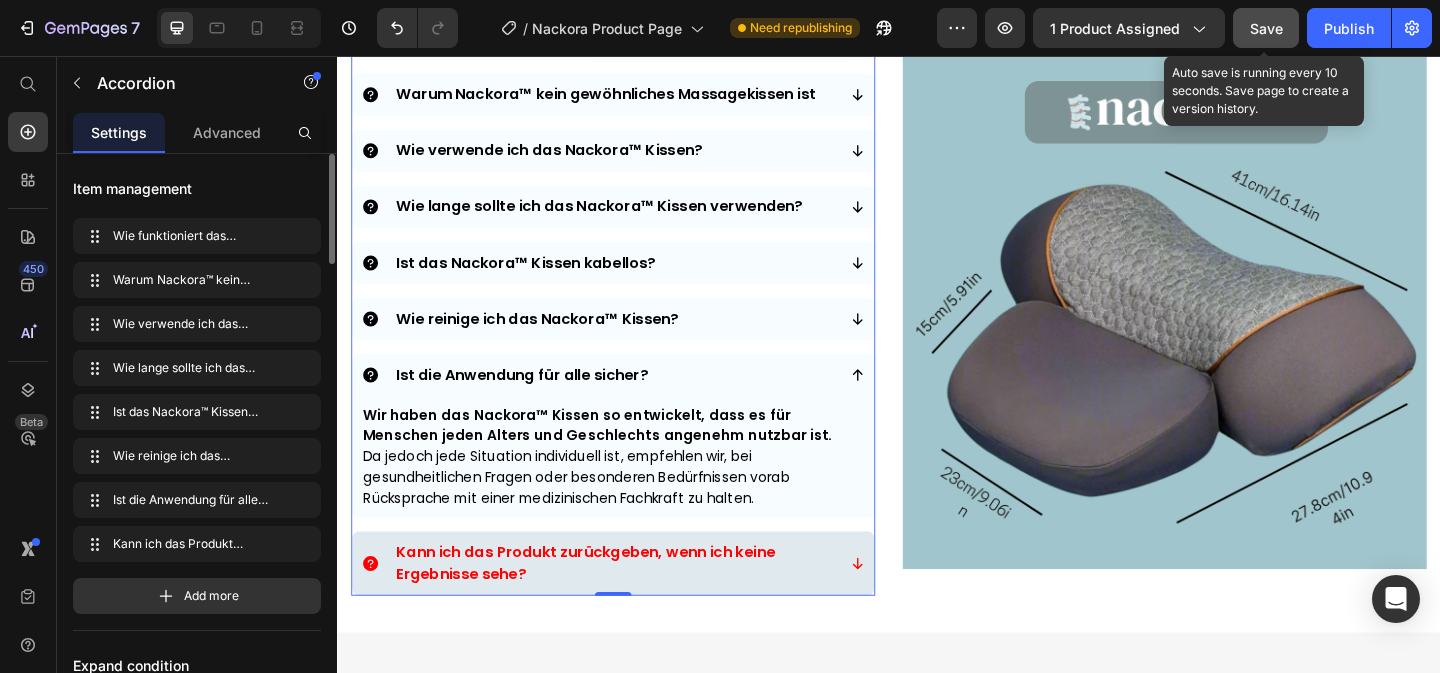 scroll, scrollTop: 8402, scrollLeft: 0, axis: vertical 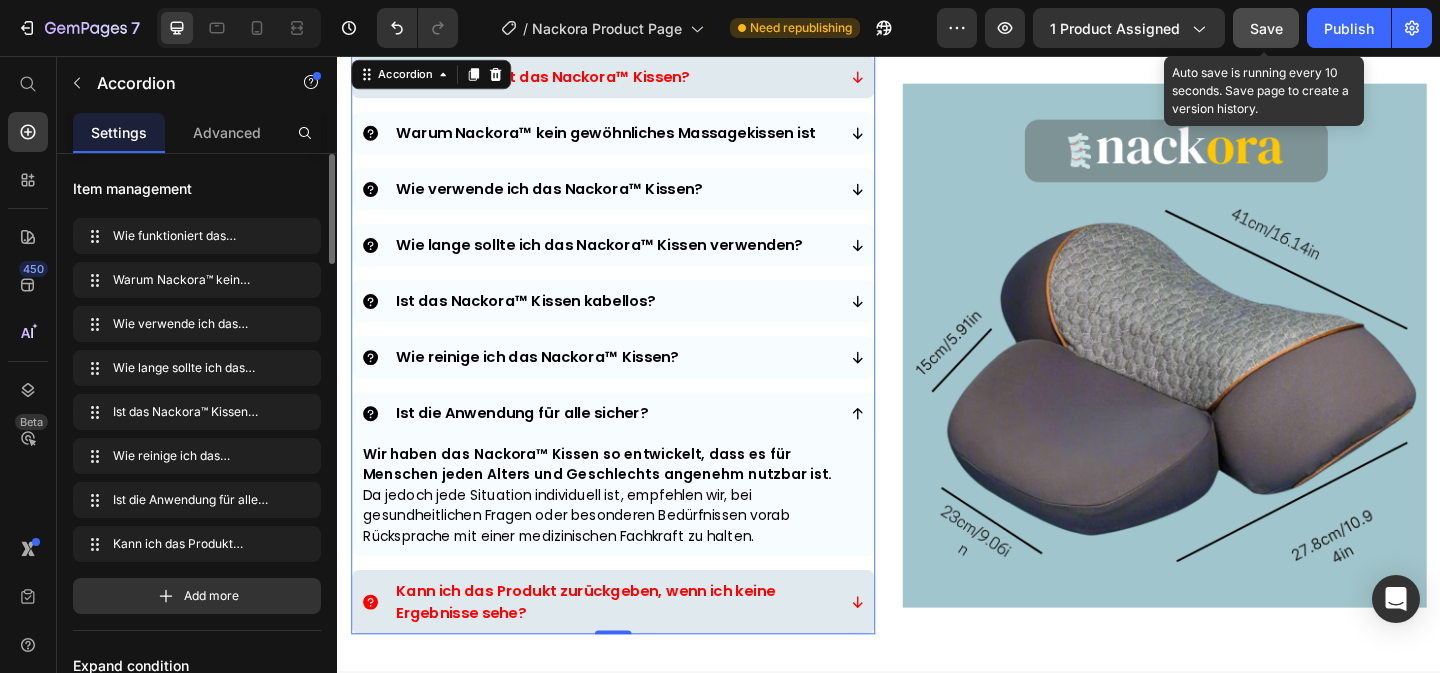 click 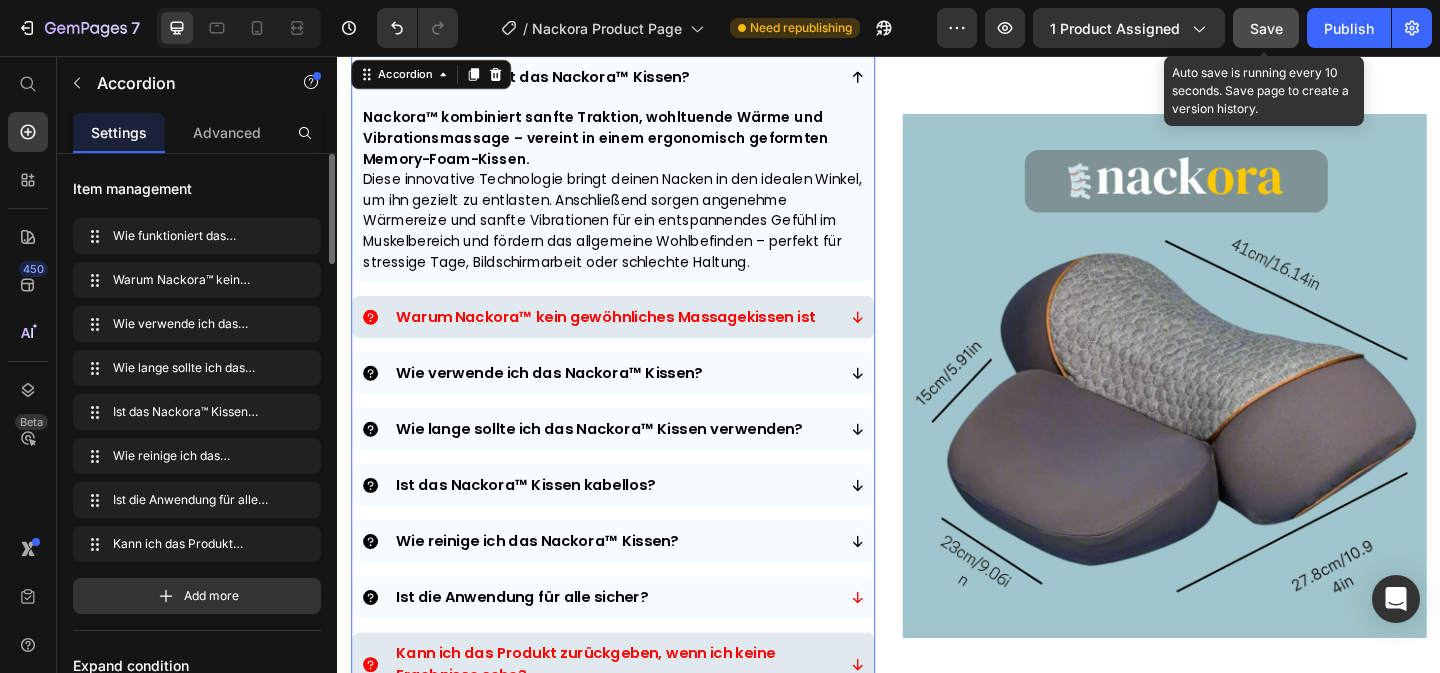 click 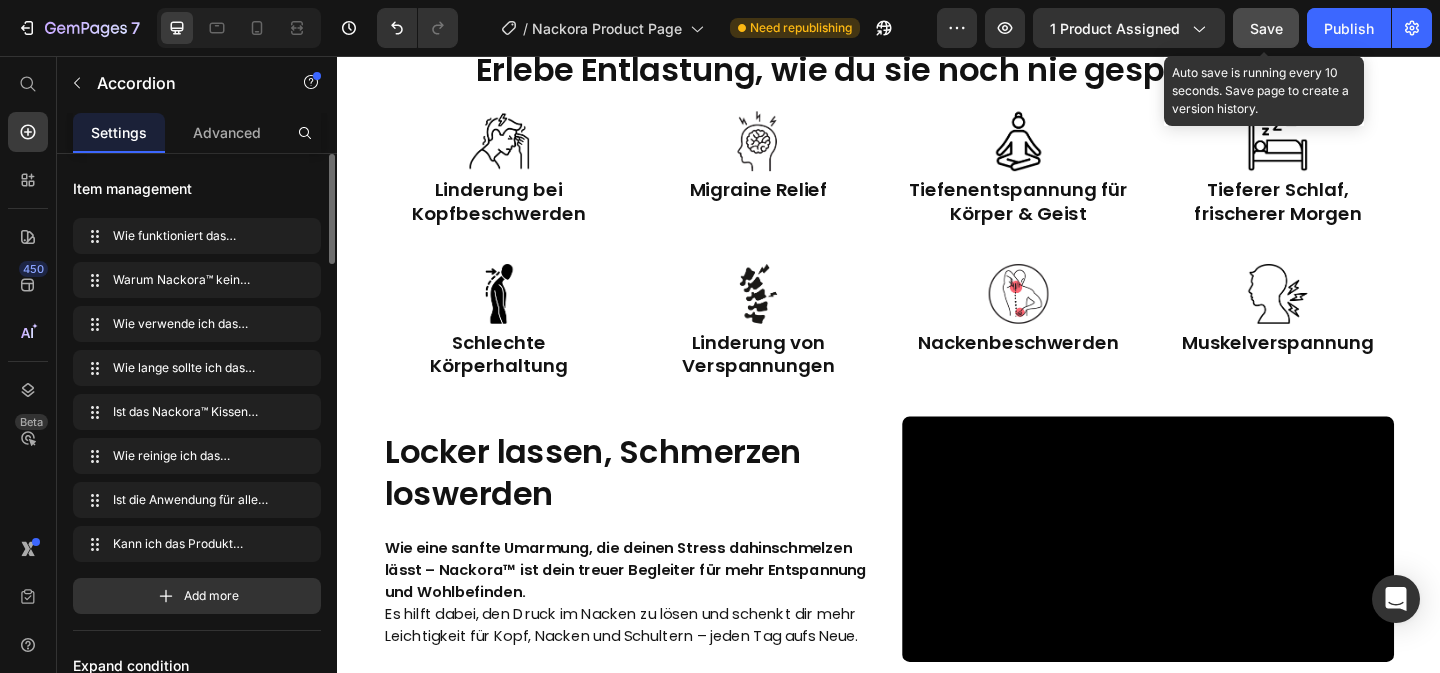 scroll, scrollTop: 2818, scrollLeft: 0, axis: vertical 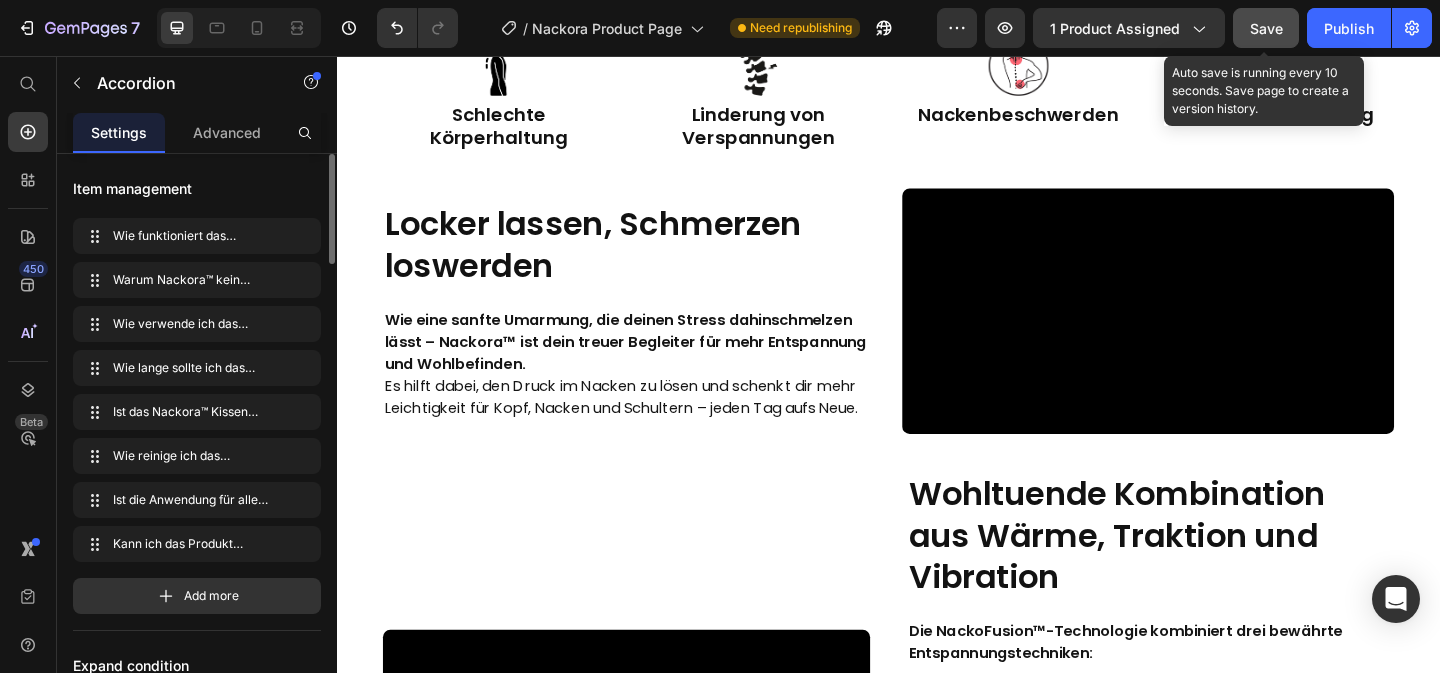 click on "Save" at bounding box center [1266, 28] 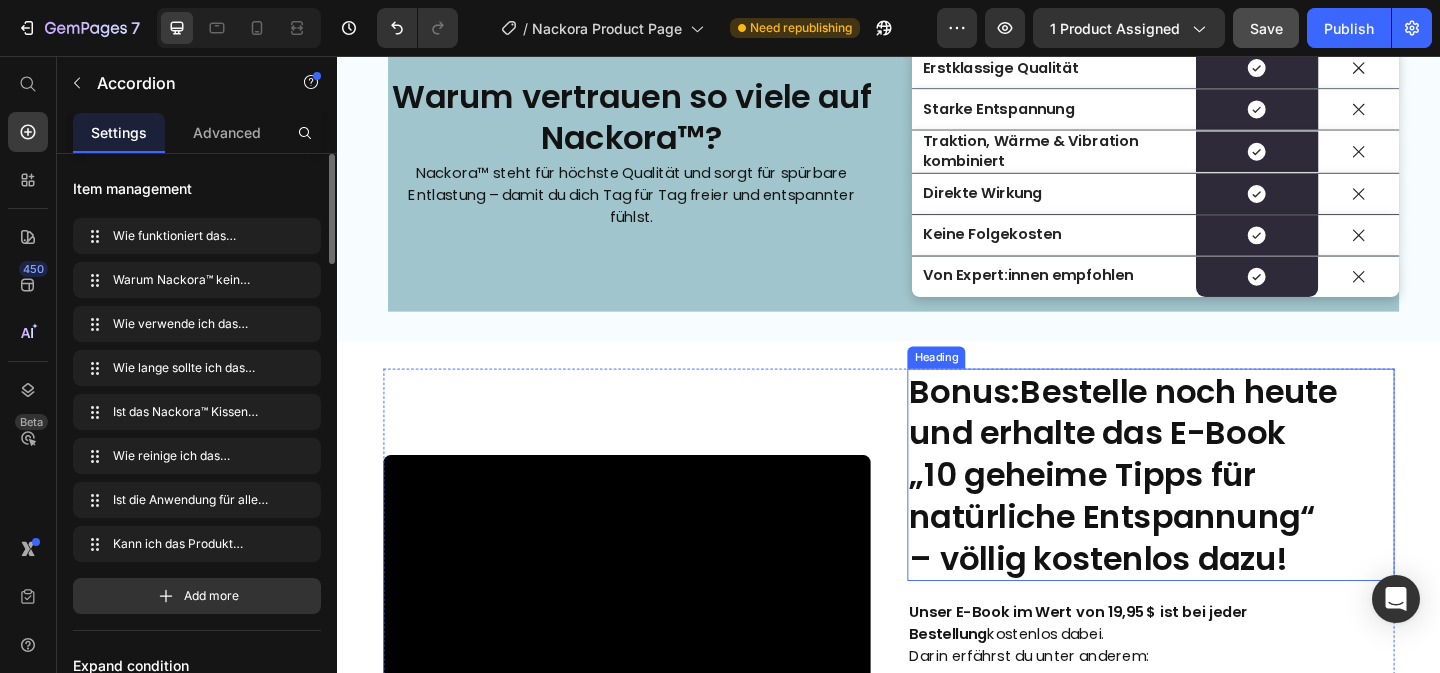 scroll, scrollTop: 5879, scrollLeft: 0, axis: vertical 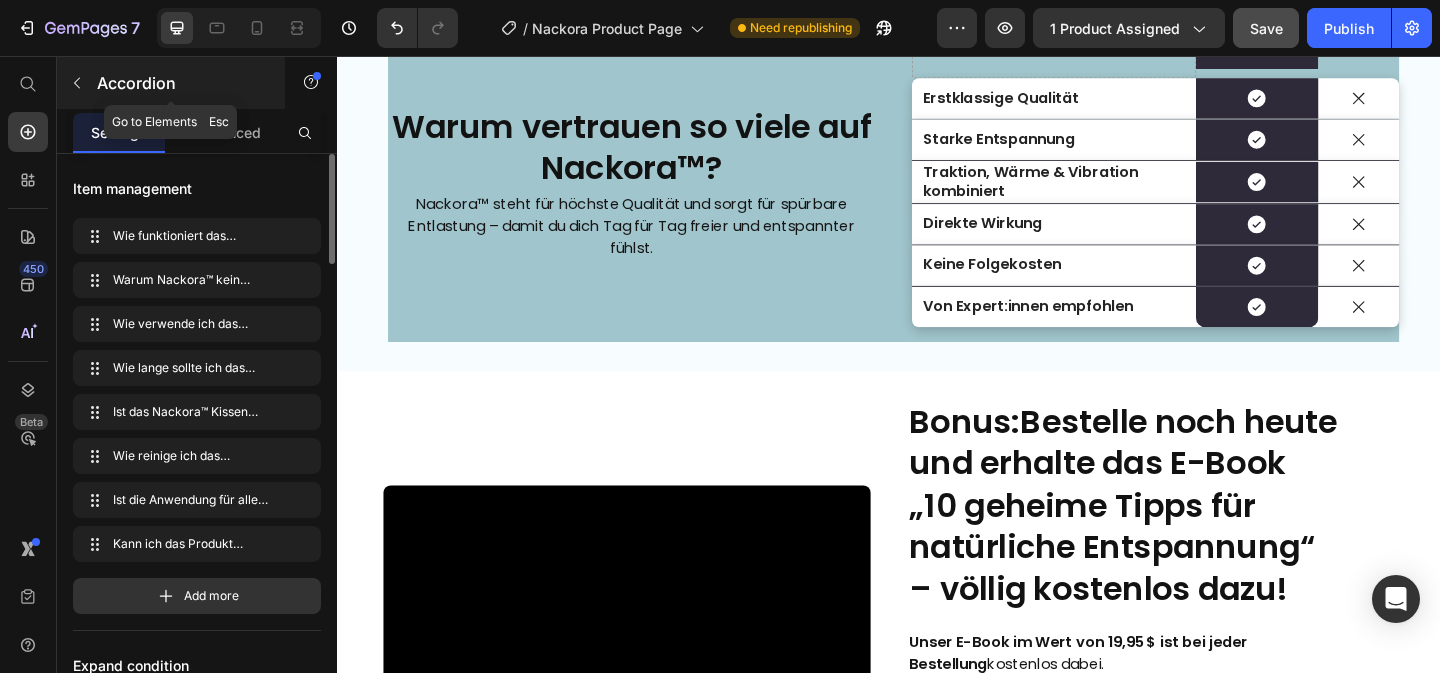 click 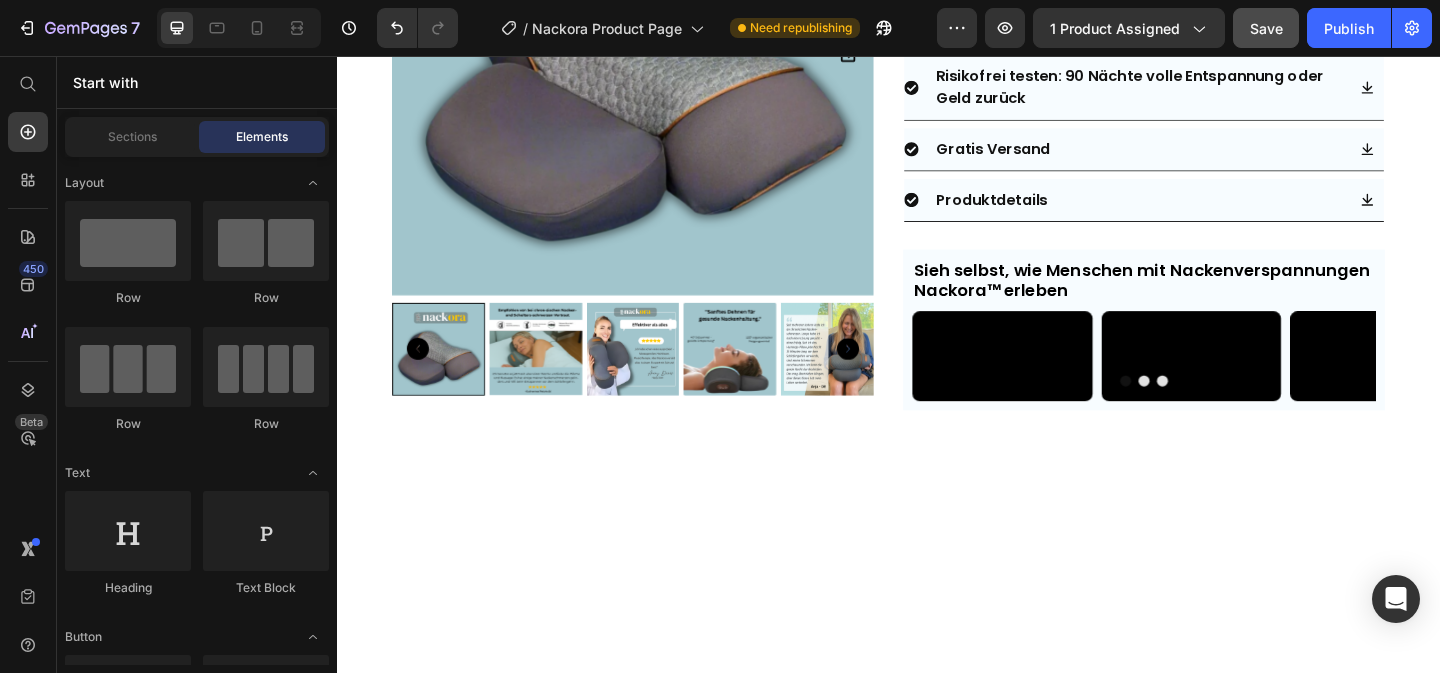 scroll, scrollTop: 0, scrollLeft: 0, axis: both 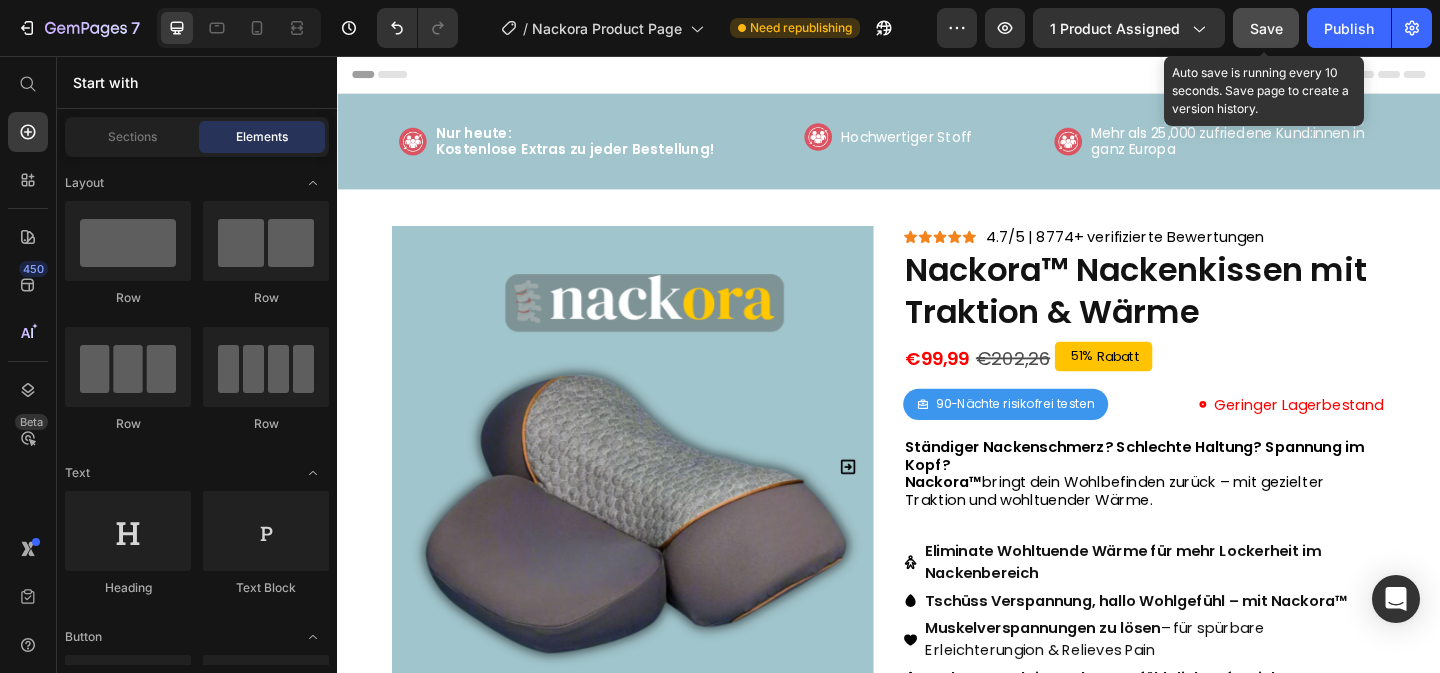 click on "Save" at bounding box center (1266, 28) 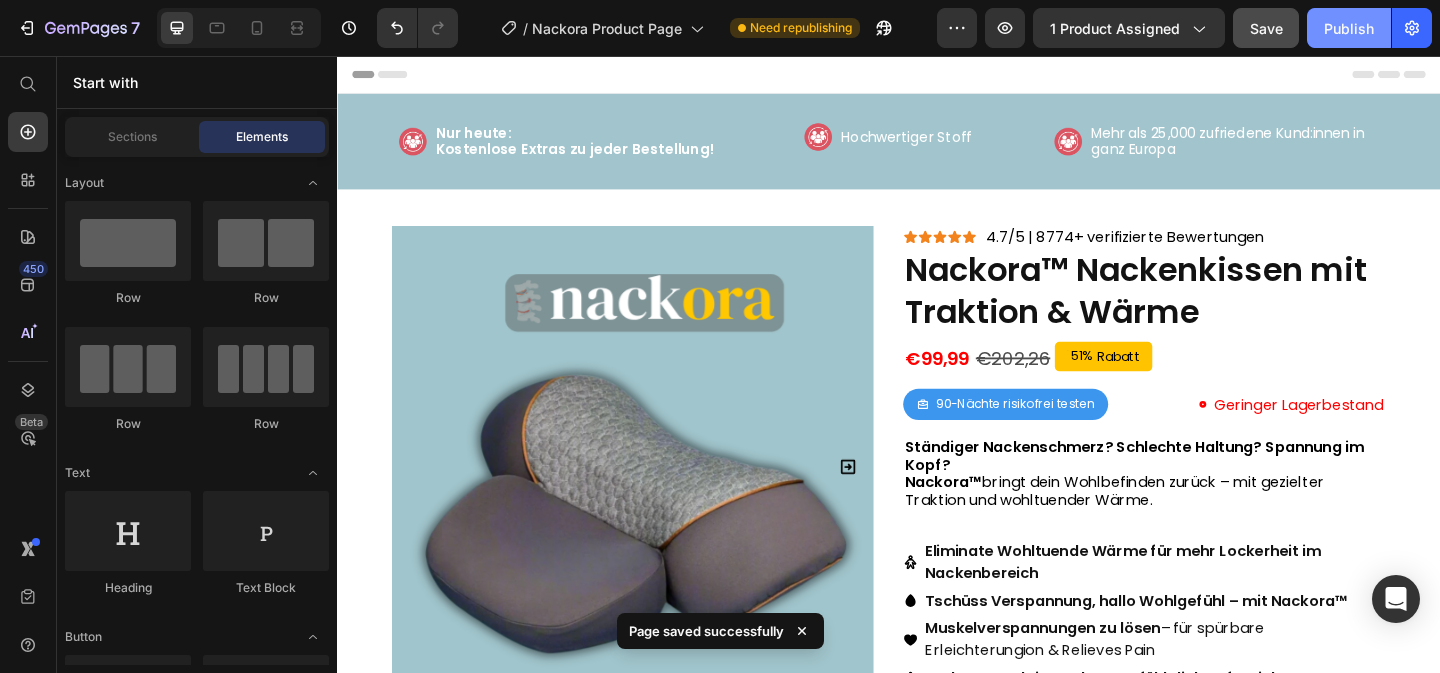 click on "Publish" at bounding box center [1349, 28] 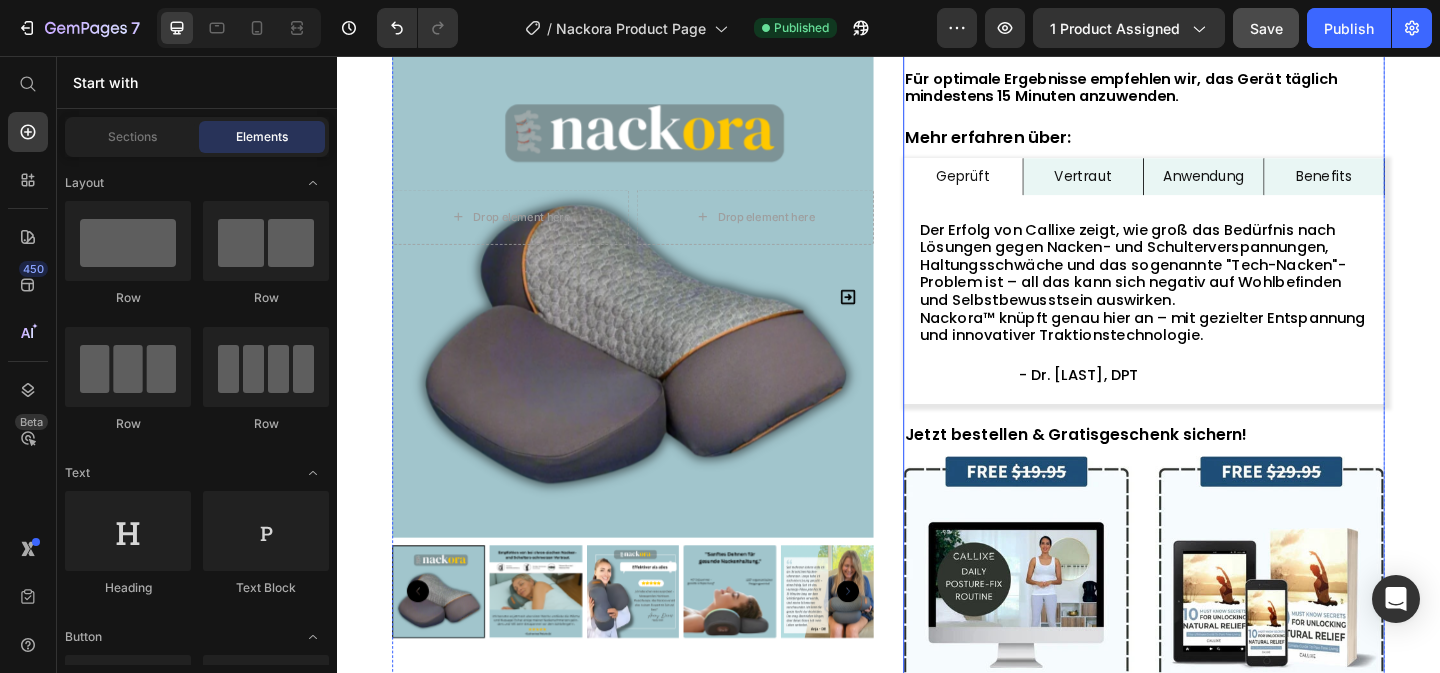 scroll, scrollTop: 0, scrollLeft: 0, axis: both 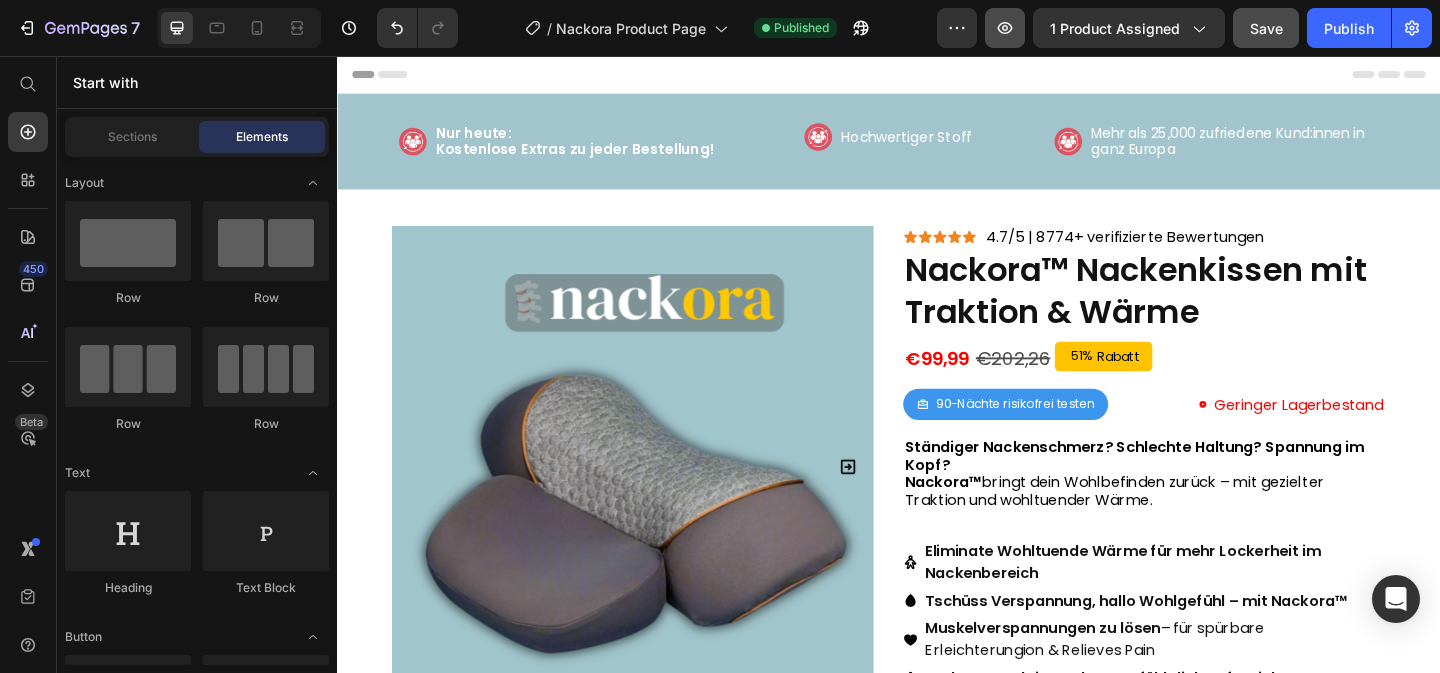 type 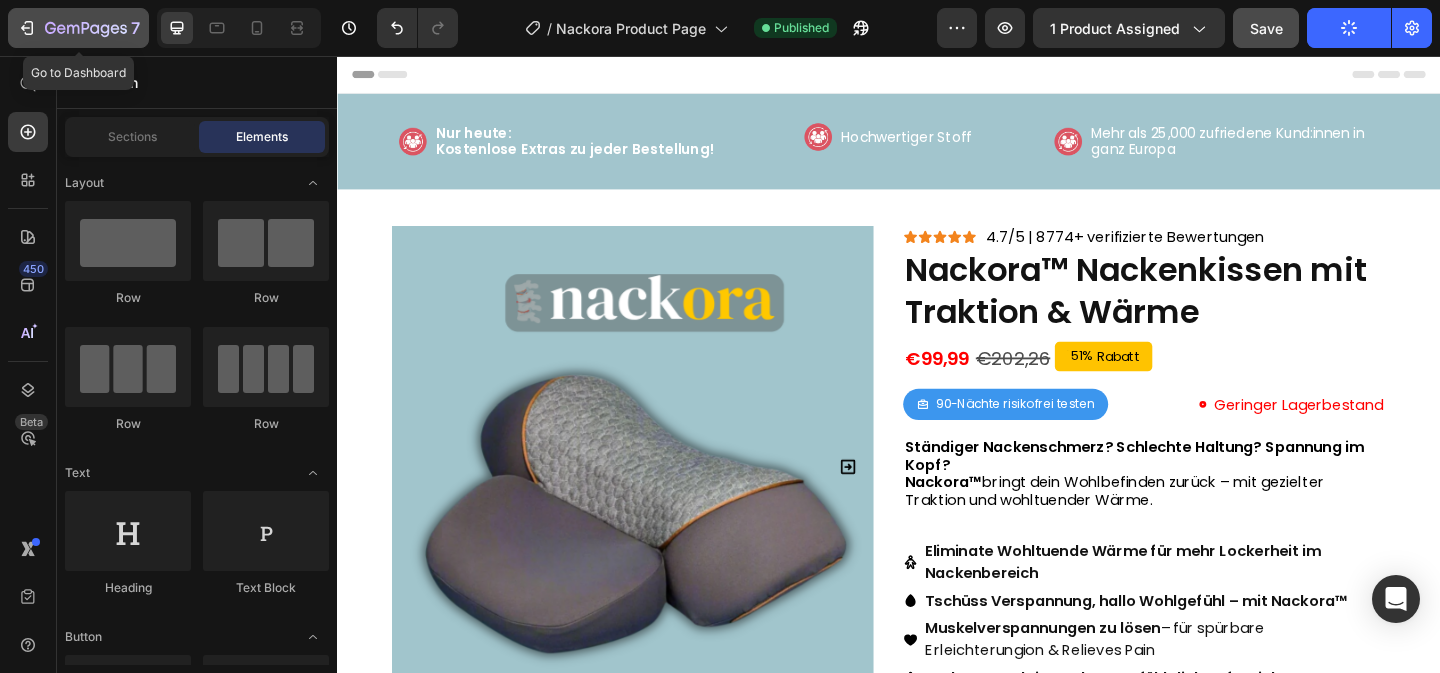 click 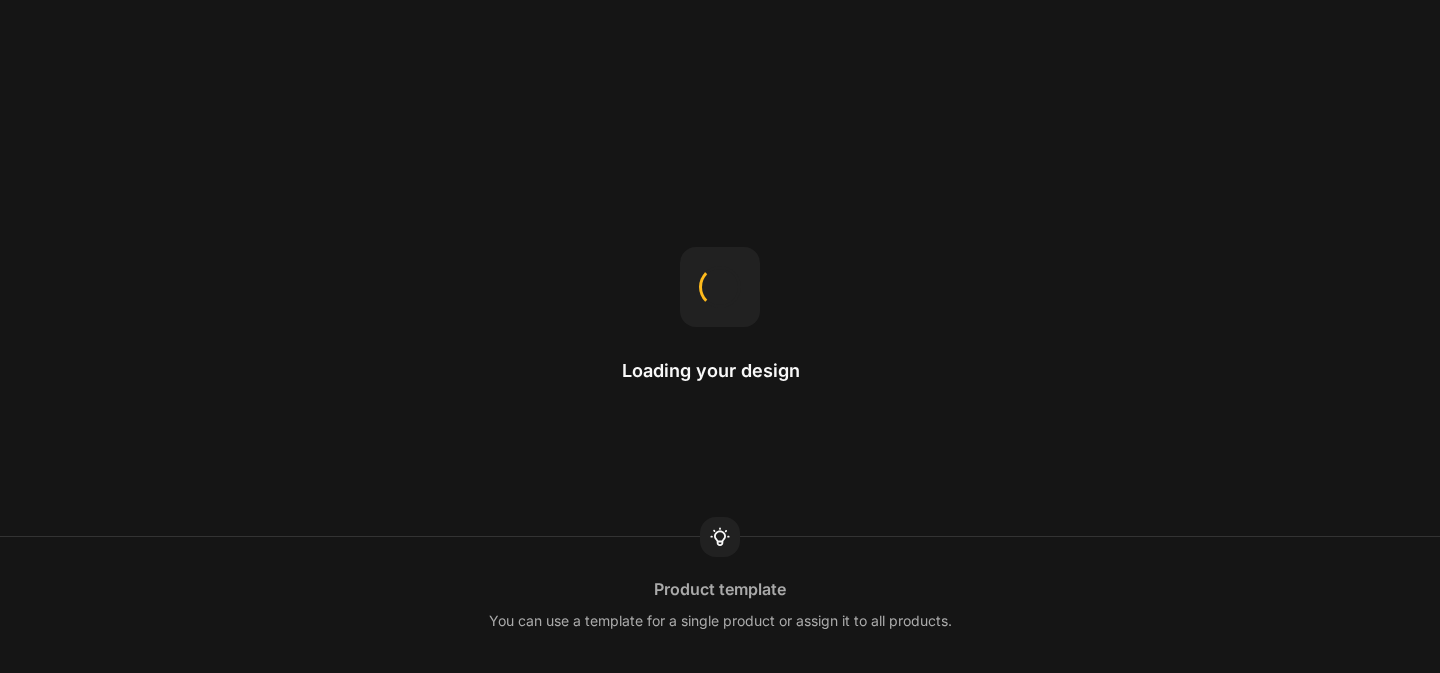 scroll, scrollTop: 0, scrollLeft: 0, axis: both 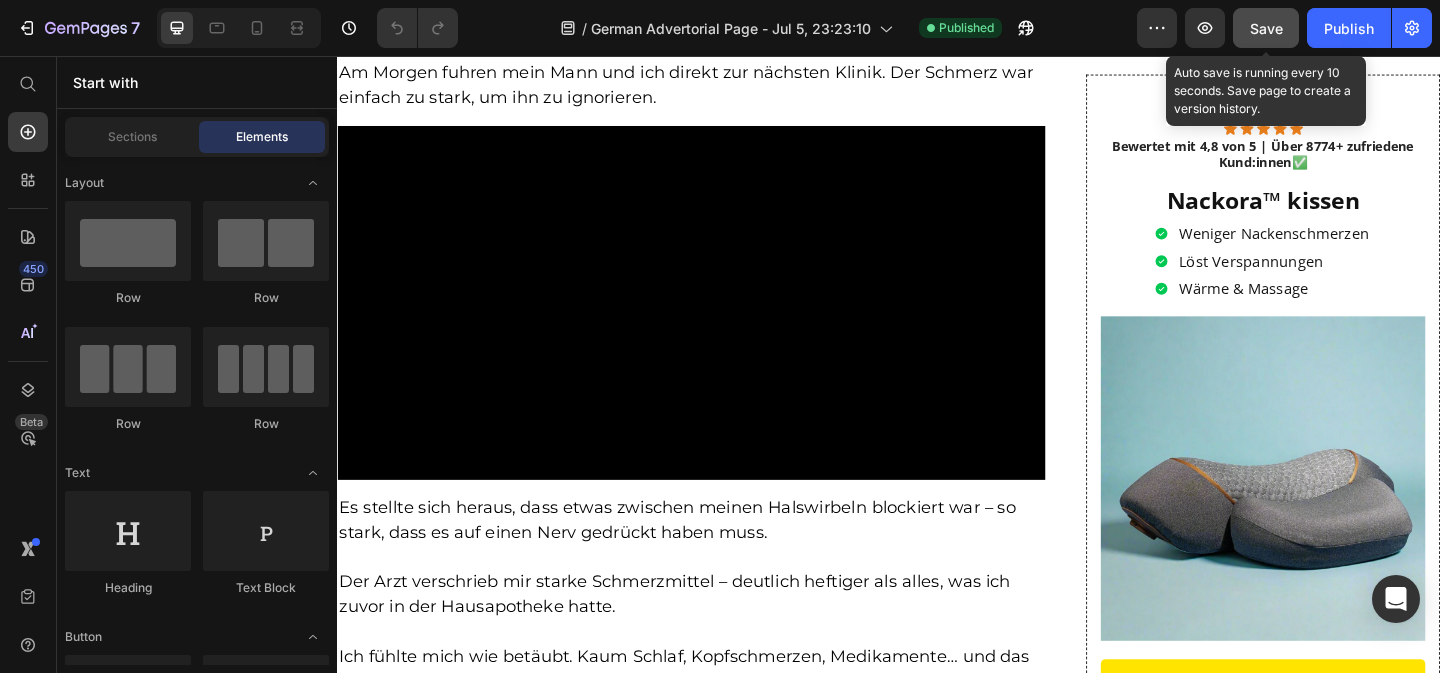 click on "Save" at bounding box center (1266, 28) 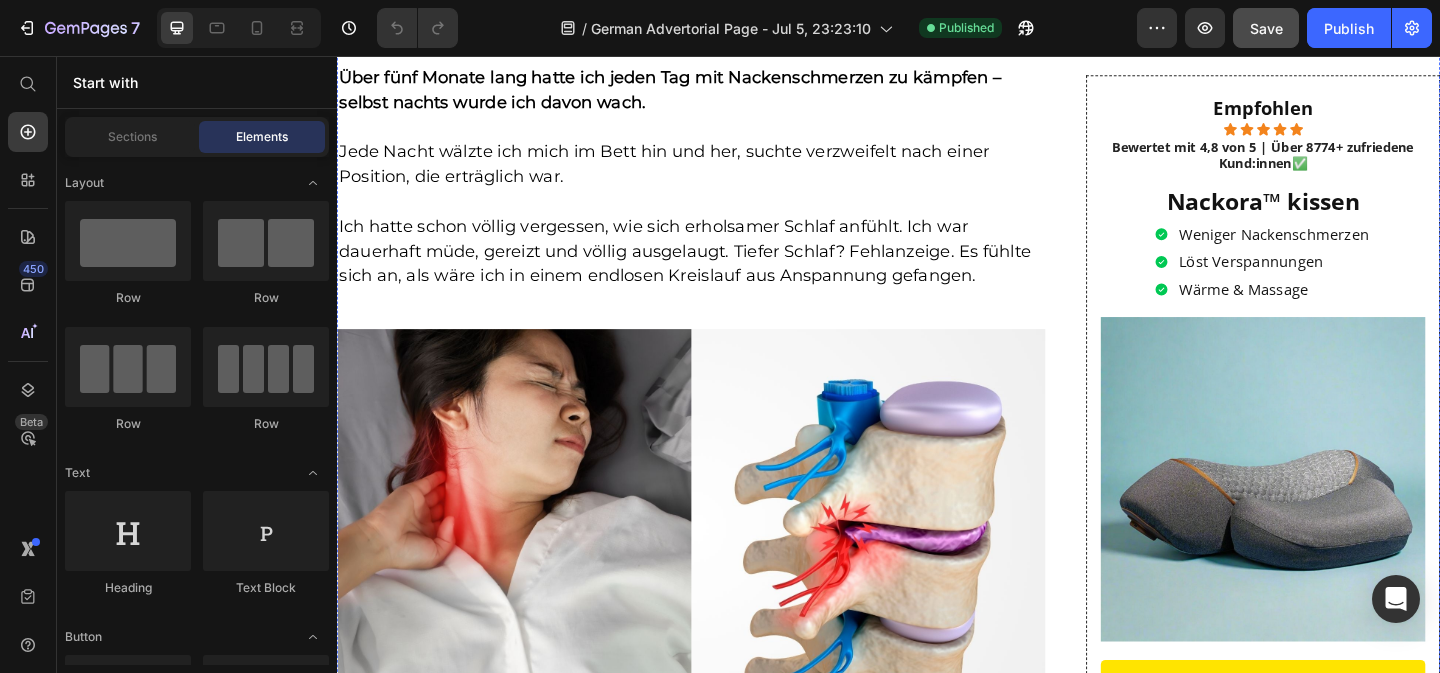 scroll, scrollTop: 0, scrollLeft: 0, axis: both 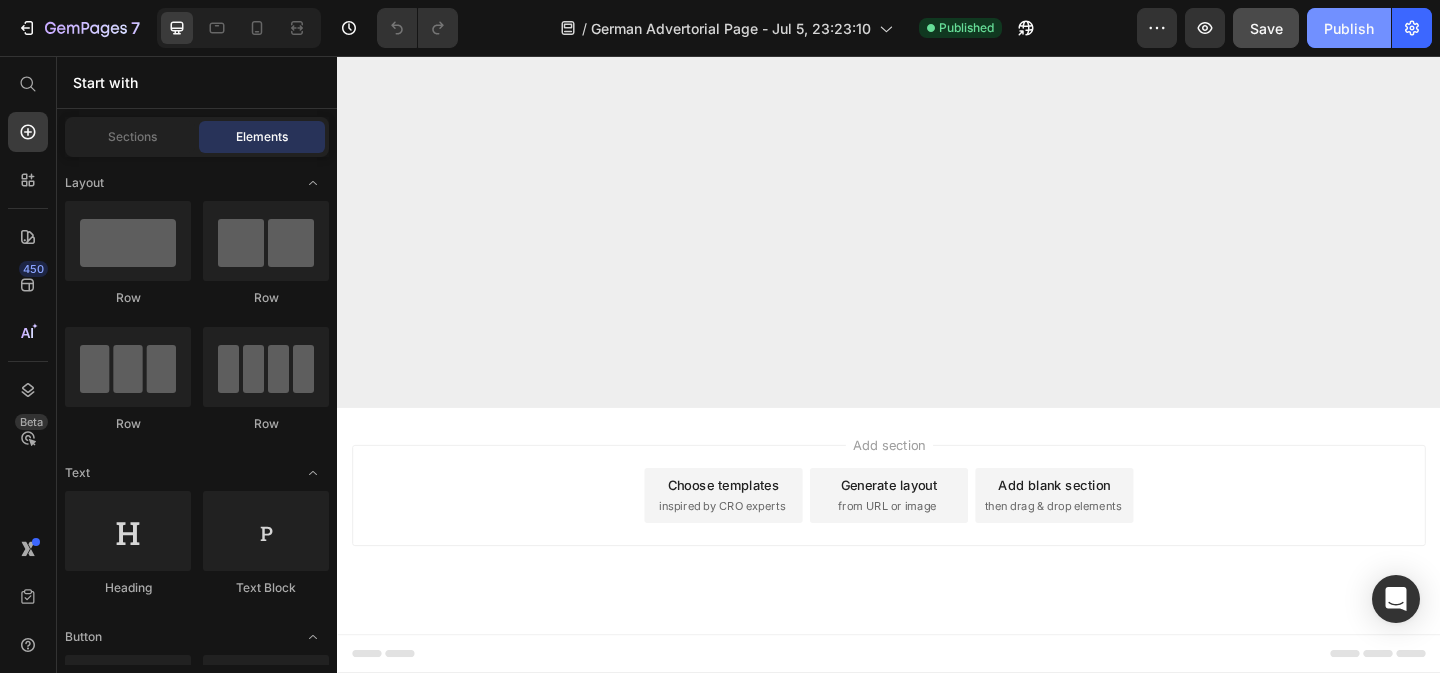 click on "Publish" at bounding box center [1349, 28] 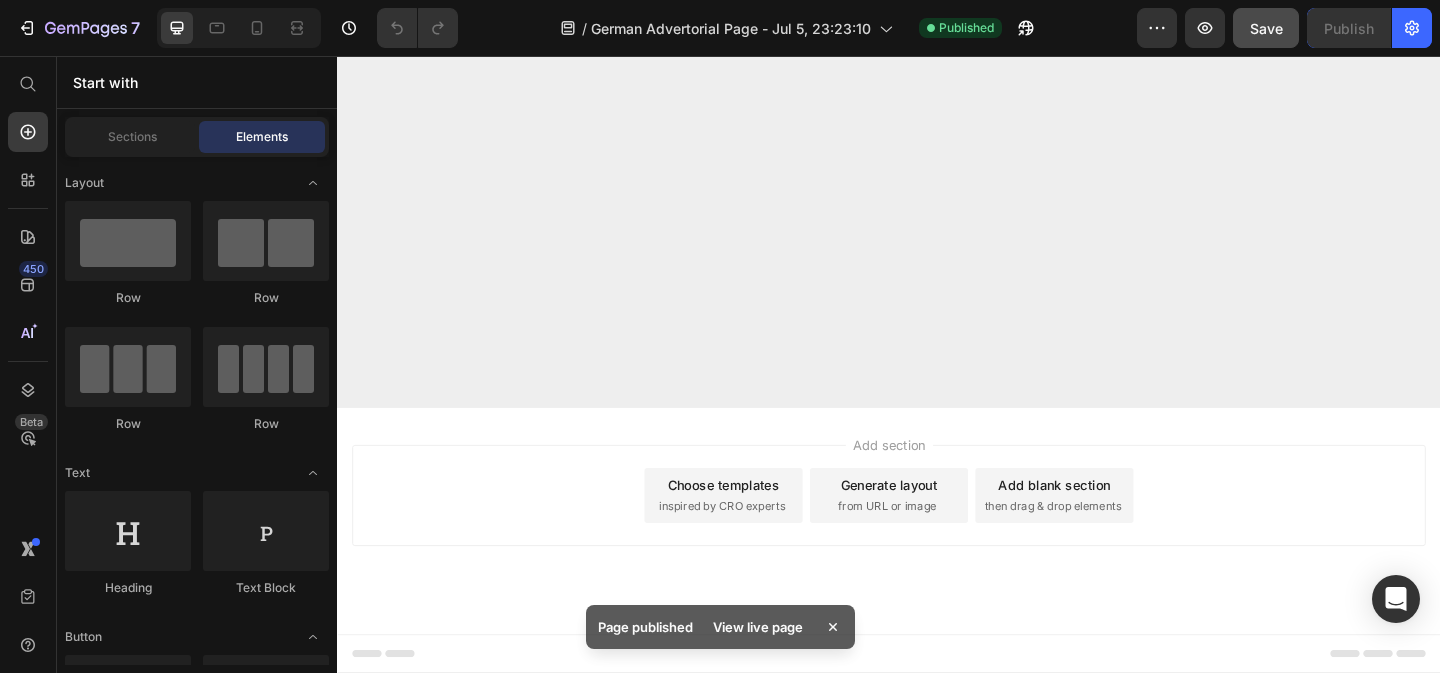 scroll, scrollTop: 17888, scrollLeft: 0, axis: vertical 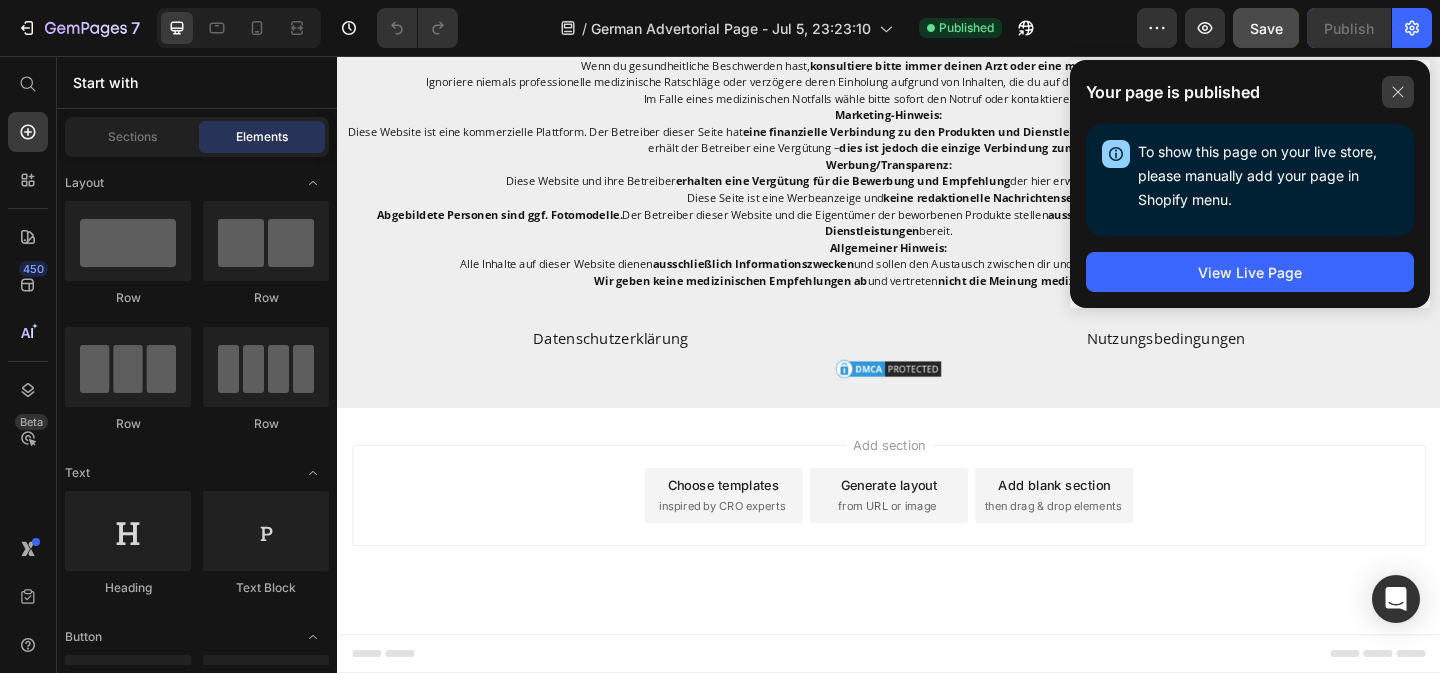 click 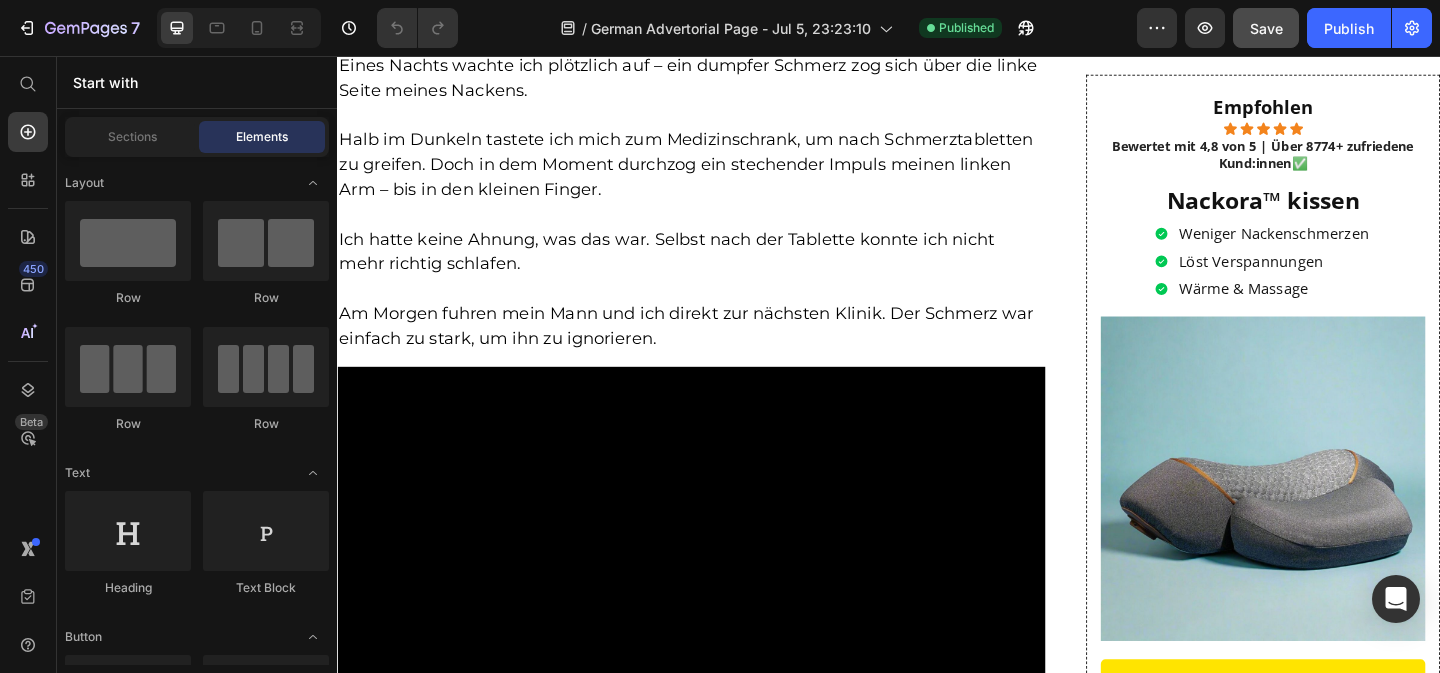 scroll, scrollTop: 0, scrollLeft: 0, axis: both 